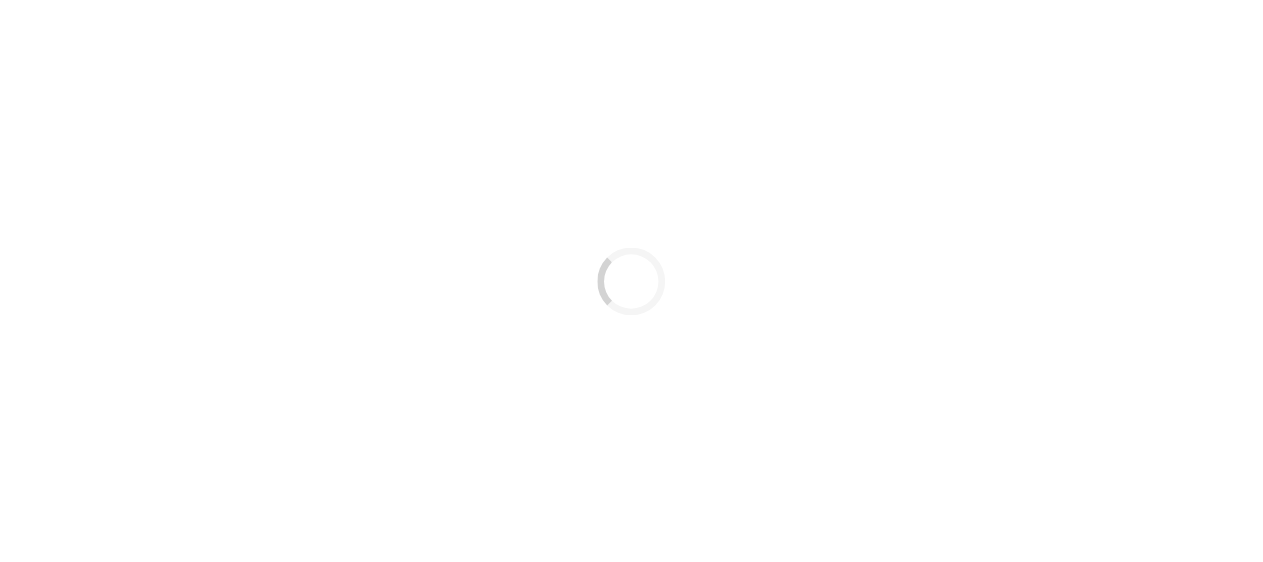 scroll, scrollTop: 0, scrollLeft: 0, axis: both 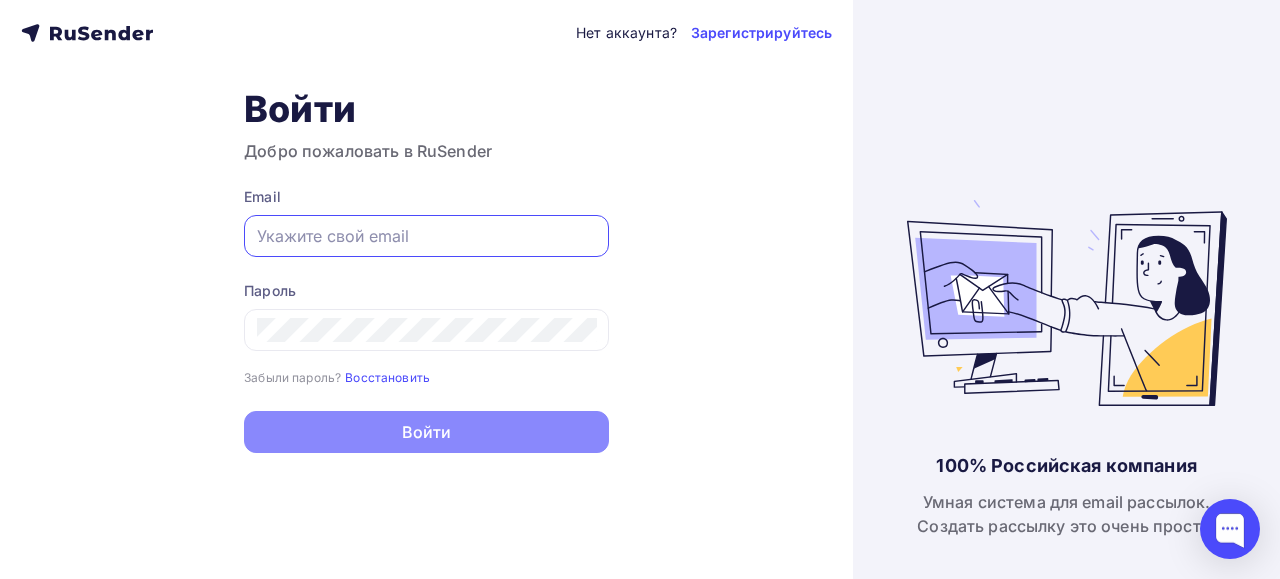 click at bounding box center [426, 236] 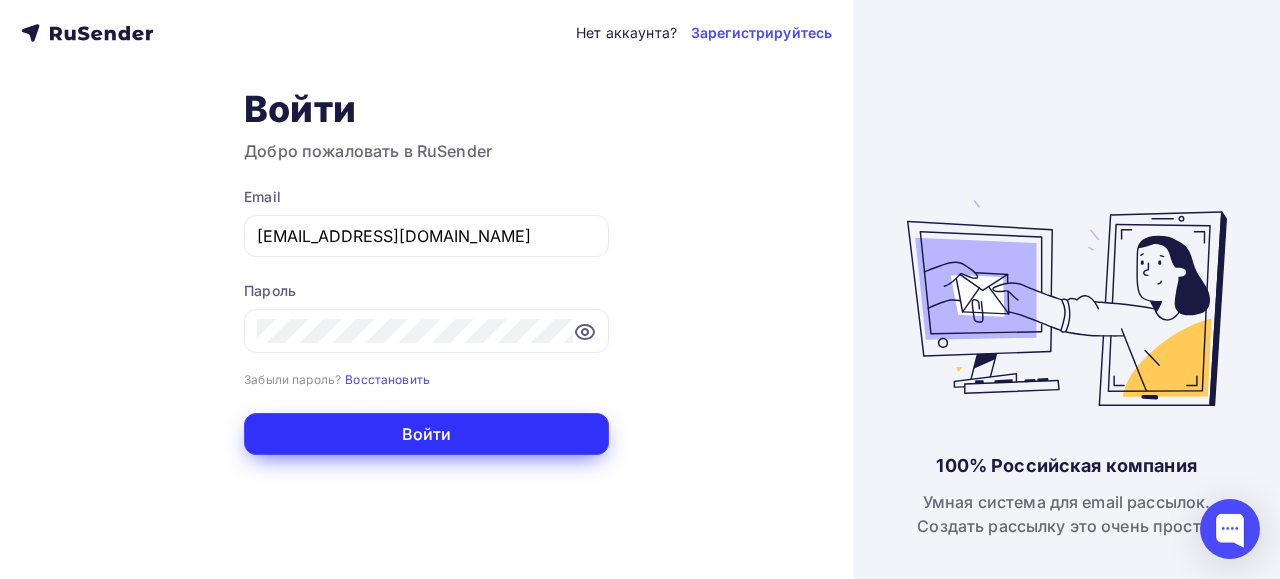 click on "Войти" at bounding box center (426, 434) 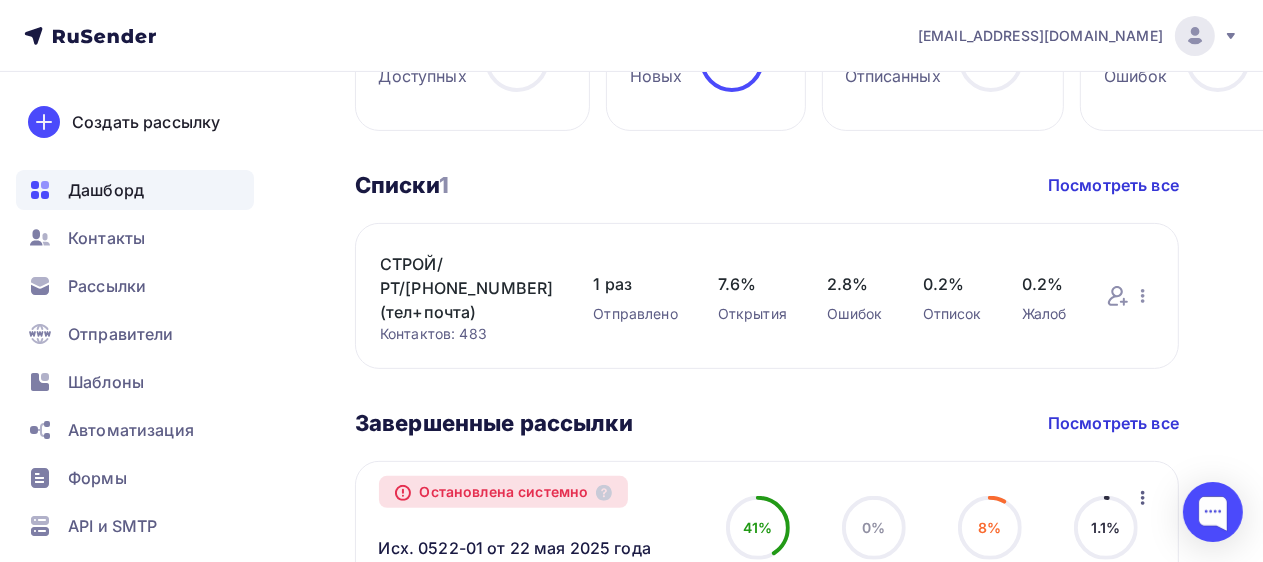 scroll, scrollTop: 676, scrollLeft: 0, axis: vertical 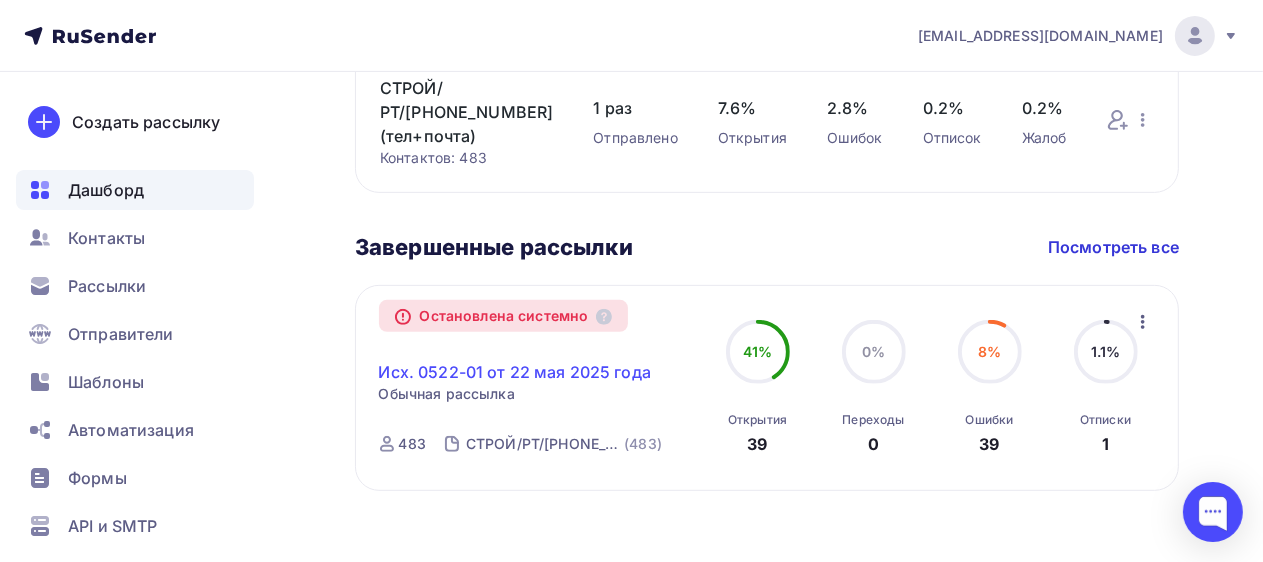 click on "Исх. 0522-01 от 22 мая 2025 года" at bounding box center (515, 372) 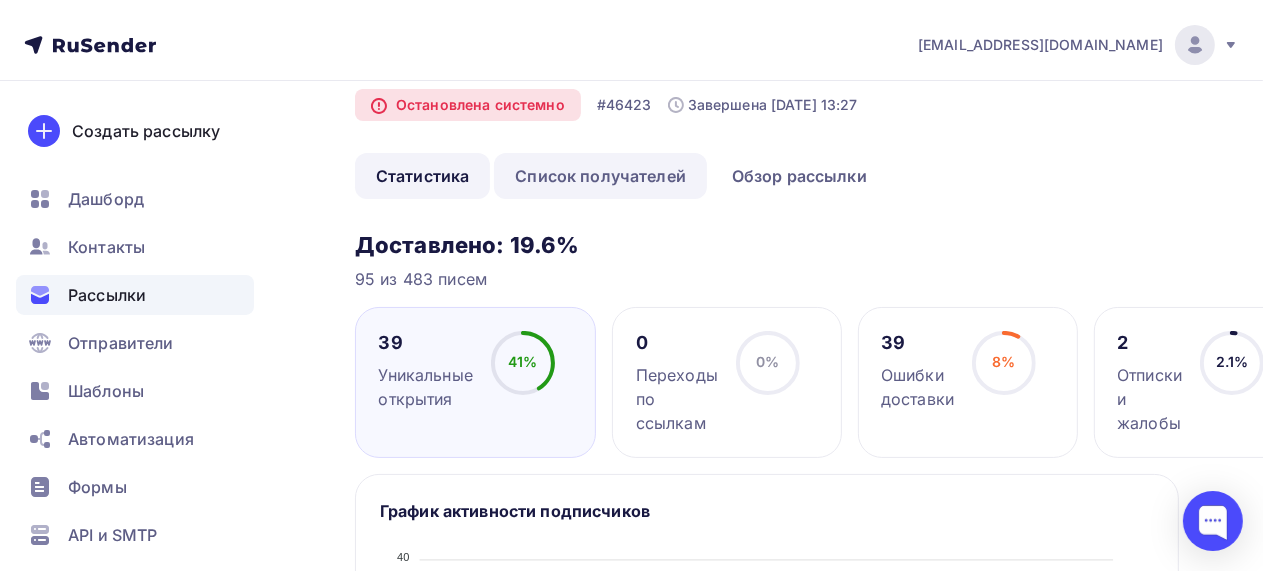 scroll, scrollTop: 0, scrollLeft: 0, axis: both 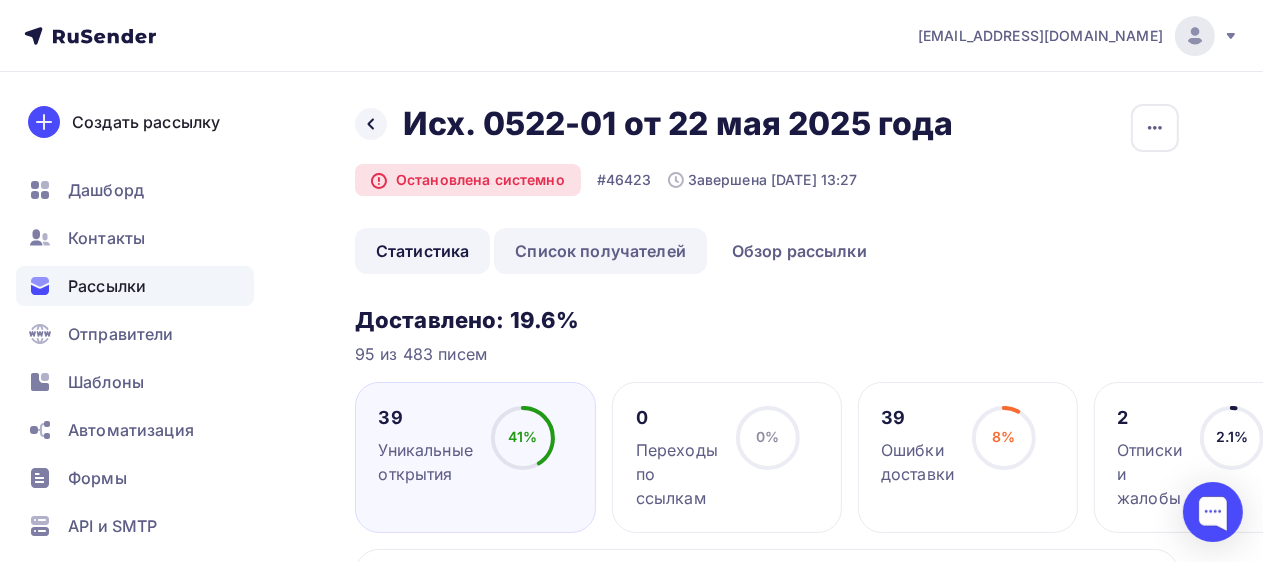 click on "Список получателей" at bounding box center [600, 251] 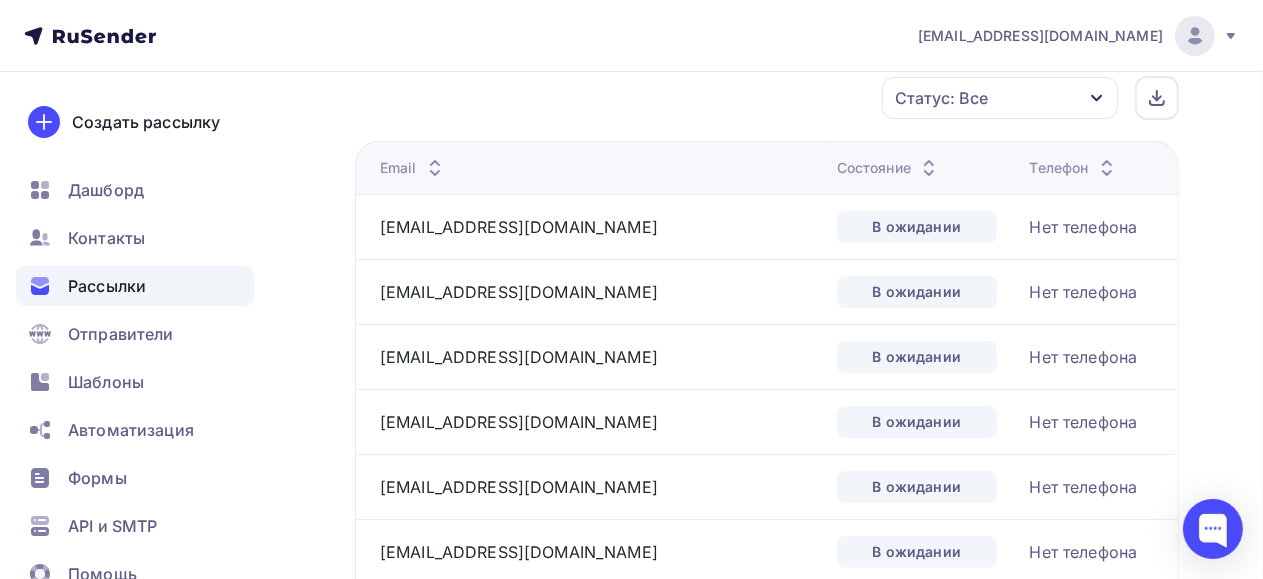 scroll, scrollTop: 0, scrollLeft: 0, axis: both 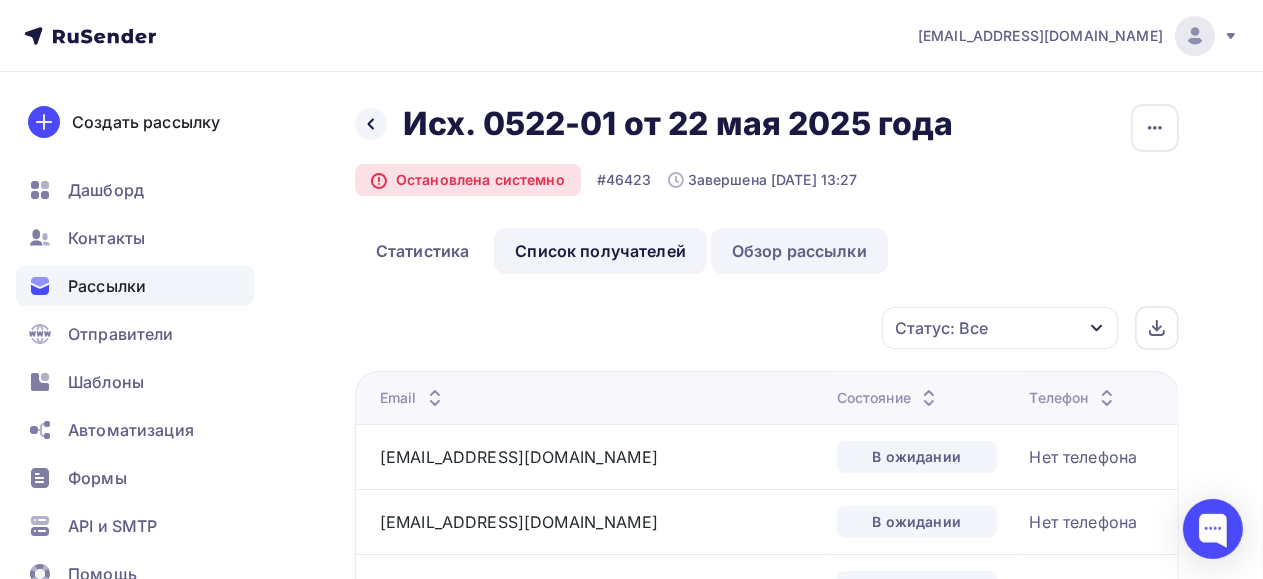 click on "Обзор рассылки" at bounding box center [799, 251] 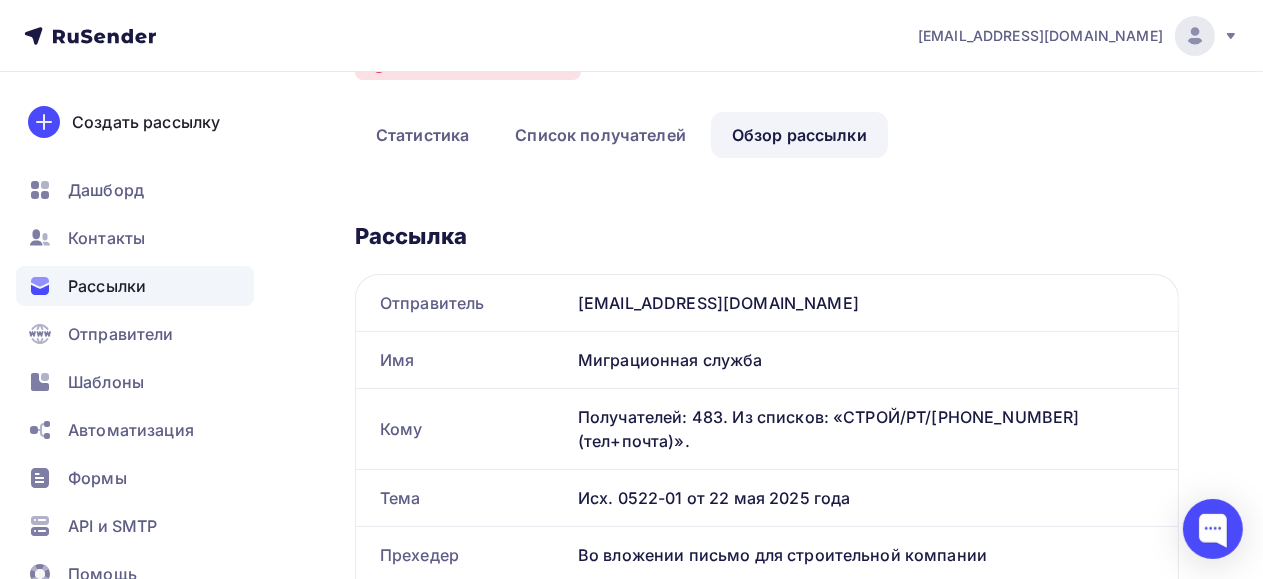 scroll, scrollTop: 0, scrollLeft: 0, axis: both 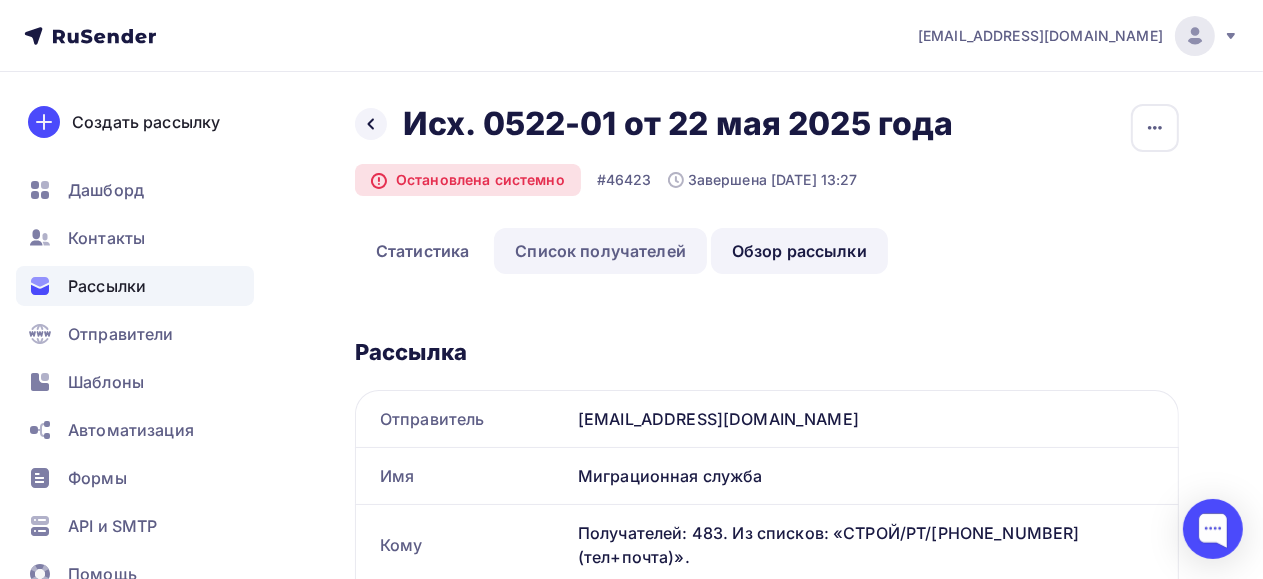 click on "Список получателей" at bounding box center [600, 251] 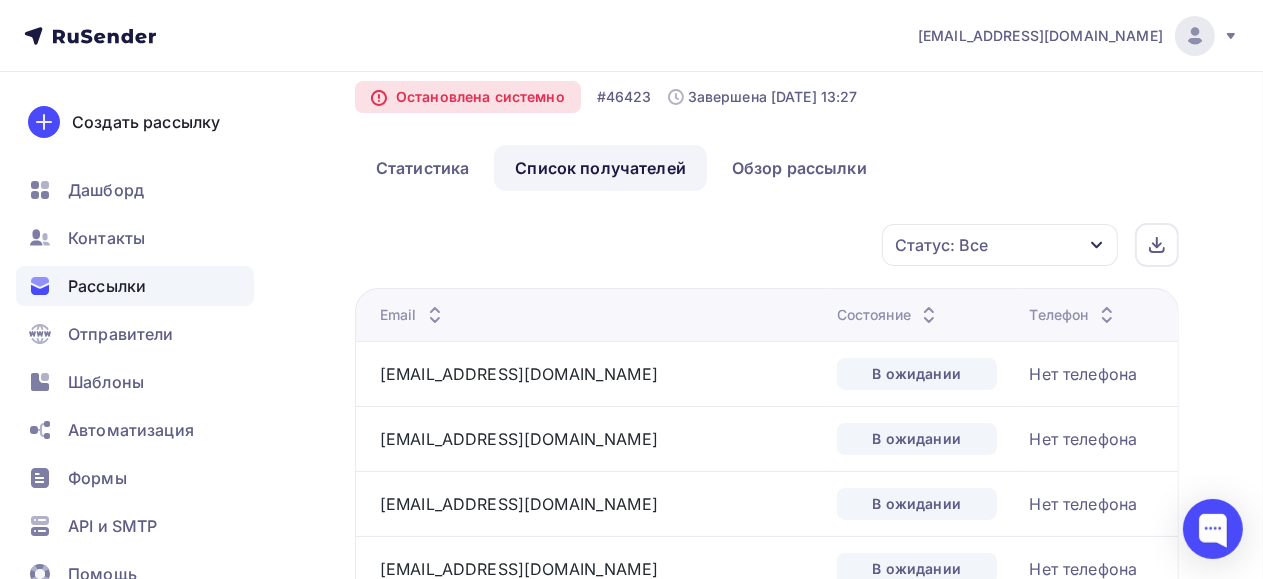 scroll, scrollTop: 0, scrollLeft: 0, axis: both 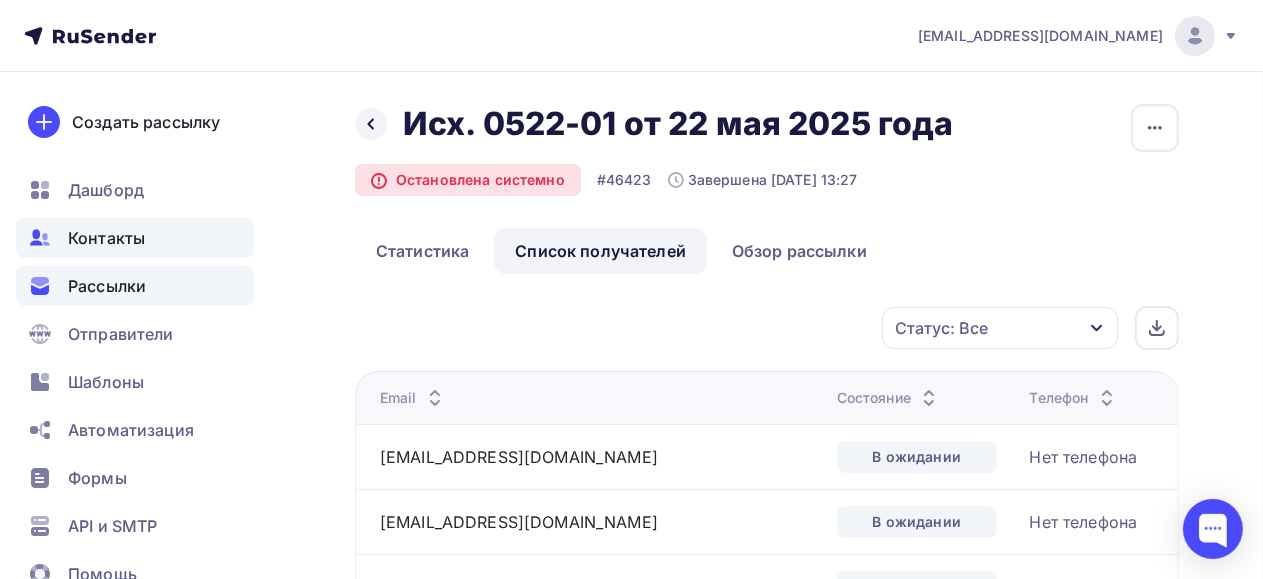 click on "Контакты" at bounding box center [135, 238] 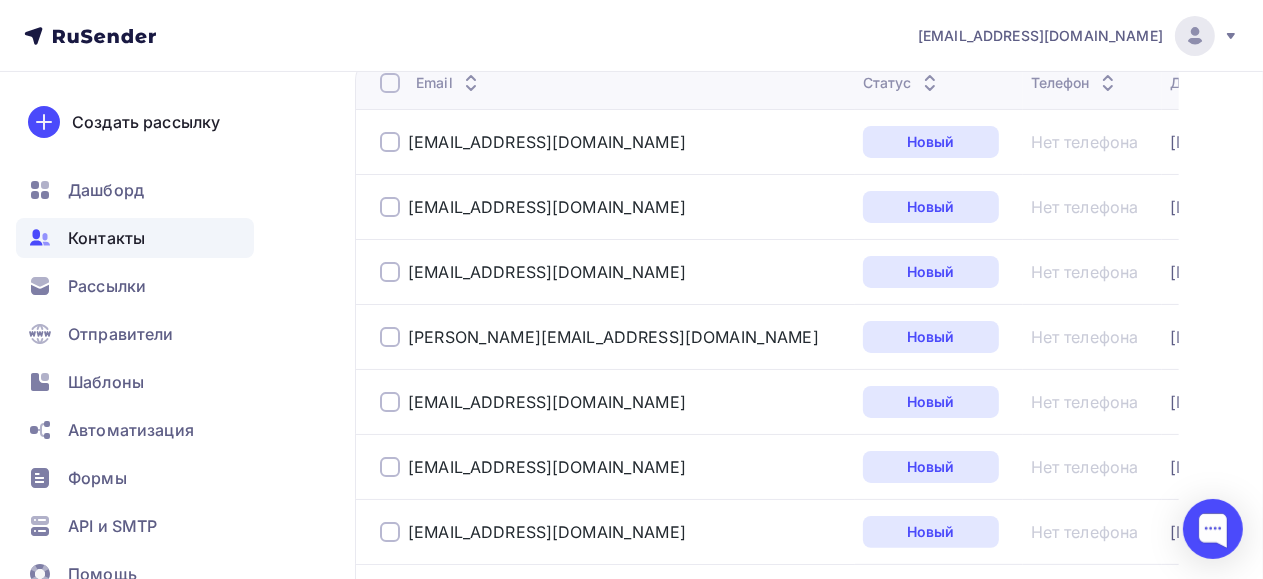 scroll, scrollTop: 400, scrollLeft: 0, axis: vertical 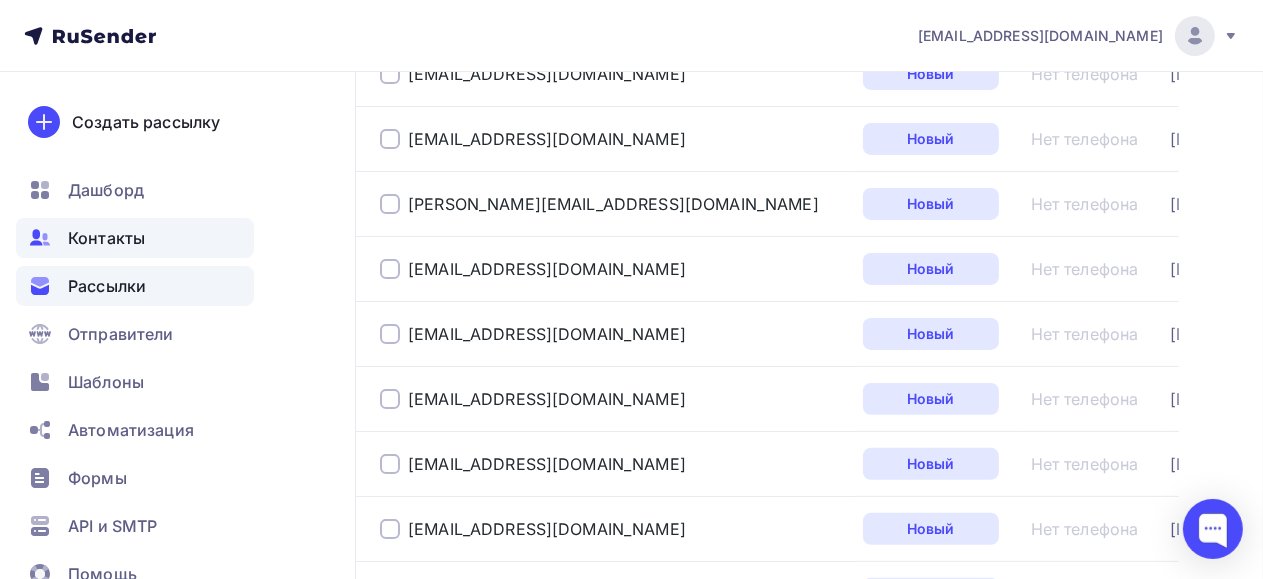click on "Рассылки" at bounding box center (135, 286) 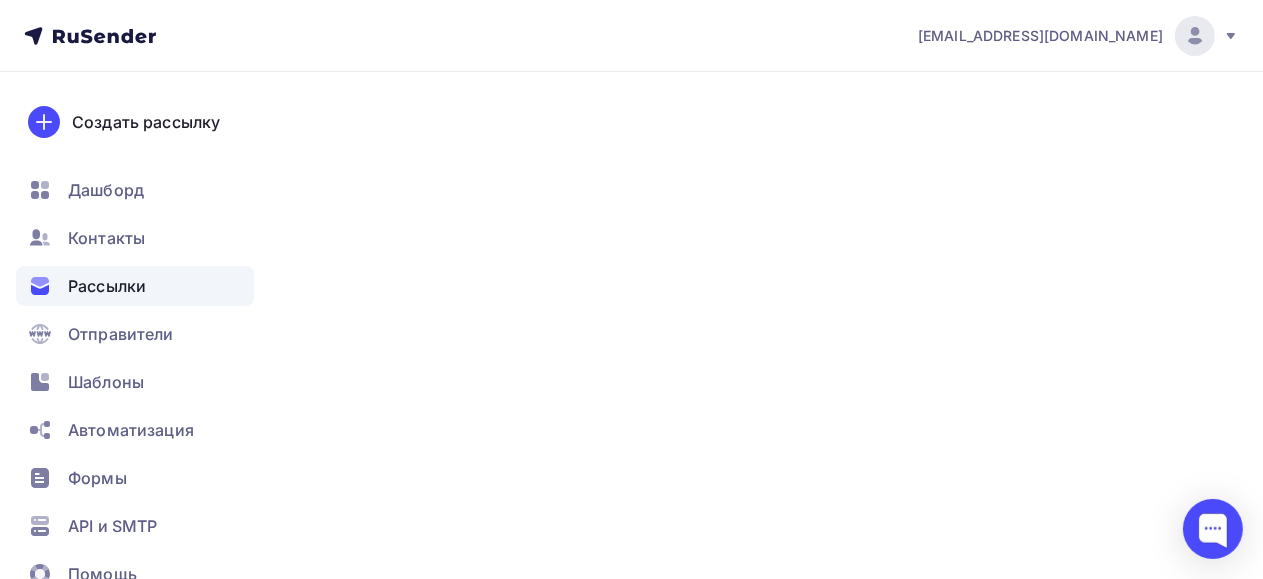 scroll, scrollTop: 0, scrollLeft: 0, axis: both 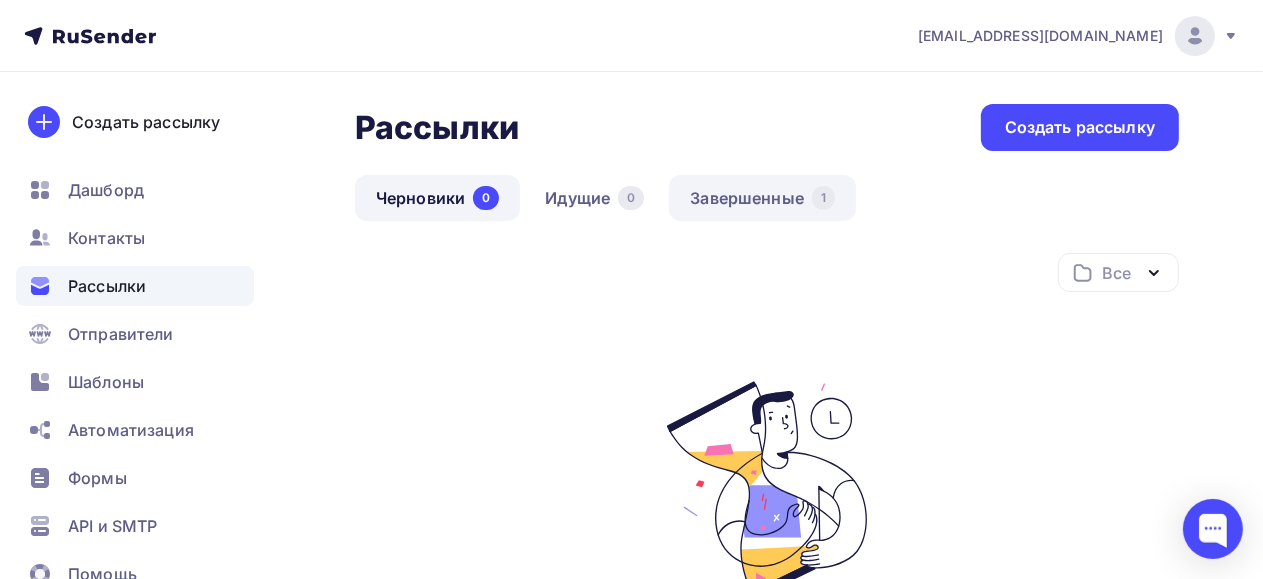 click on "Завершенные
1" at bounding box center (762, 198) 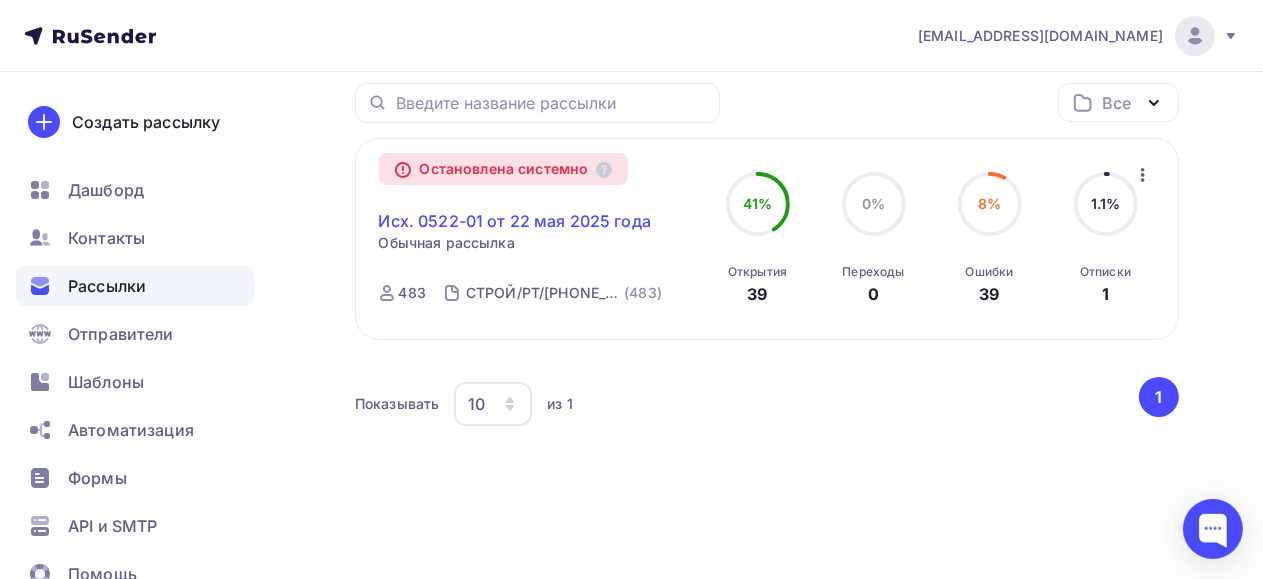 scroll, scrollTop: 171, scrollLeft: 0, axis: vertical 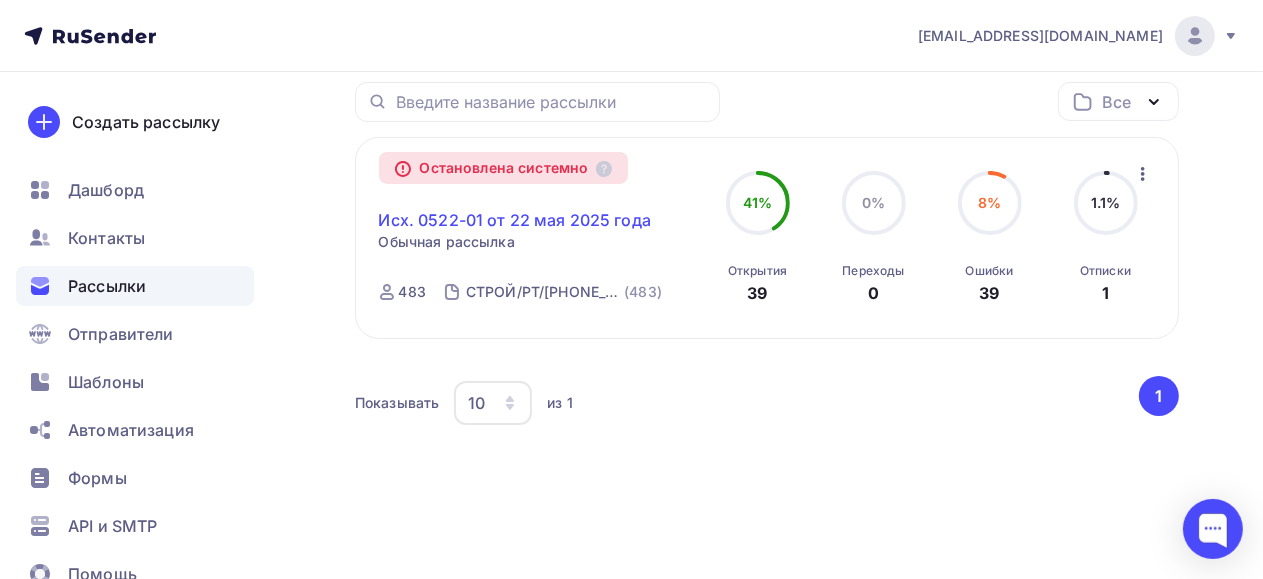 click on "Исх. 0522-01 от 22 мая 2025 года" at bounding box center [515, 220] 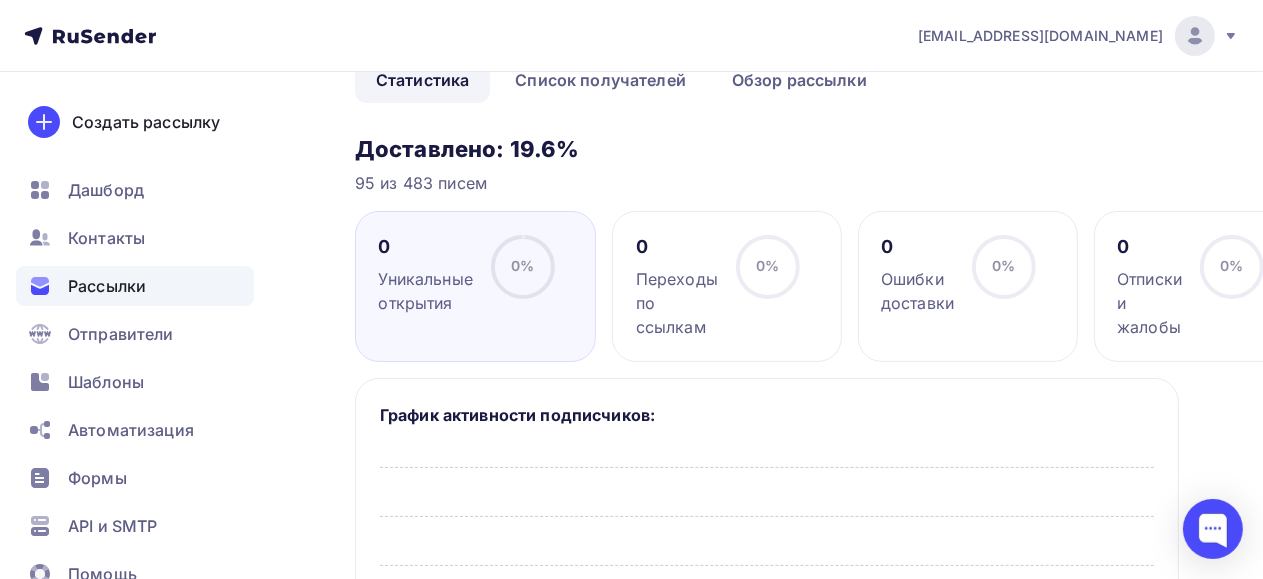 scroll, scrollTop: 0, scrollLeft: 0, axis: both 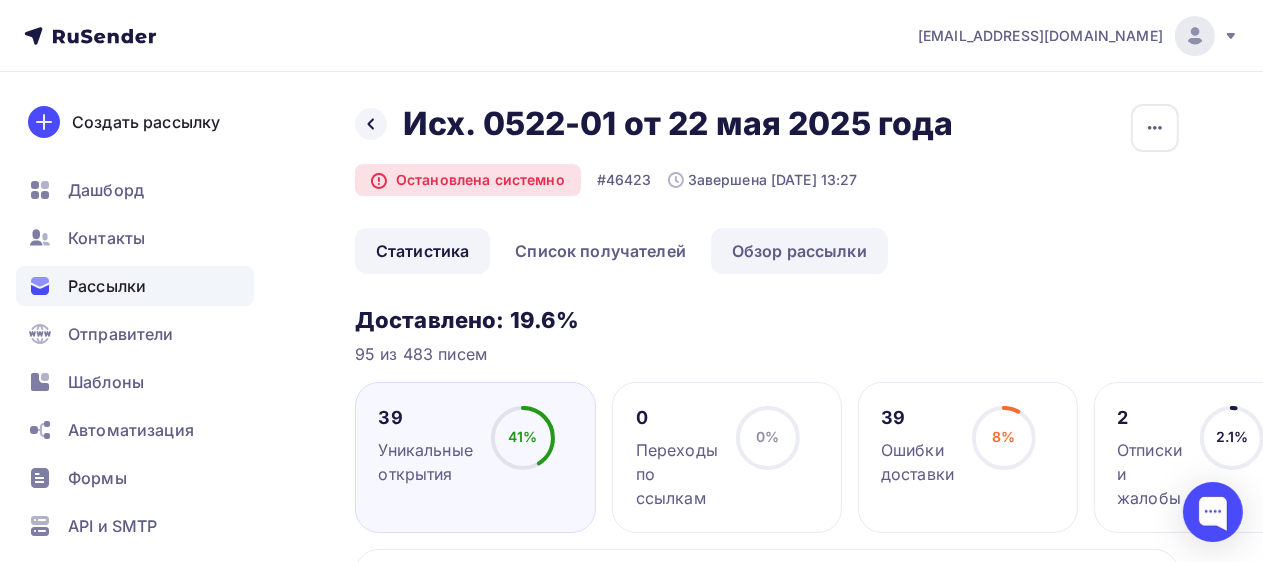 click on "Обзор рассылки" at bounding box center [799, 251] 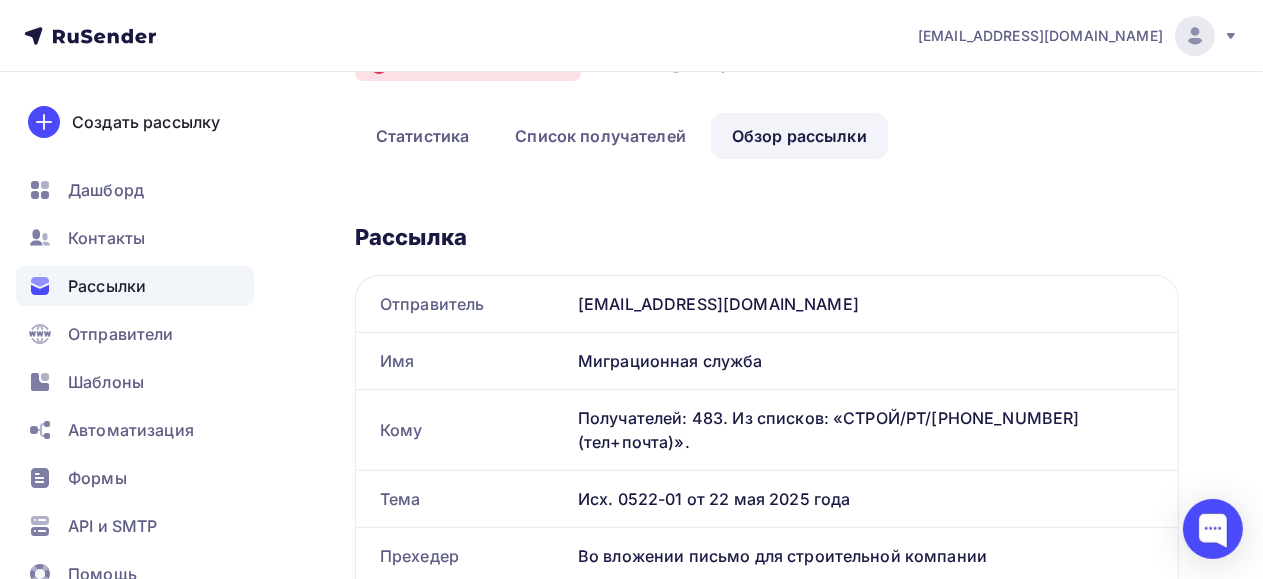 scroll, scrollTop: 0, scrollLeft: 0, axis: both 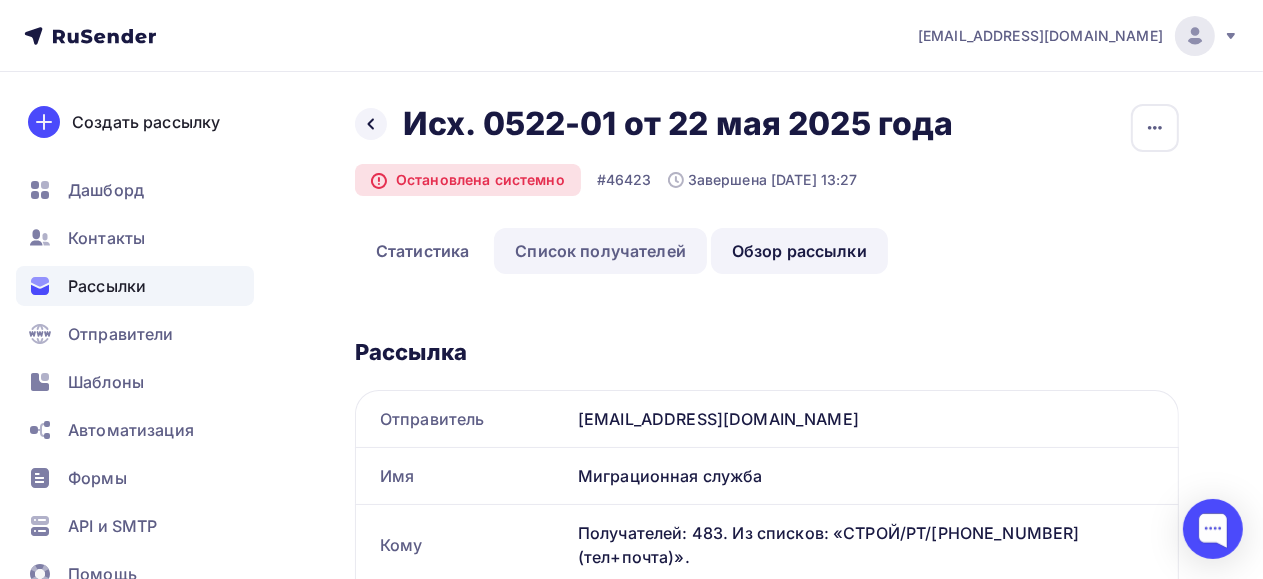 click on "Список получателей" at bounding box center [600, 251] 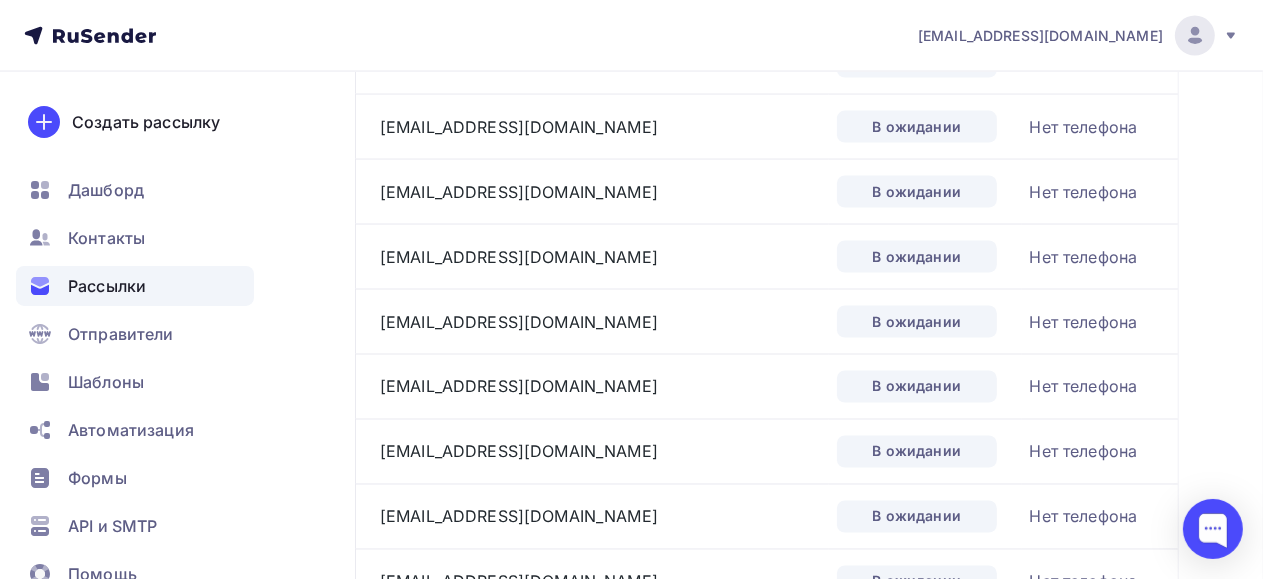 scroll, scrollTop: 3240, scrollLeft: 0, axis: vertical 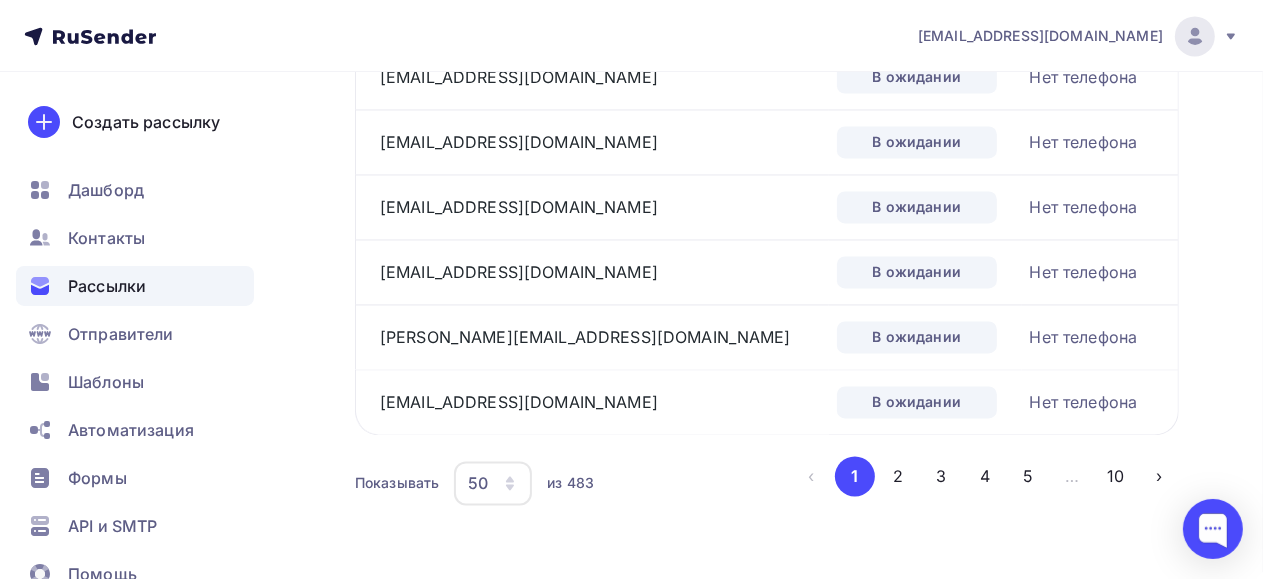click on "50" at bounding box center [493, 483] 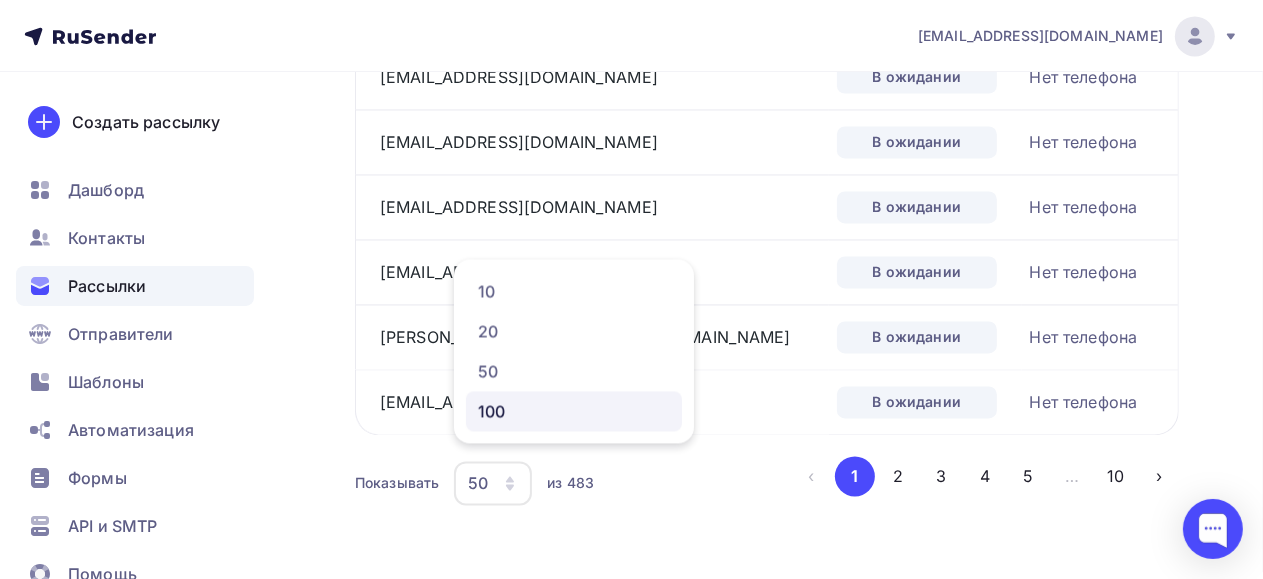 click on "100" at bounding box center (574, 411) 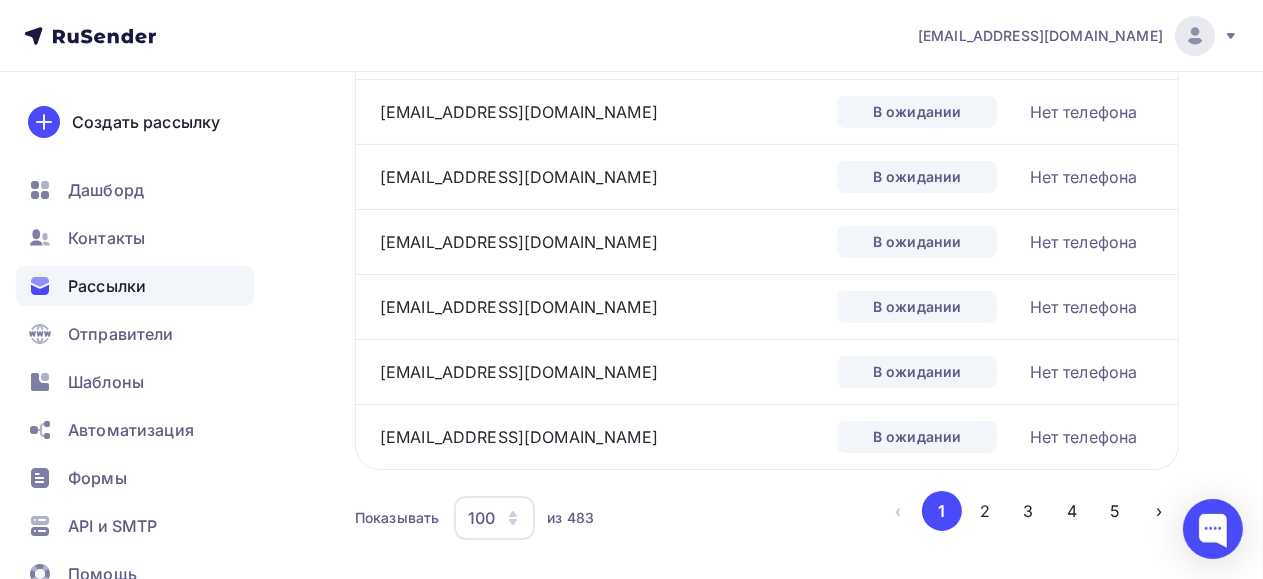 scroll, scrollTop: 6480, scrollLeft: 0, axis: vertical 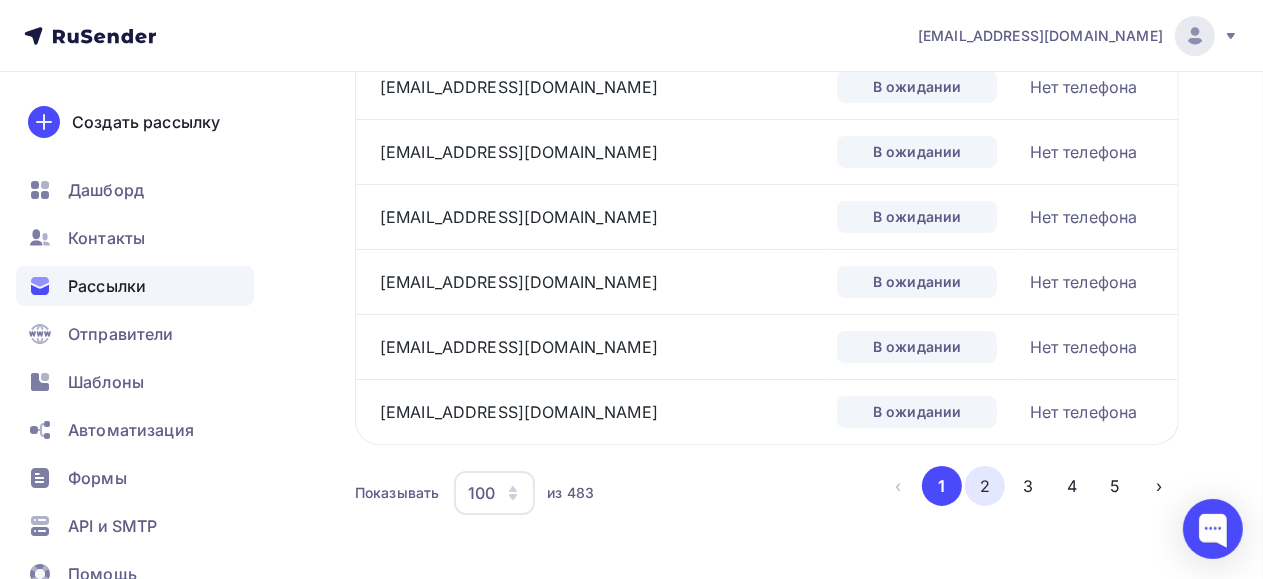 click on "2" at bounding box center [985, 486] 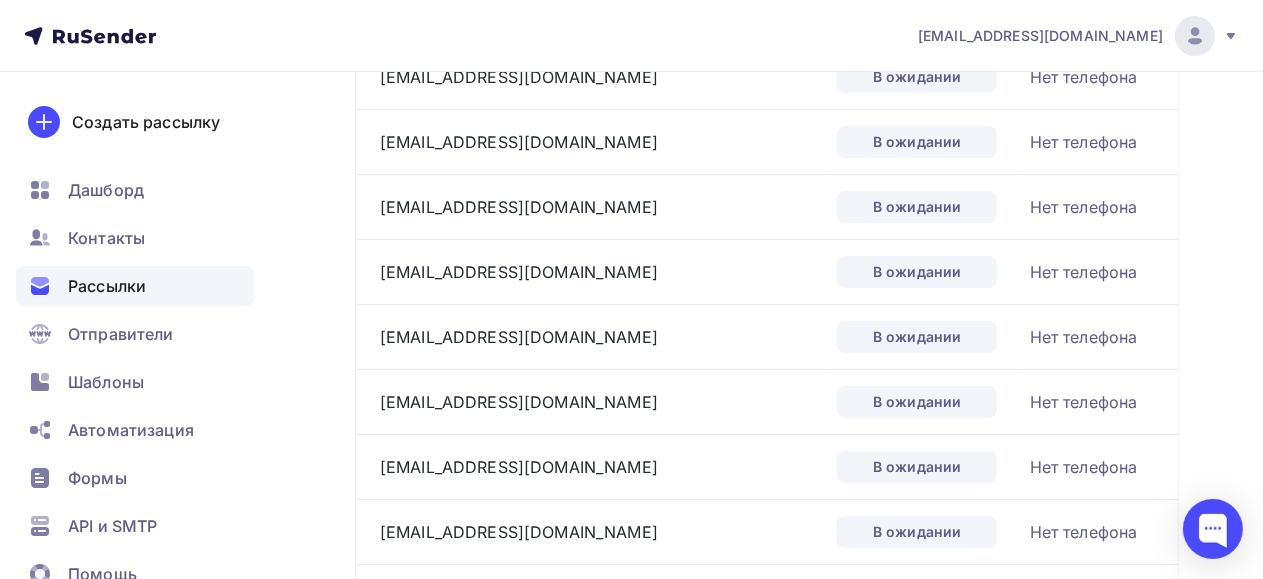 scroll, scrollTop: 6480, scrollLeft: 0, axis: vertical 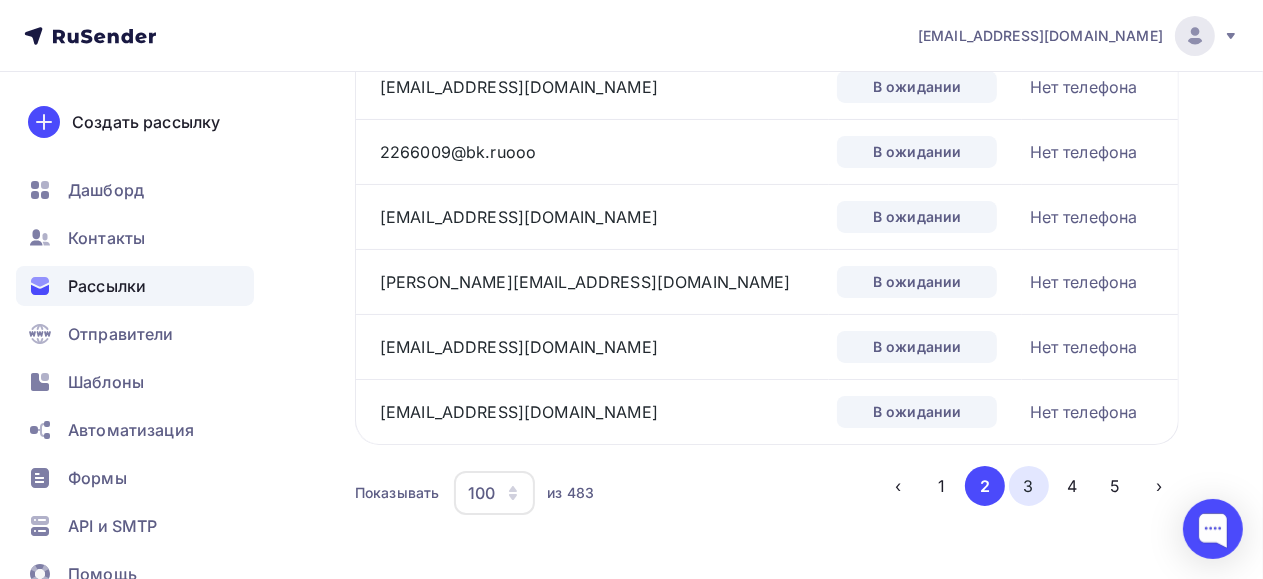 click on "3" at bounding box center (1029, 486) 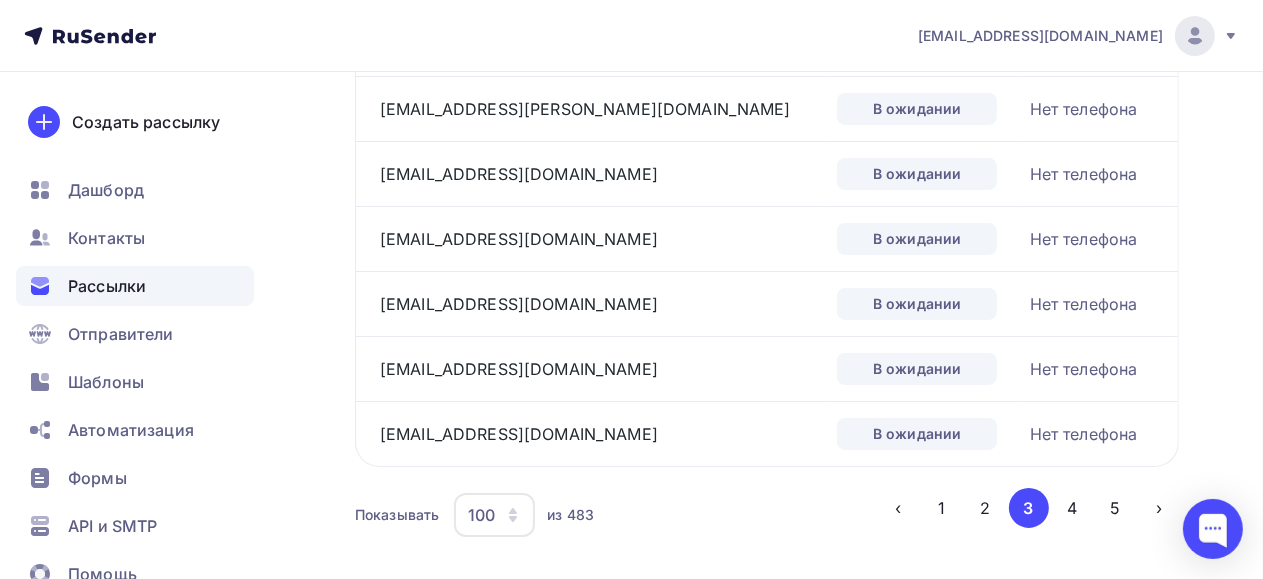 scroll, scrollTop: 6480, scrollLeft: 0, axis: vertical 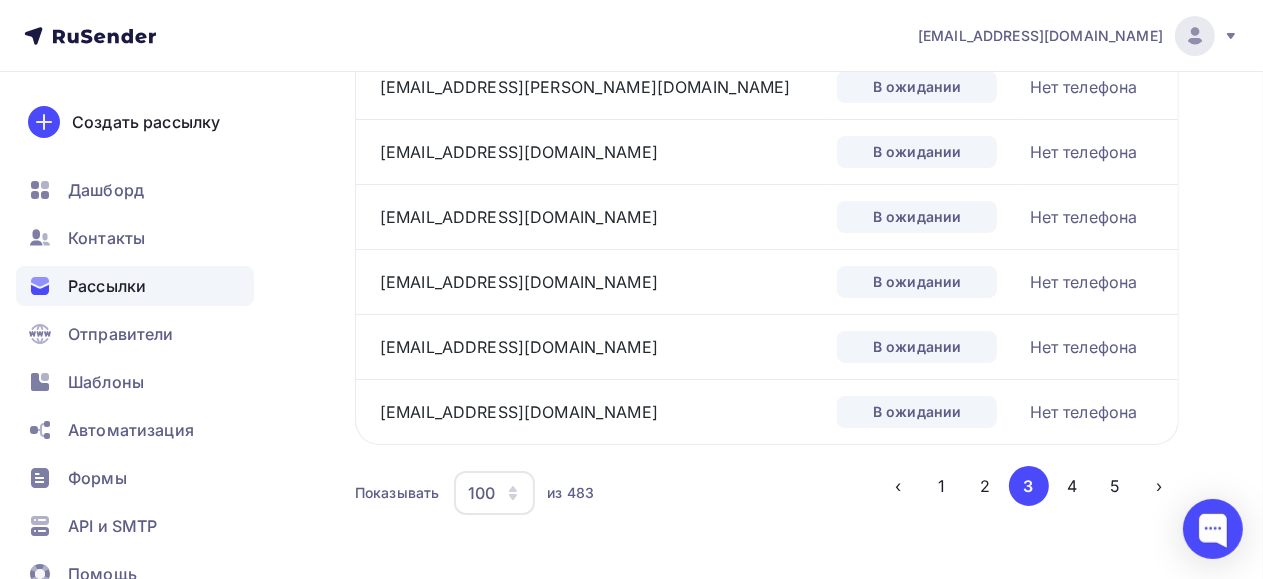click on "4" at bounding box center [1072, 486] 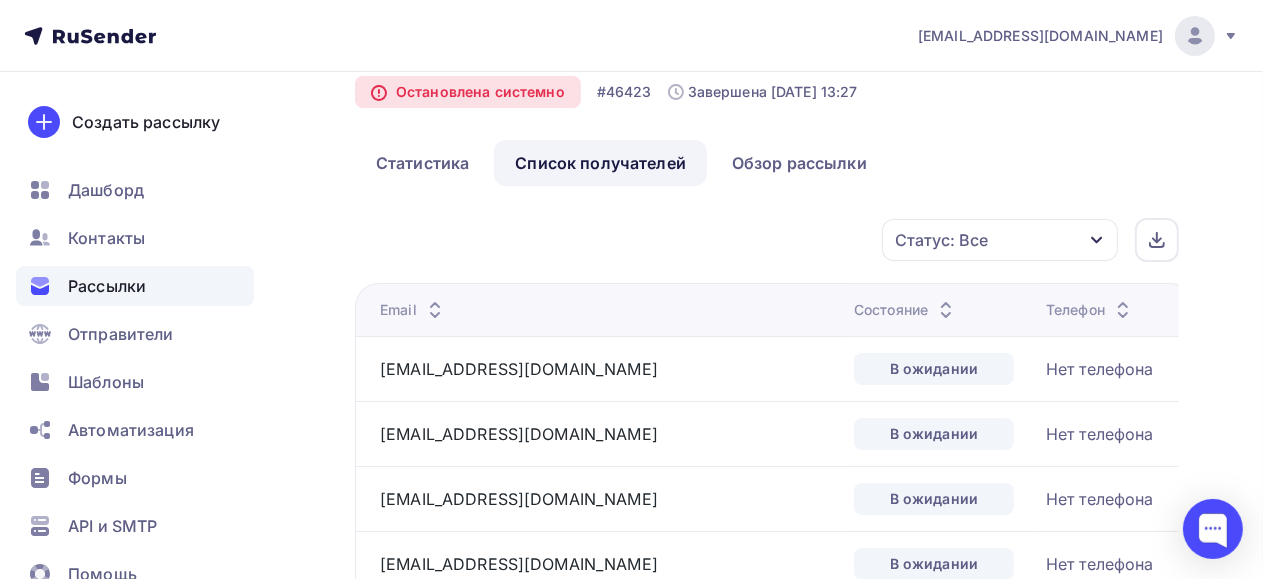 scroll, scrollTop: 0, scrollLeft: 0, axis: both 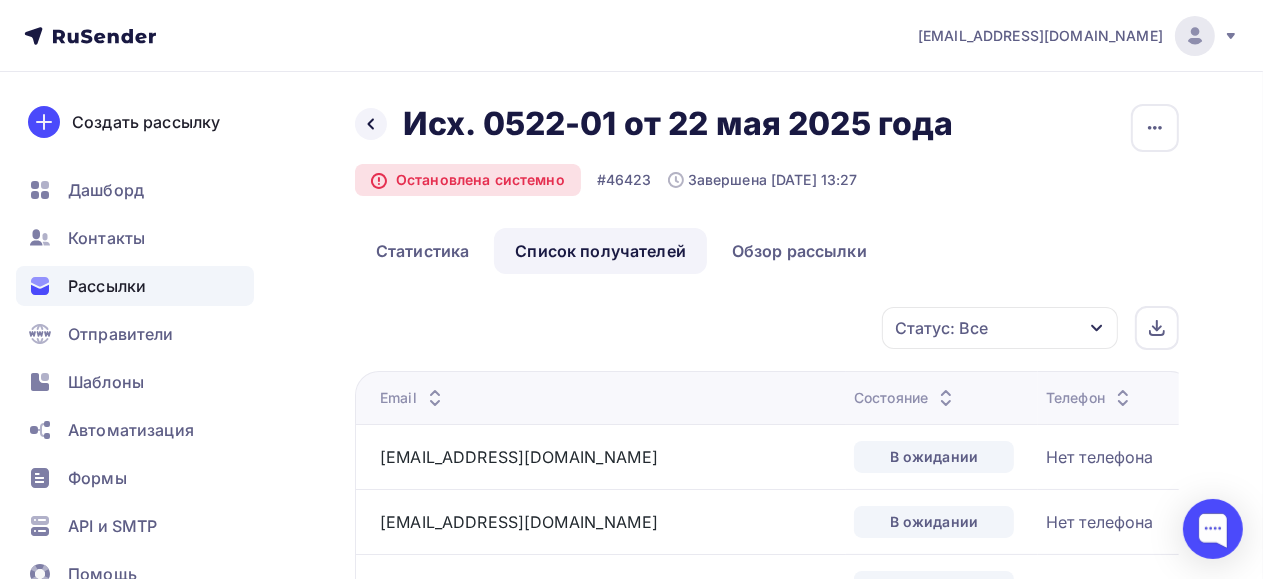 click on "Статус: Все" at bounding box center [1000, 328] 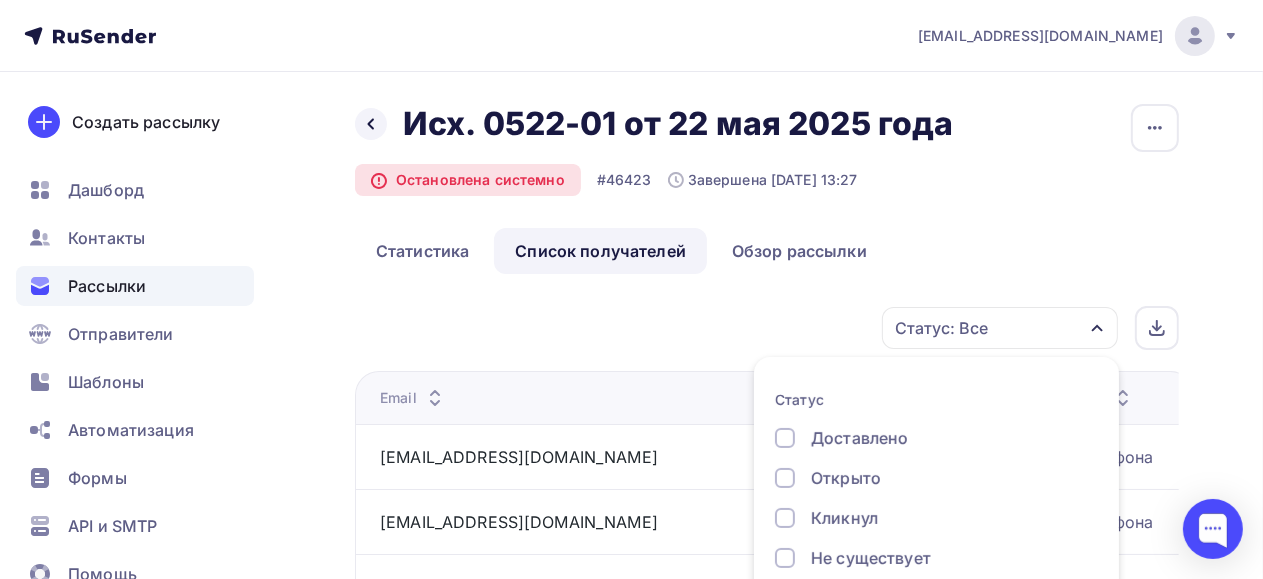 scroll, scrollTop: 122, scrollLeft: 0, axis: vertical 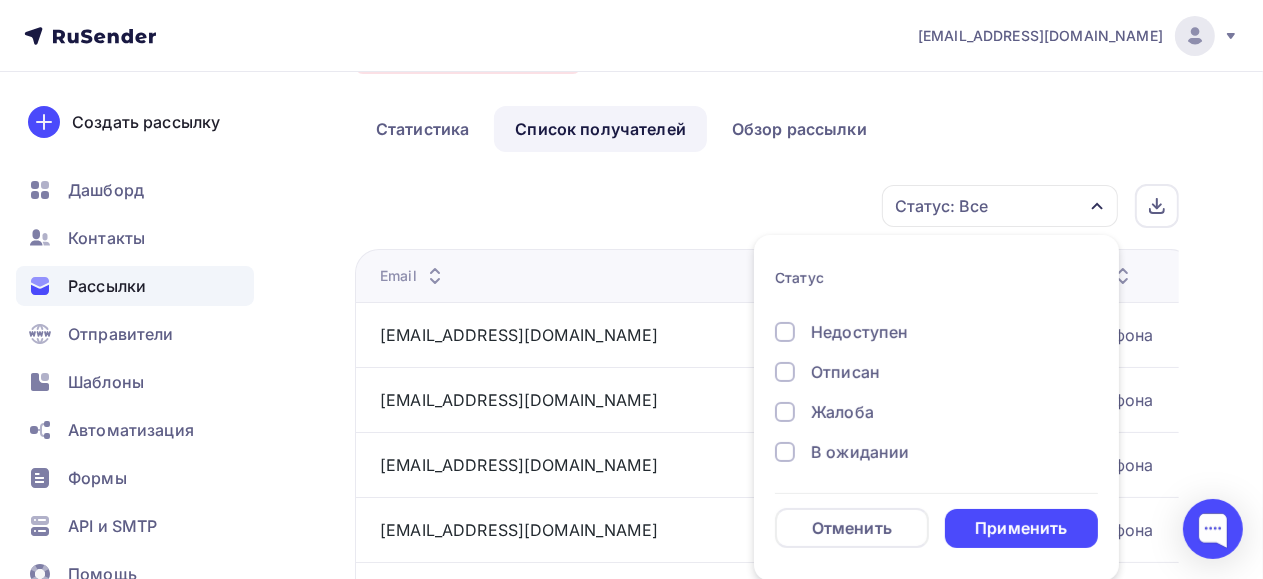 click at bounding box center (785, 412) 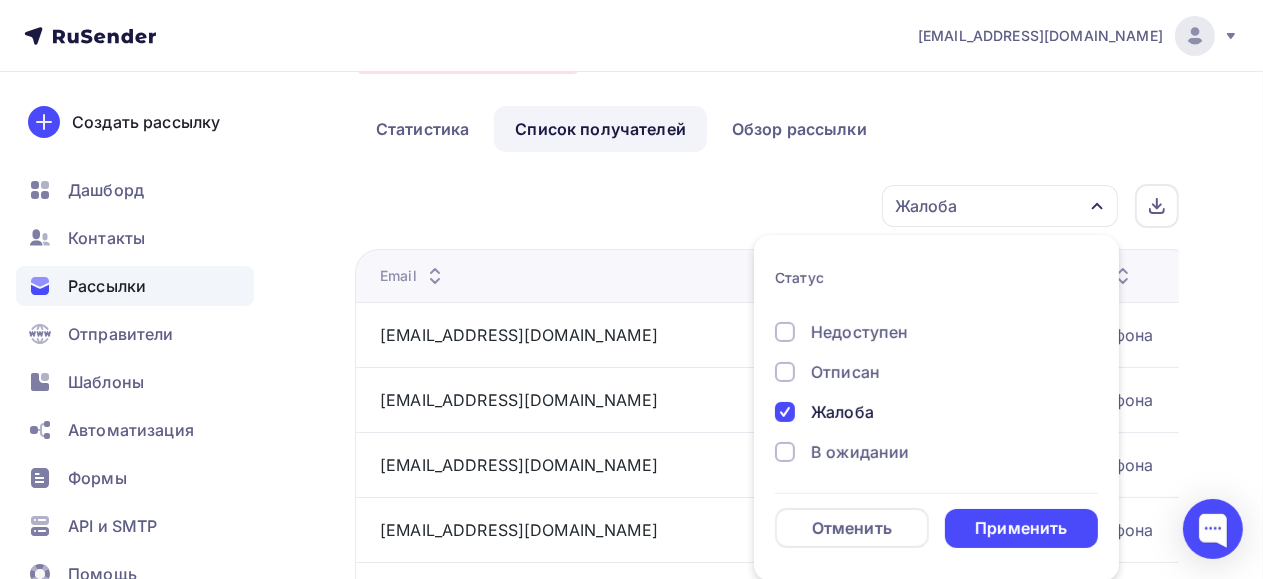 click at bounding box center [785, 372] 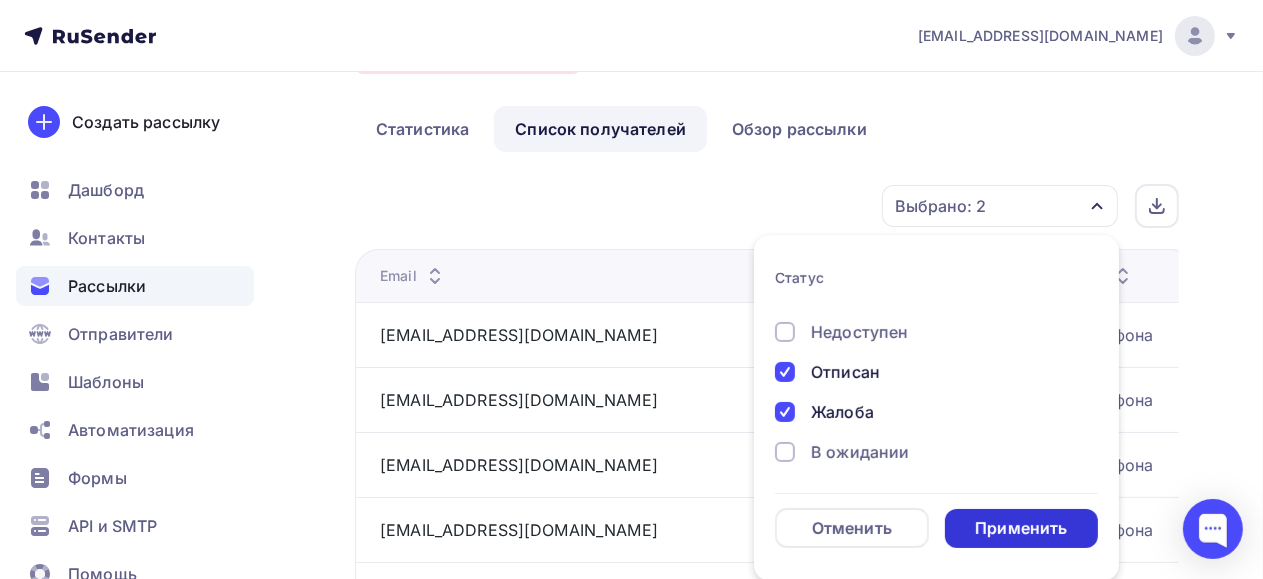 click on "Применить" at bounding box center (1021, 528) 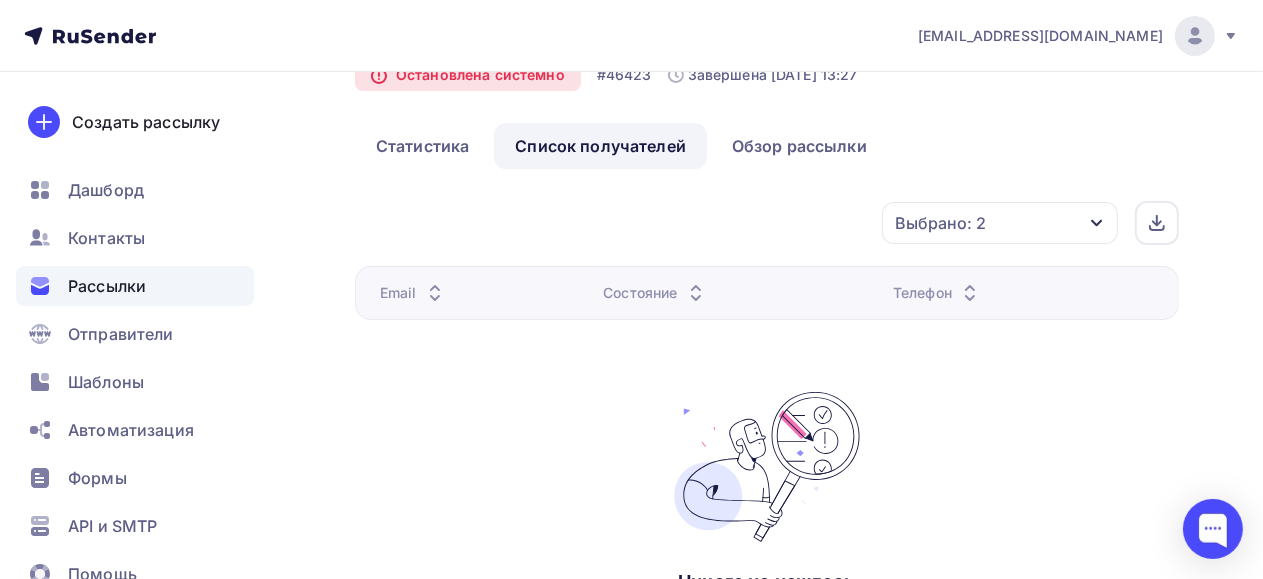 scroll, scrollTop: 0, scrollLeft: 0, axis: both 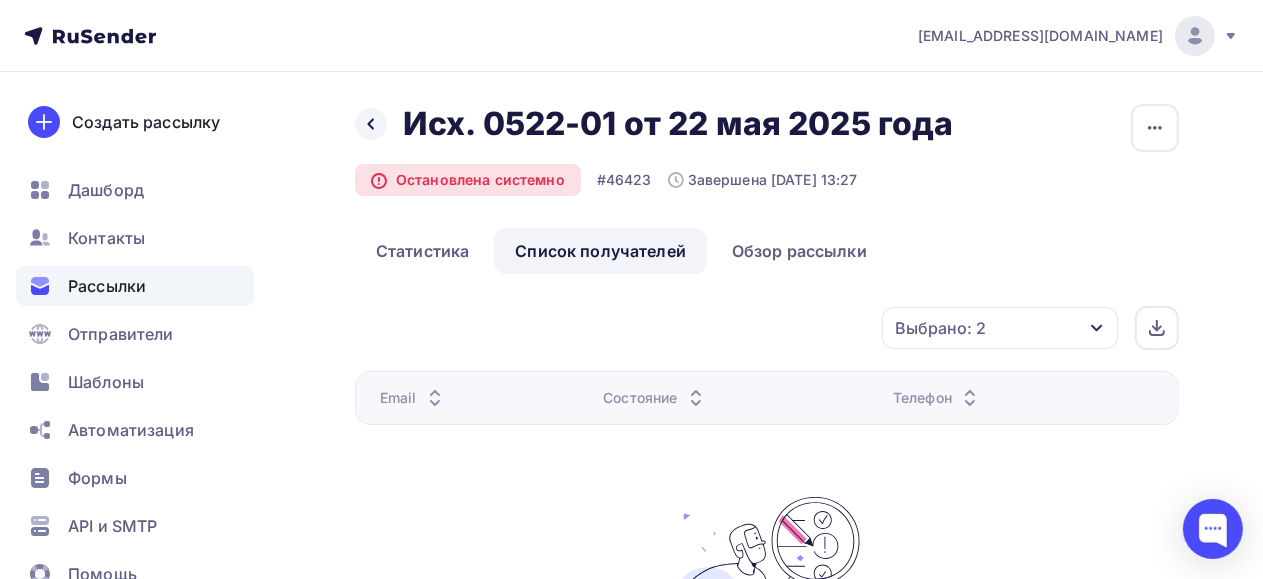 click on "Выбрано: 2" at bounding box center [1000, 328] 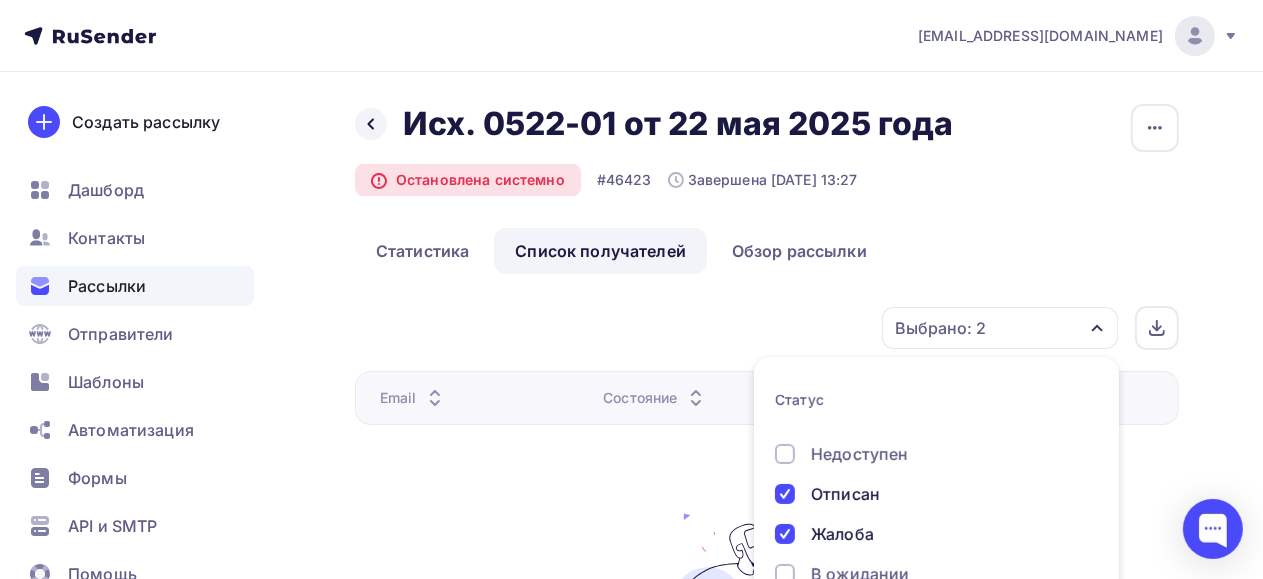 scroll, scrollTop: 122, scrollLeft: 0, axis: vertical 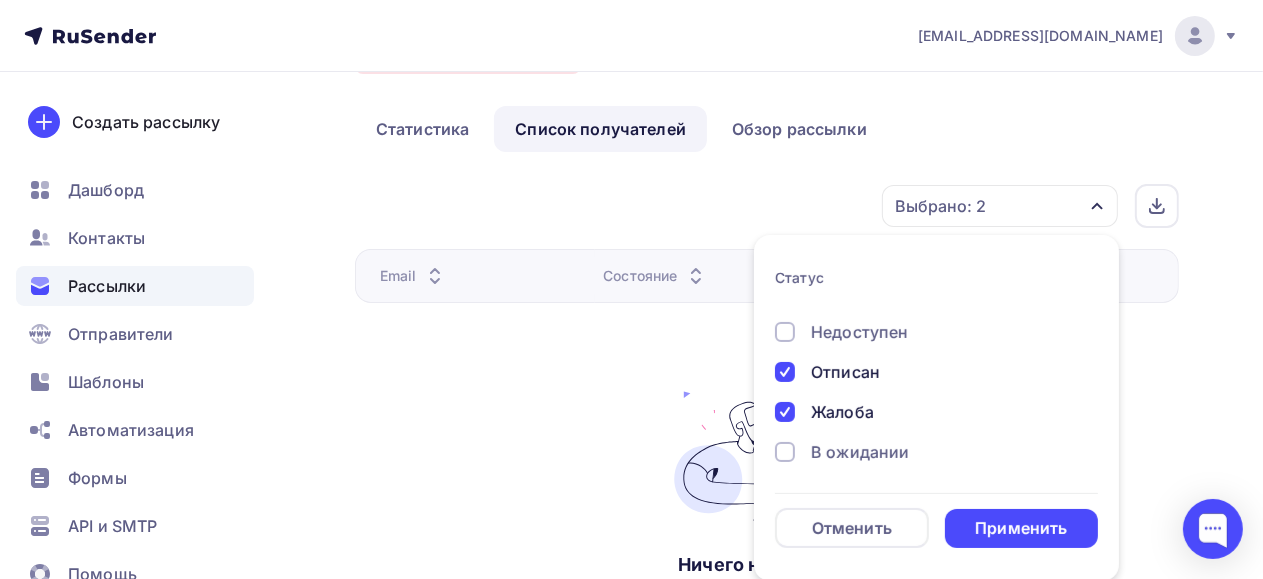 click at bounding box center (785, 372) 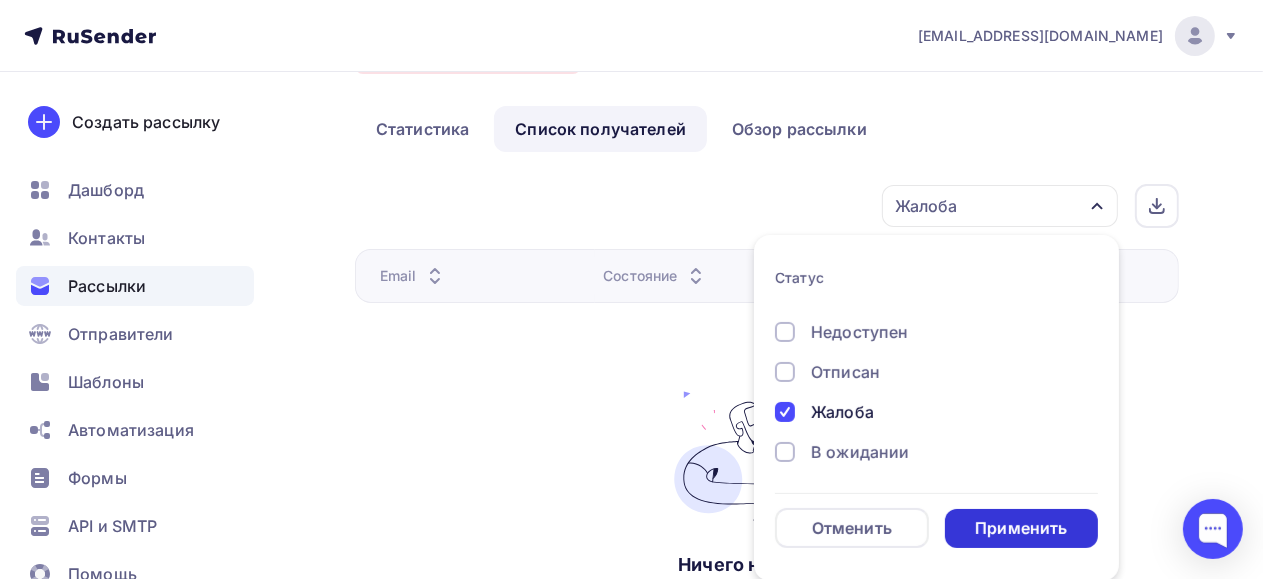 click on "Применить" at bounding box center (1021, 528) 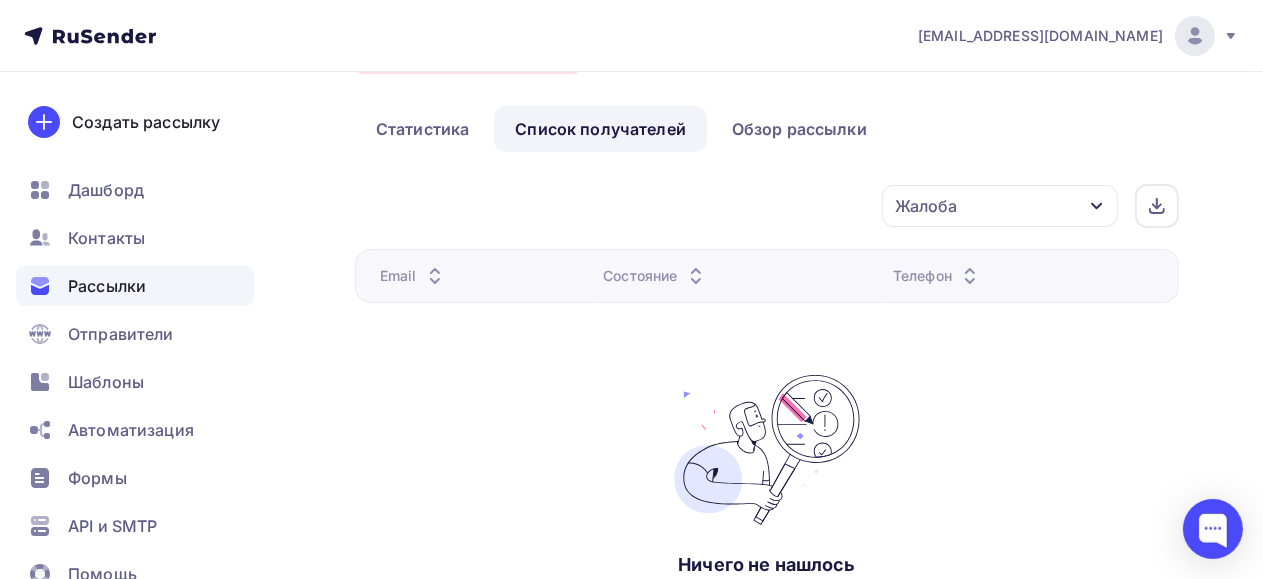 click on "Жалоба" at bounding box center (1000, 206) 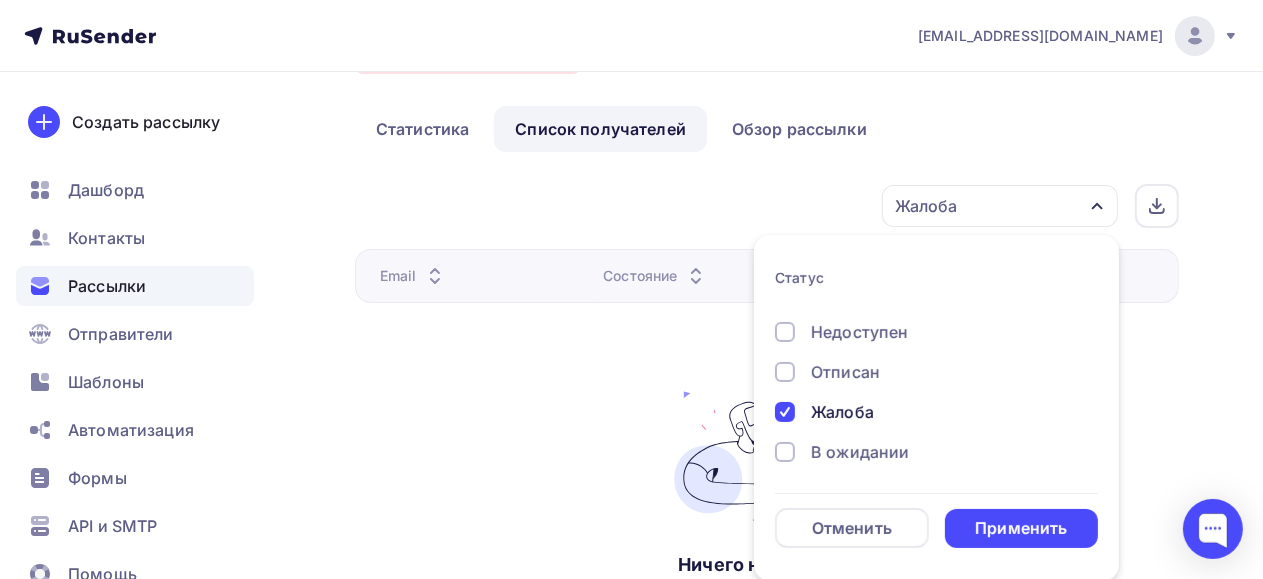 scroll, scrollTop: 184, scrollLeft: 0, axis: vertical 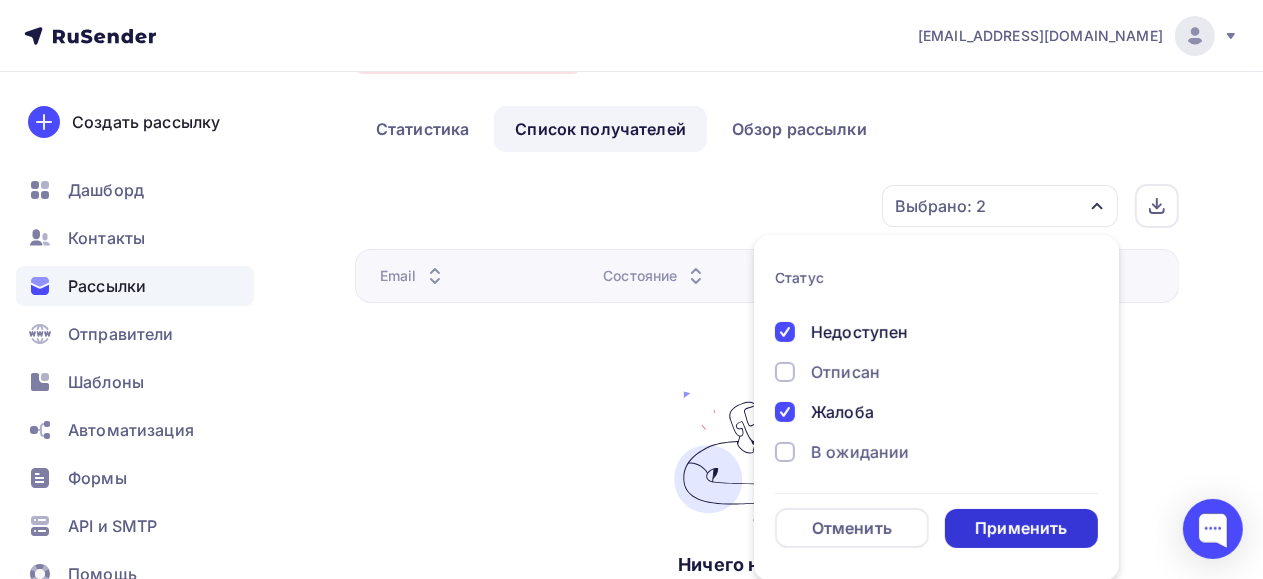 click on "Применить" at bounding box center [1021, 528] 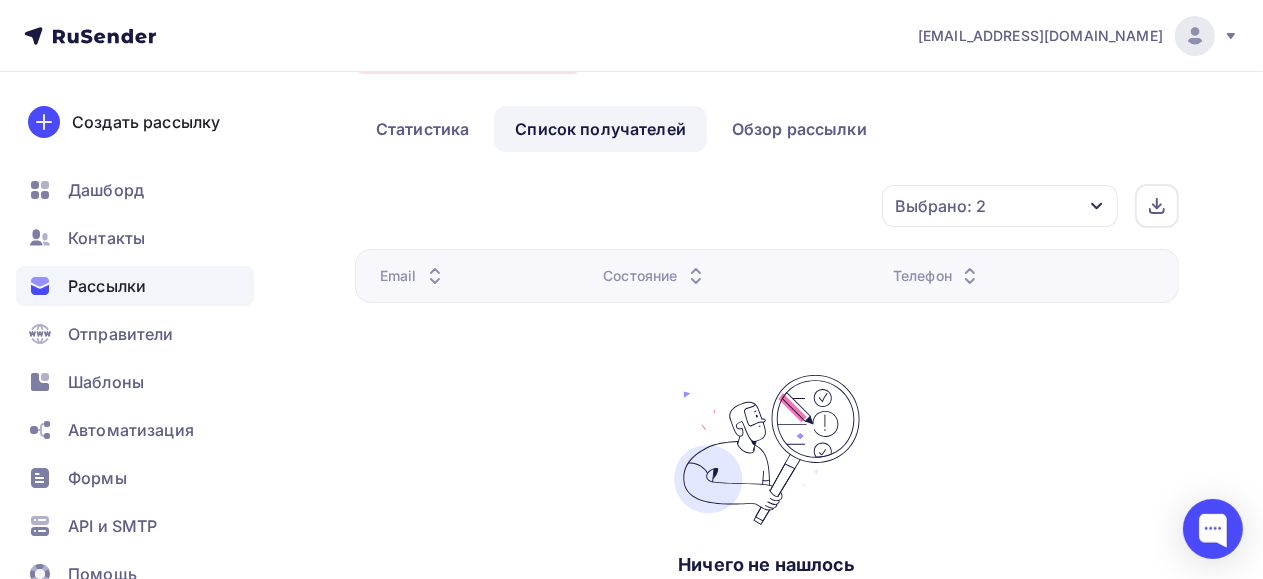 click on "Выбрано: 2" at bounding box center [1000, 206] 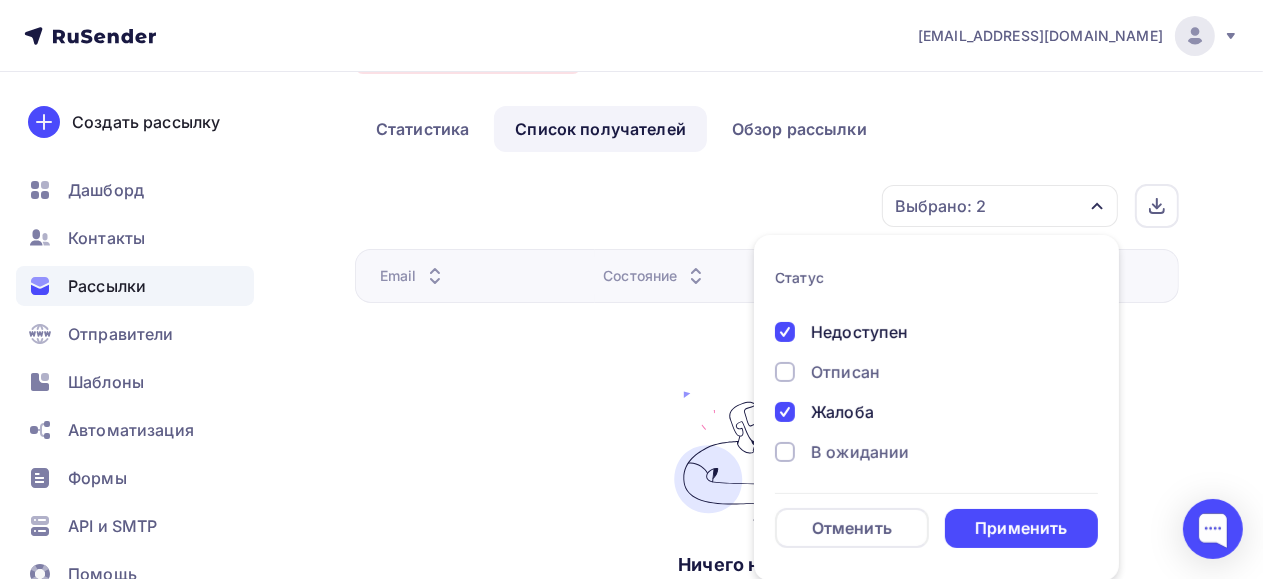 click on "Статус
Доставлено
Открыто
Кликнул
Не существует
Переполнен
Недоступен
Отписан
[GEOGRAPHIC_DATA]
В ожидании
Отменить       Применить" at bounding box center (936, 408) 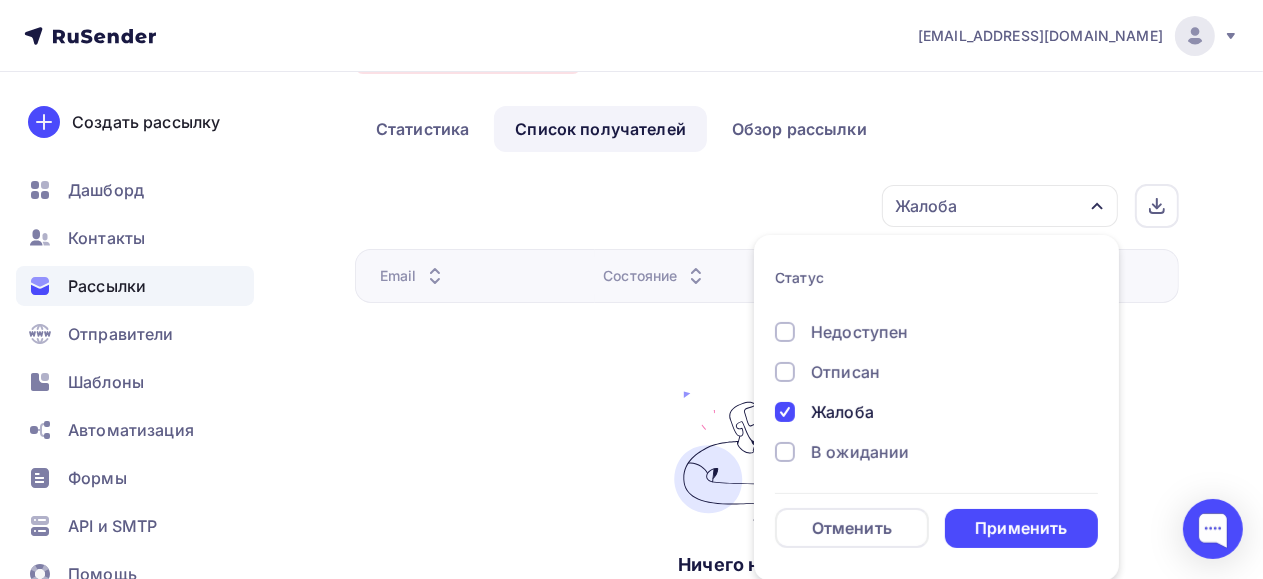 click on "Доставлено
Открыто
Кликнул
Не существует
Переполнен
Недоступен
Отписан
[GEOGRAPHIC_DATA]
В ожидании" at bounding box center [936, 292] 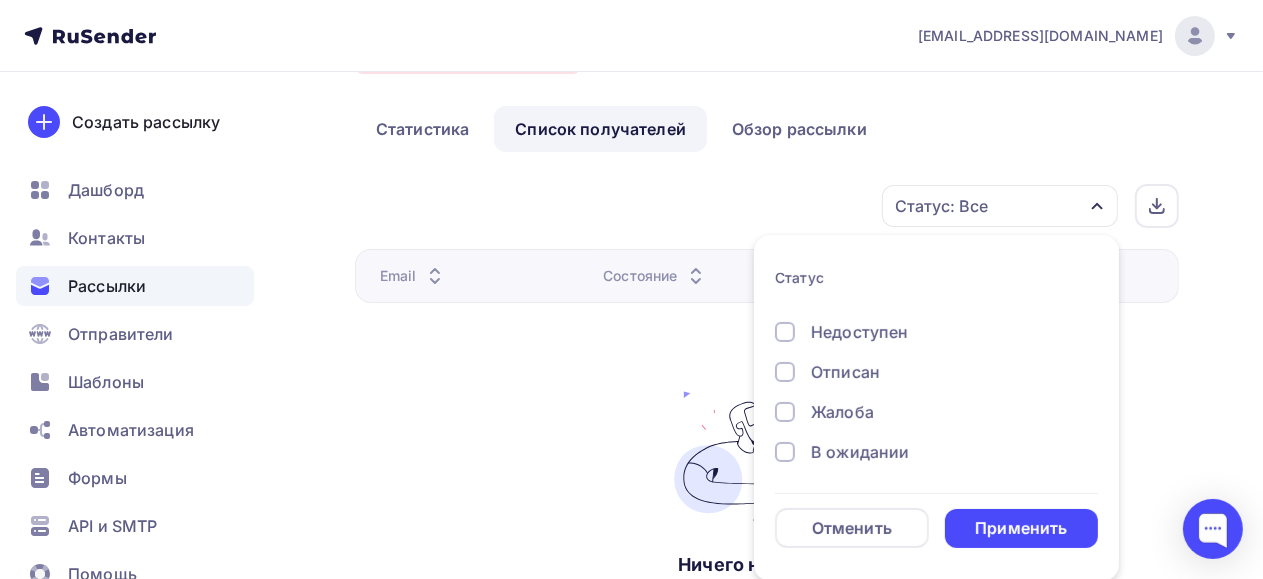 click on "Статус: Все
Статус
Доставлено
Открыто
Кликнул
Не существует
Переполнен
Недоступен
Отписан
[GEOGRAPHIC_DATA]
В ожидании
Отменить       Применить" at bounding box center [774, 206] 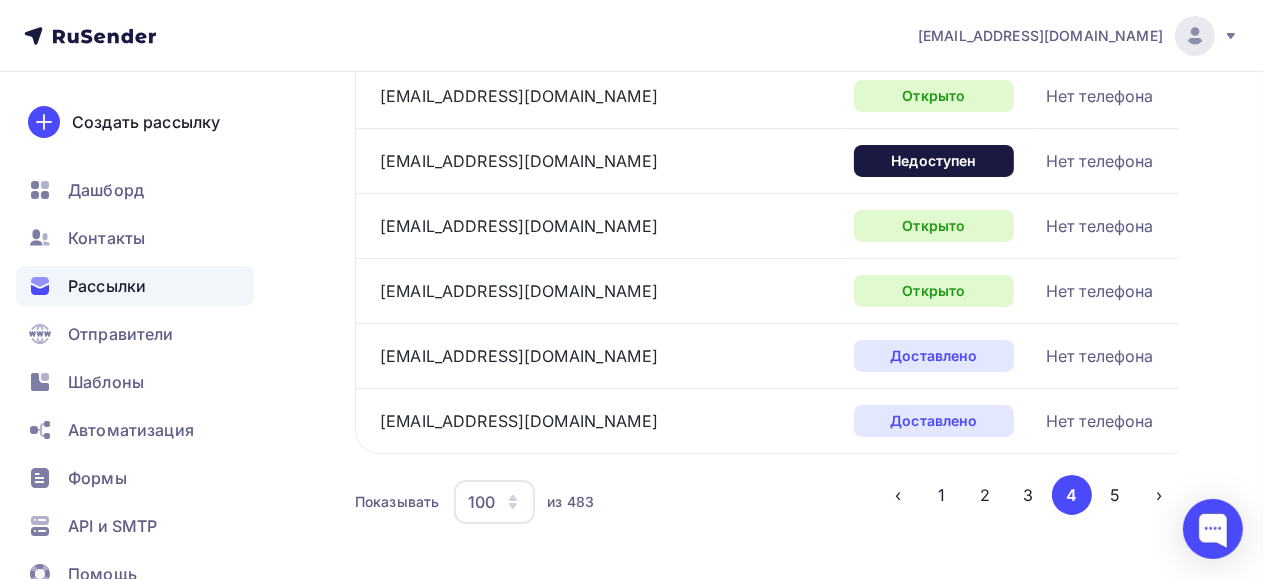 scroll, scrollTop: 6480, scrollLeft: 0, axis: vertical 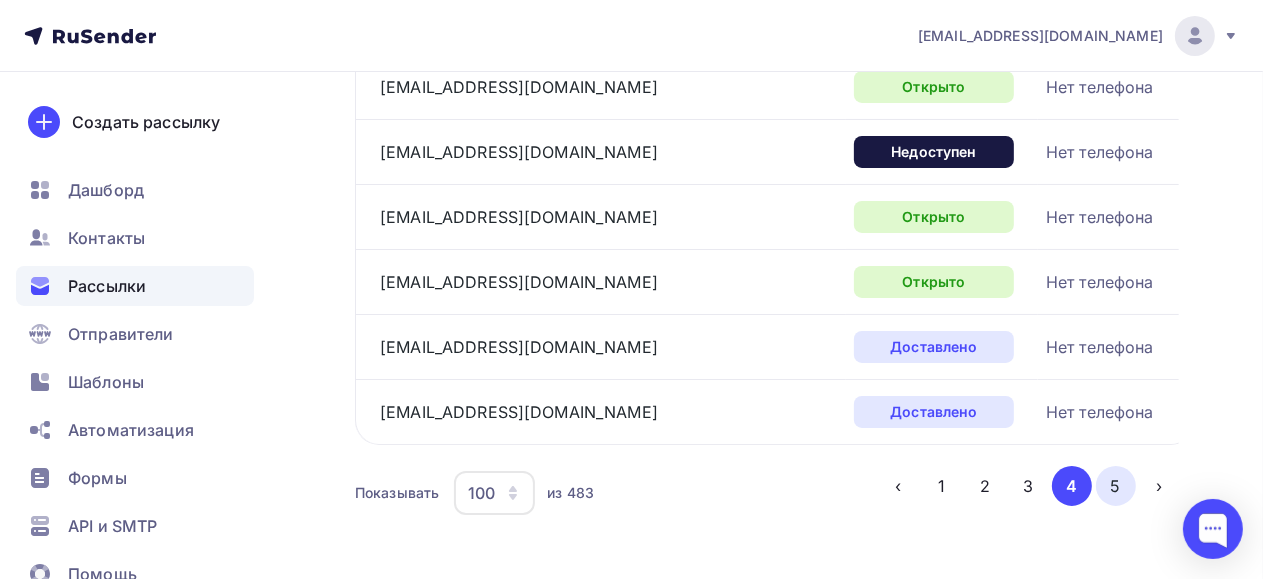 click on "5" at bounding box center (1116, 486) 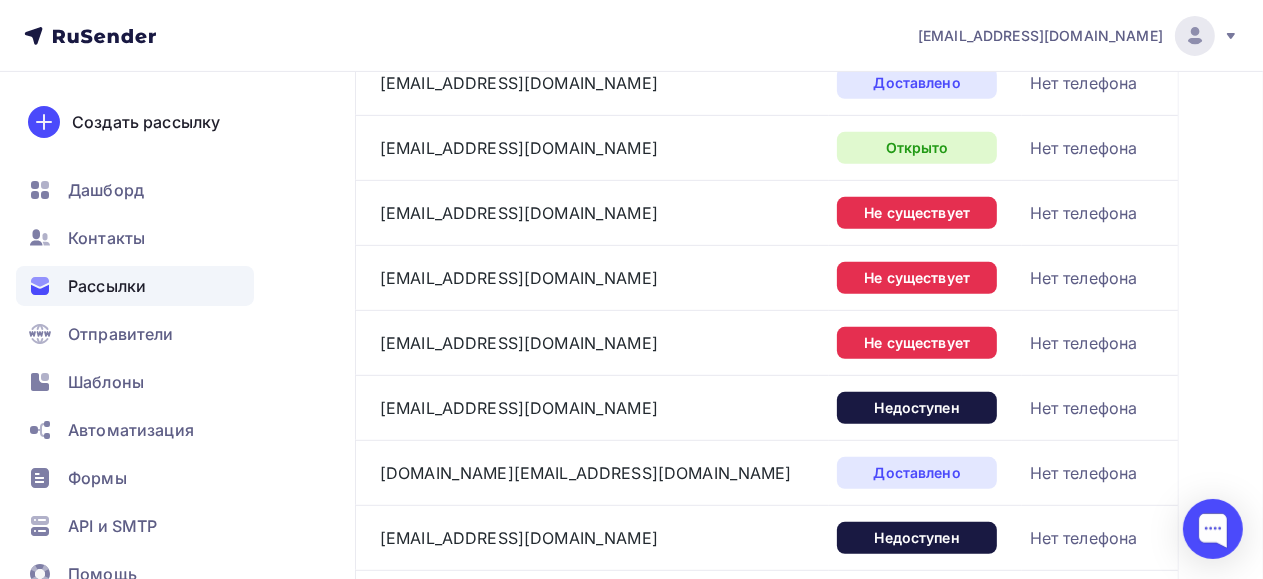 scroll, scrollTop: 700, scrollLeft: 0, axis: vertical 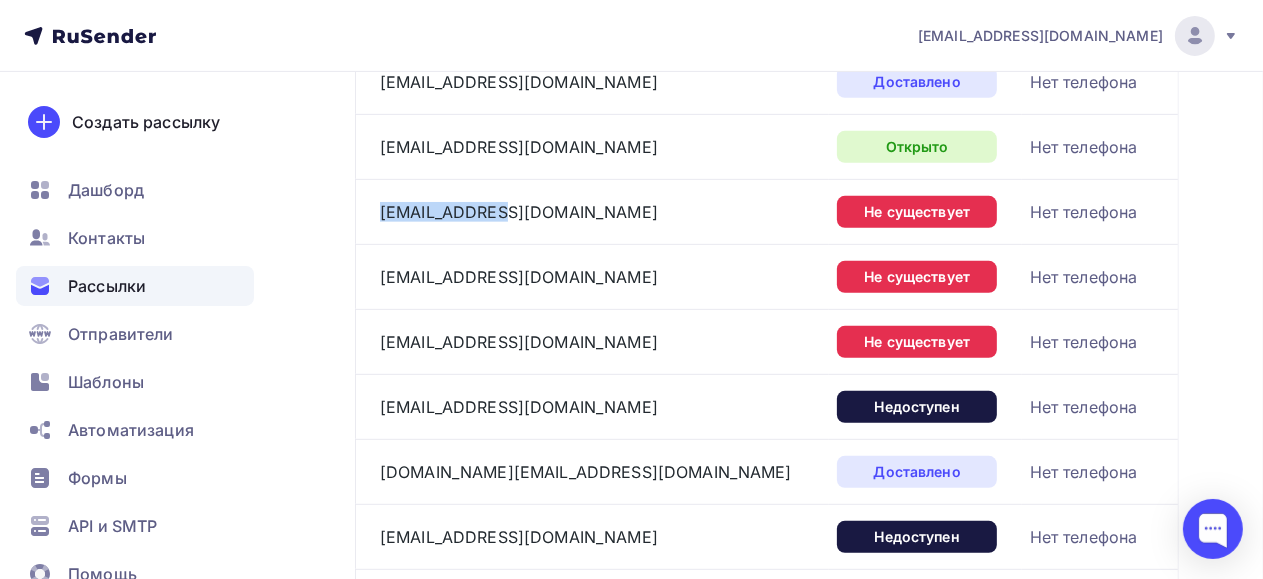 drag, startPoint x: 373, startPoint y: 215, endPoint x: 479, endPoint y: 221, distance: 106.16968 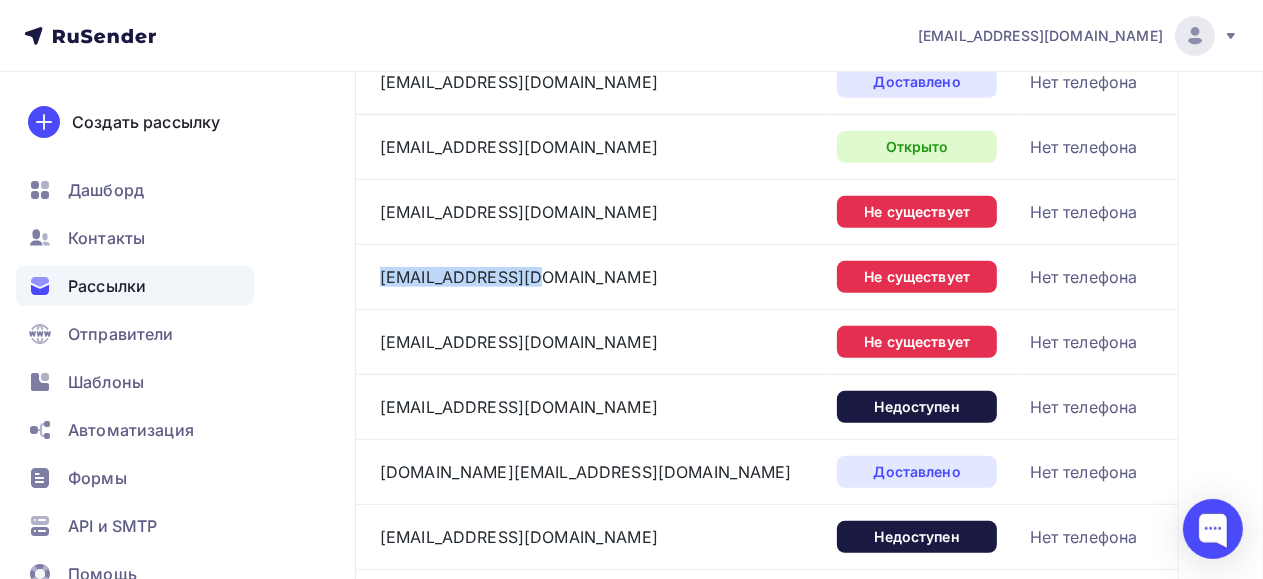 drag, startPoint x: 536, startPoint y: 266, endPoint x: 368, endPoint y: 284, distance: 168.96153 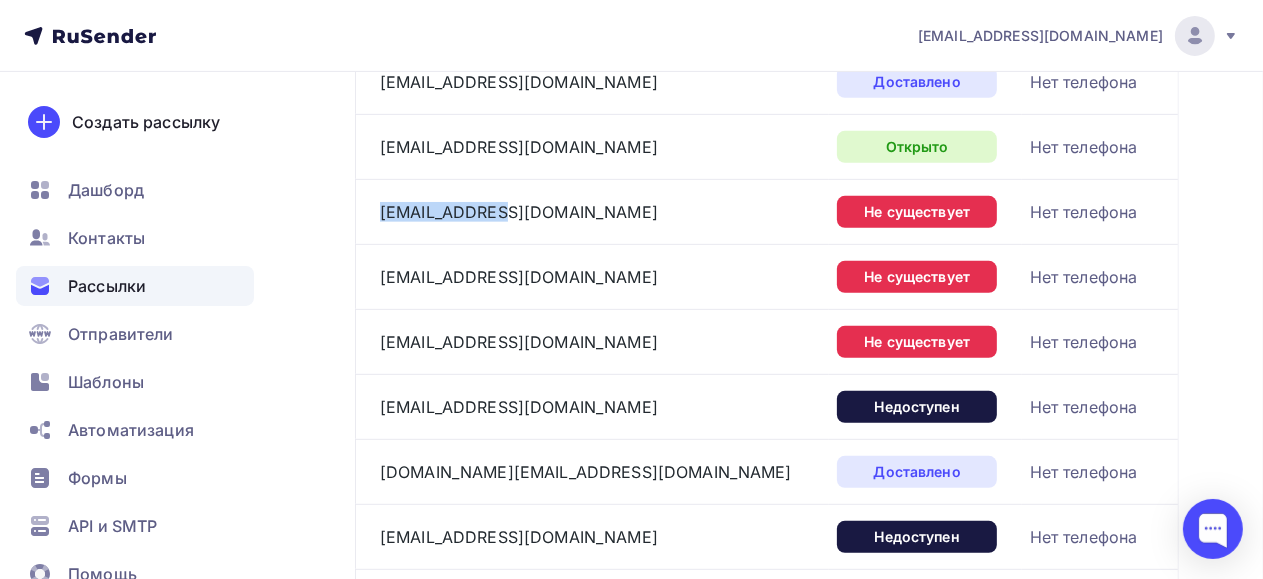 drag, startPoint x: 489, startPoint y: 215, endPoint x: 357, endPoint y: 219, distance: 132.0606 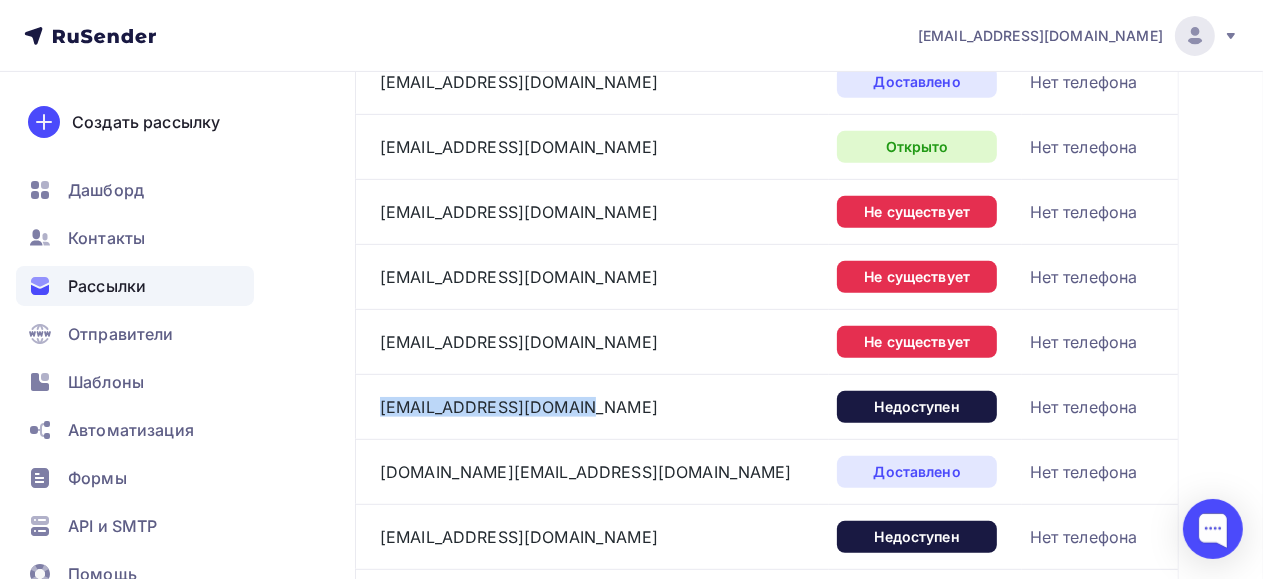drag, startPoint x: 574, startPoint y: 402, endPoint x: 364, endPoint y: 411, distance: 210.19276 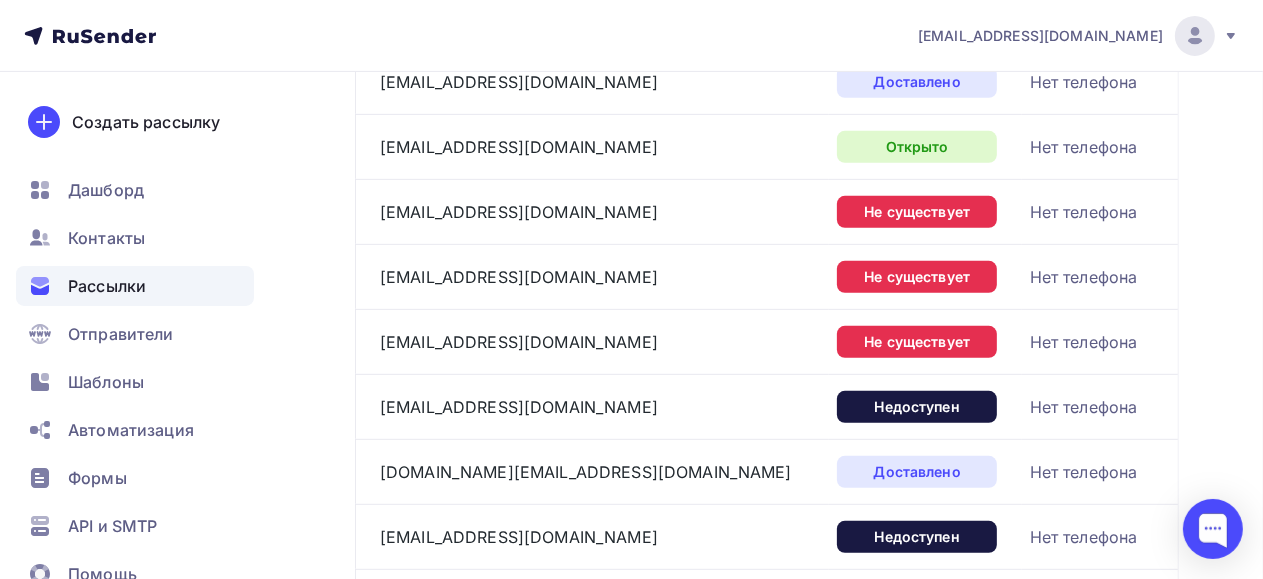 click on "[EMAIL_ADDRESS][DOMAIN_NAME]" at bounding box center (600, 537) 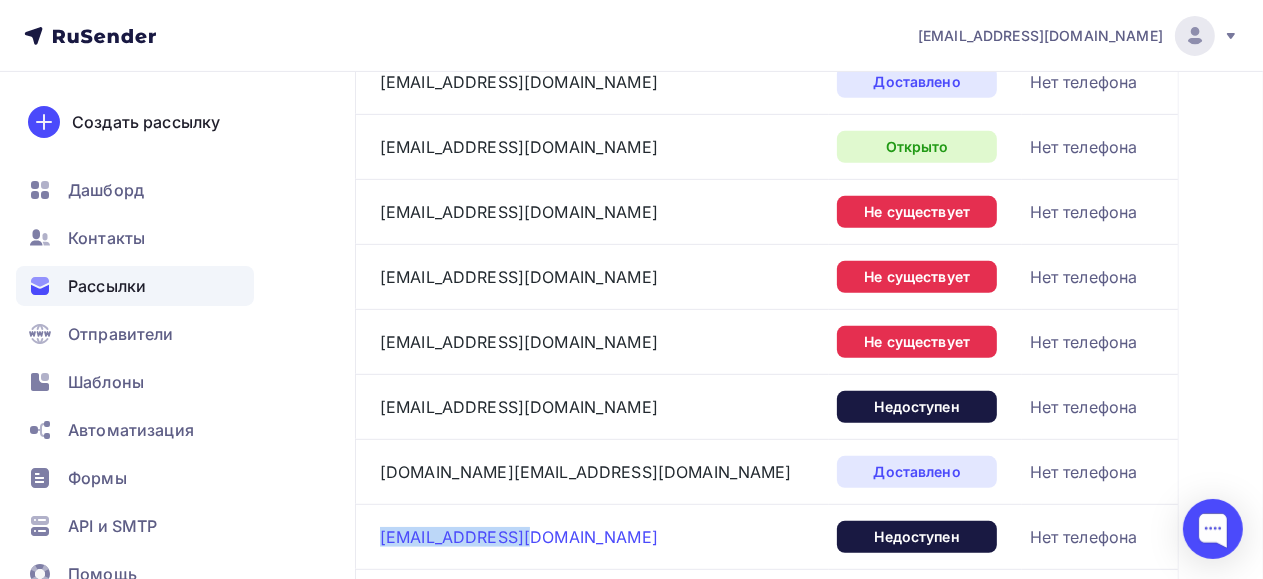 drag, startPoint x: 542, startPoint y: 534, endPoint x: 380, endPoint y: 539, distance: 162.07715 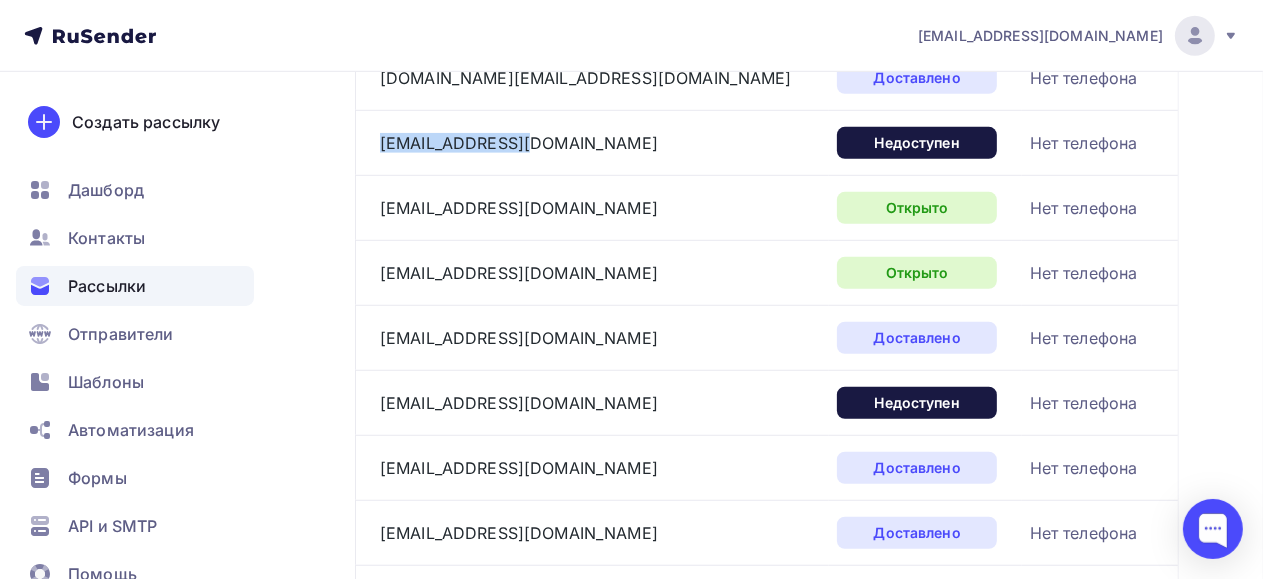 scroll, scrollTop: 1200, scrollLeft: 0, axis: vertical 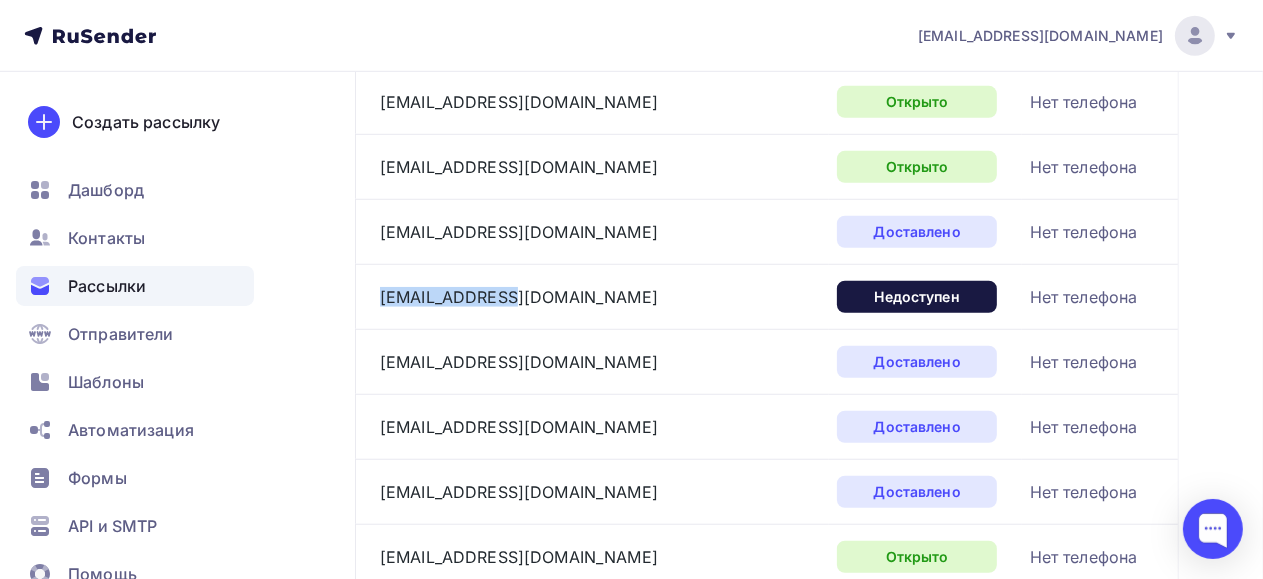 drag, startPoint x: 516, startPoint y: 294, endPoint x: 375, endPoint y: 306, distance: 141.50972 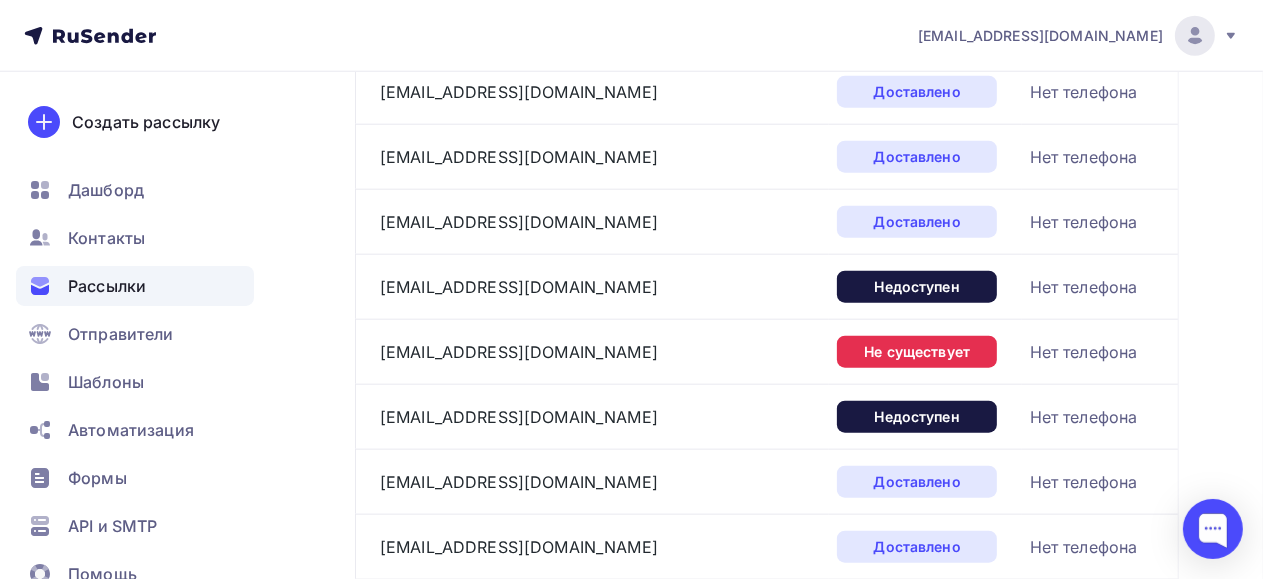 scroll, scrollTop: 1800, scrollLeft: 0, axis: vertical 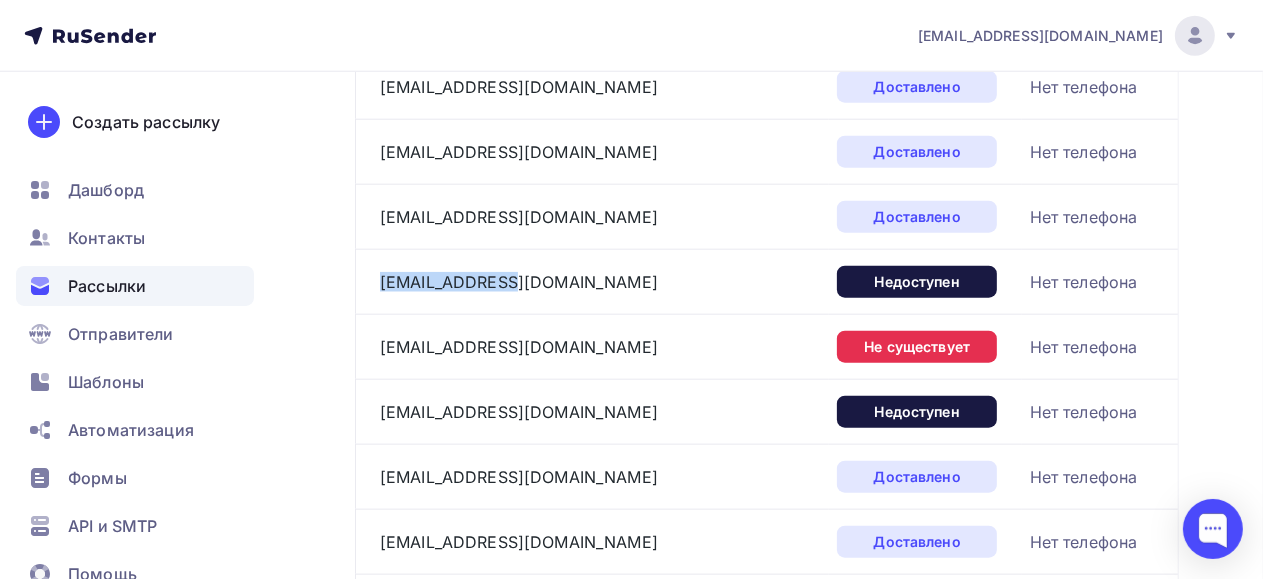 drag, startPoint x: 517, startPoint y: 276, endPoint x: 370, endPoint y: 277, distance: 147.0034 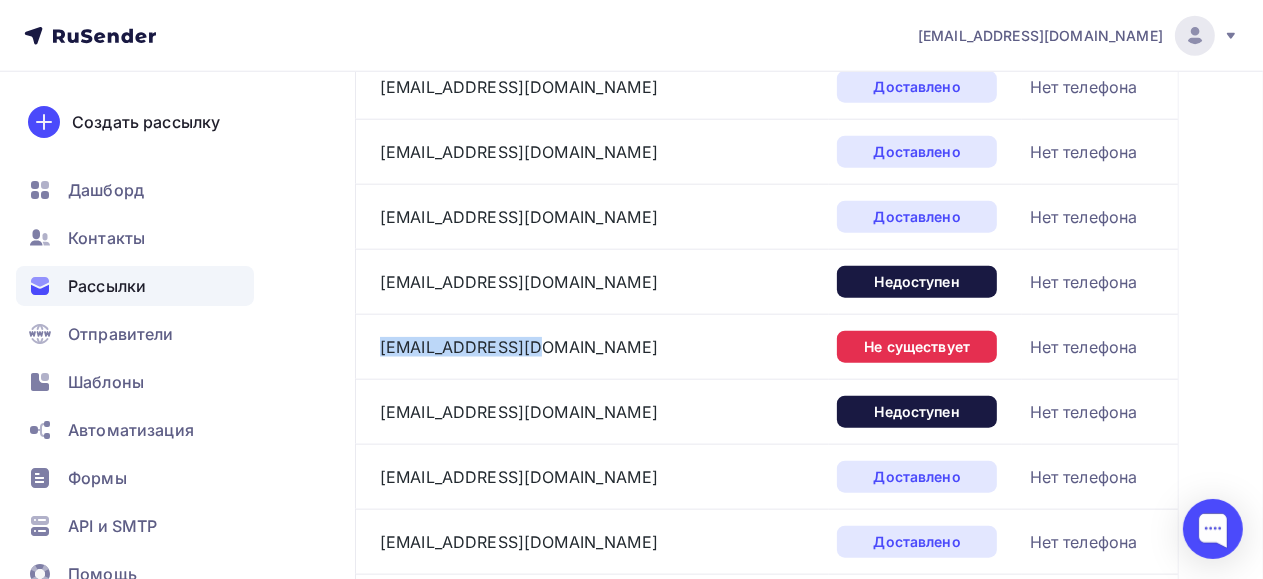 drag, startPoint x: 530, startPoint y: 344, endPoint x: 375, endPoint y: 346, distance: 155.01291 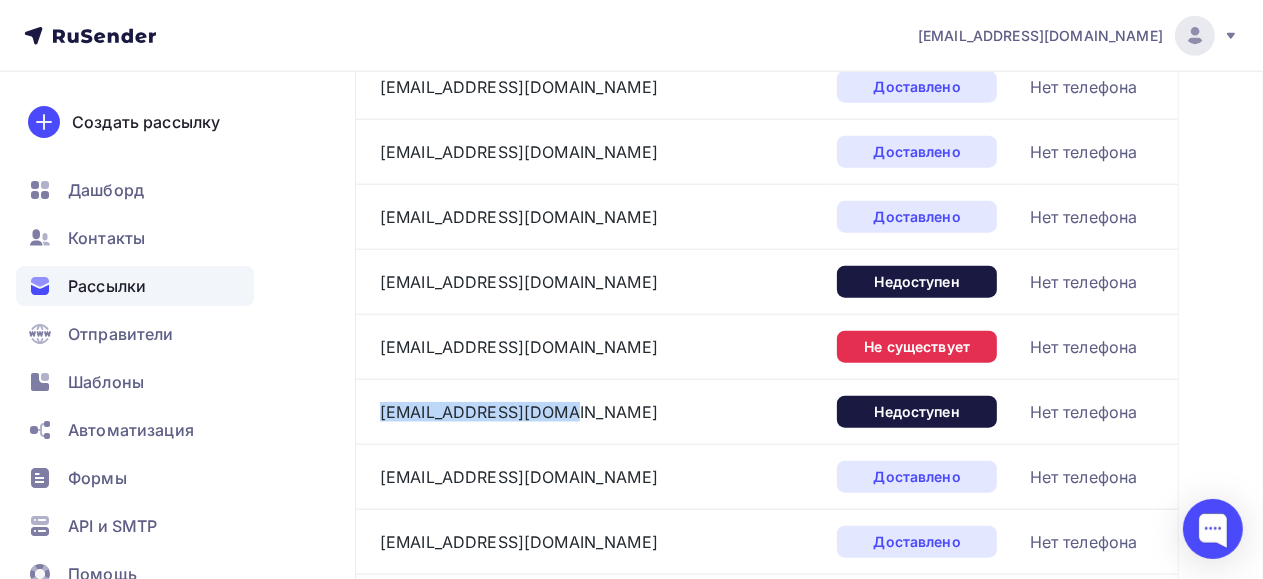 drag, startPoint x: 571, startPoint y: 410, endPoint x: 376, endPoint y: 416, distance: 195.09229 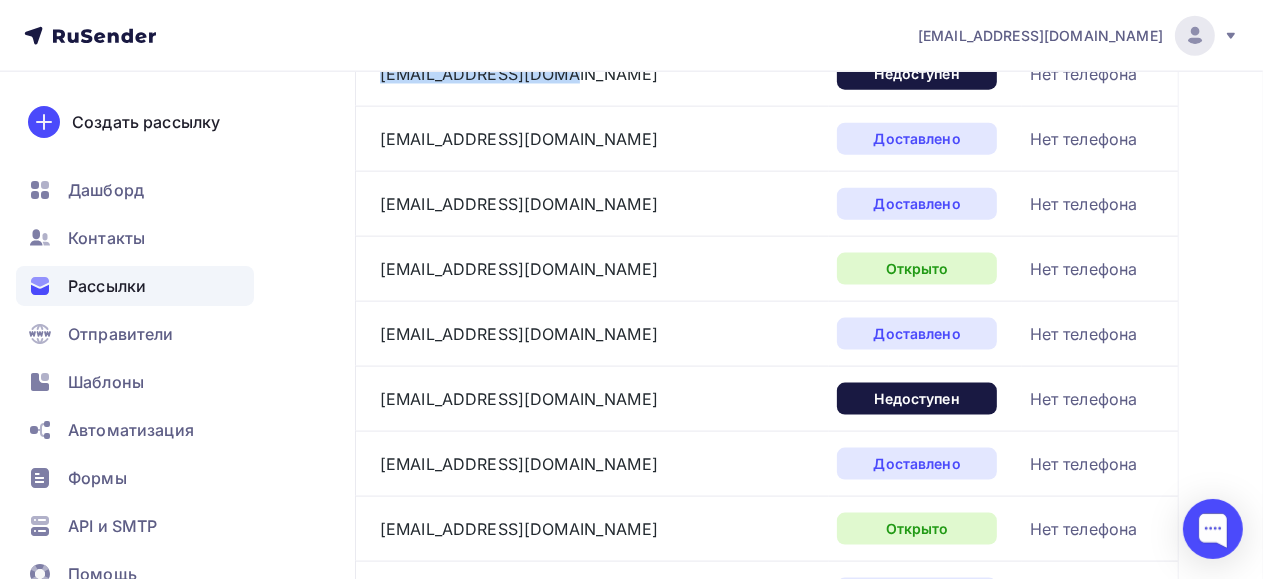 scroll, scrollTop: 2200, scrollLeft: 0, axis: vertical 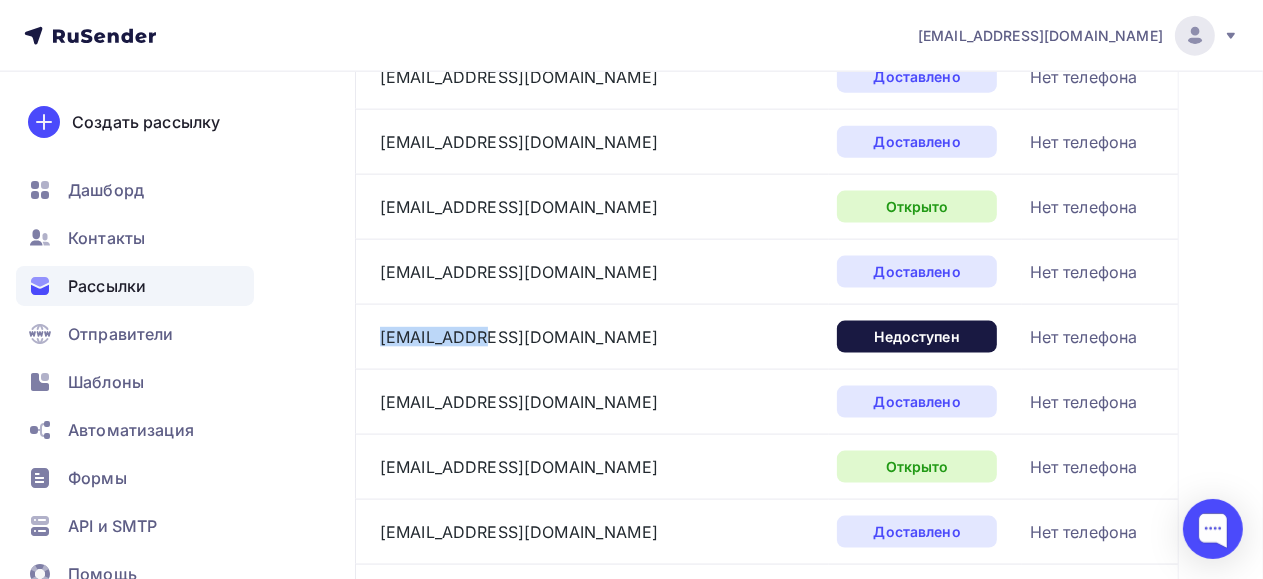 drag, startPoint x: 510, startPoint y: 325, endPoint x: 377, endPoint y: 334, distance: 133.30417 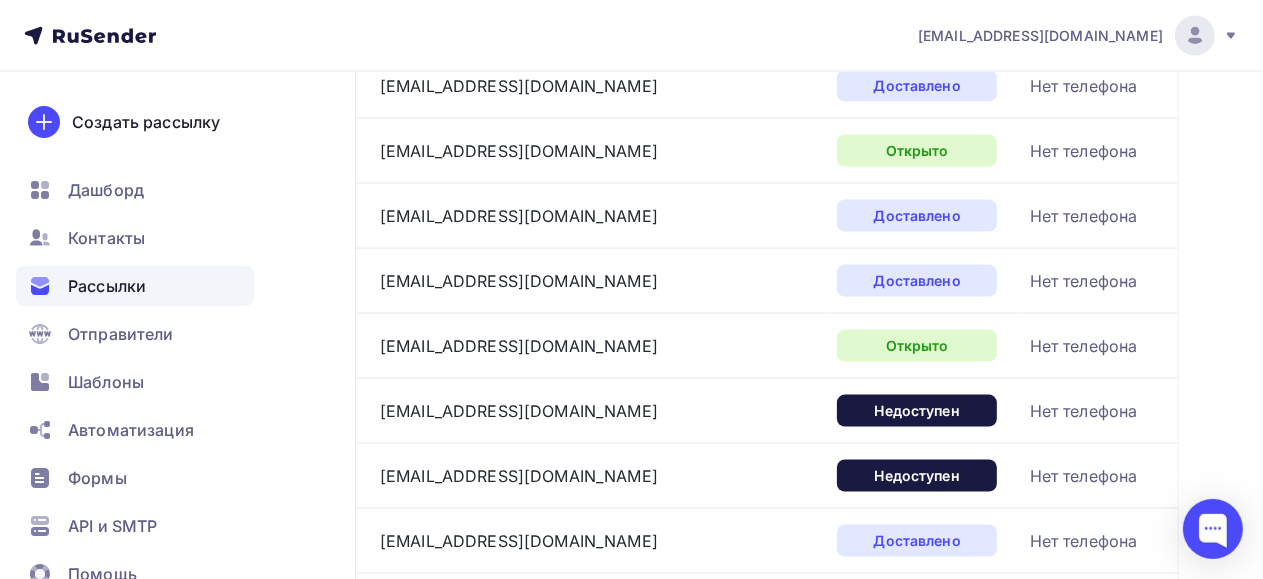 scroll, scrollTop: 2600, scrollLeft: 0, axis: vertical 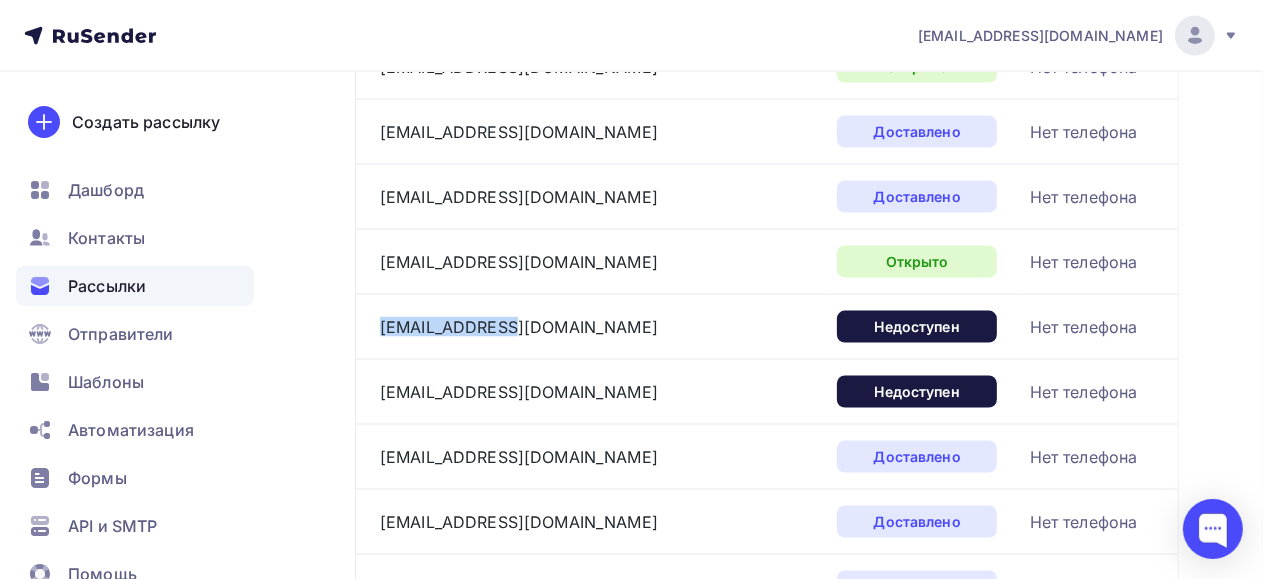drag, startPoint x: 507, startPoint y: 328, endPoint x: 373, endPoint y: 332, distance: 134.0597 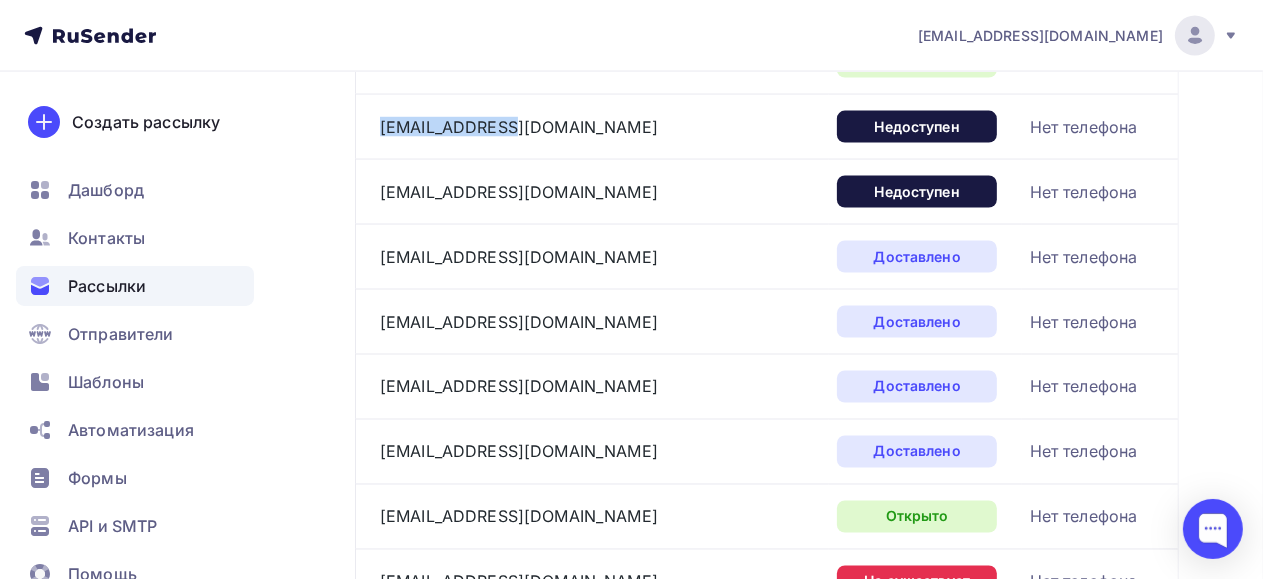 scroll, scrollTop: 3000, scrollLeft: 0, axis: vertical 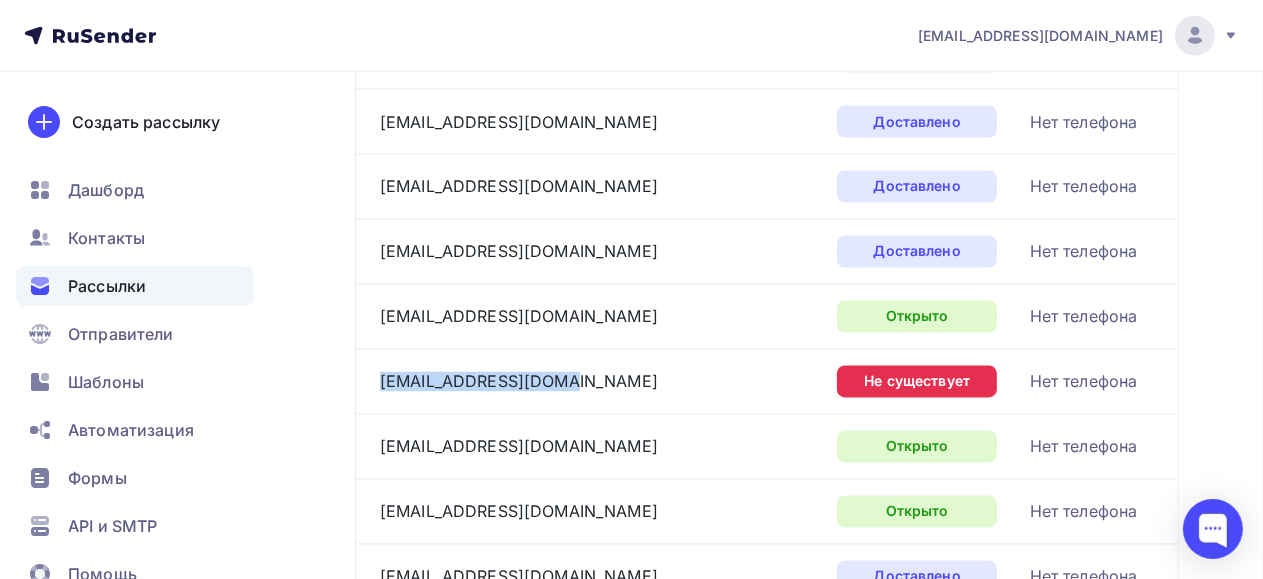 drag, startPoint x: 558, startPoint y: 367, endPoint x: 356, endPoint y: 382, distance: 202.55617 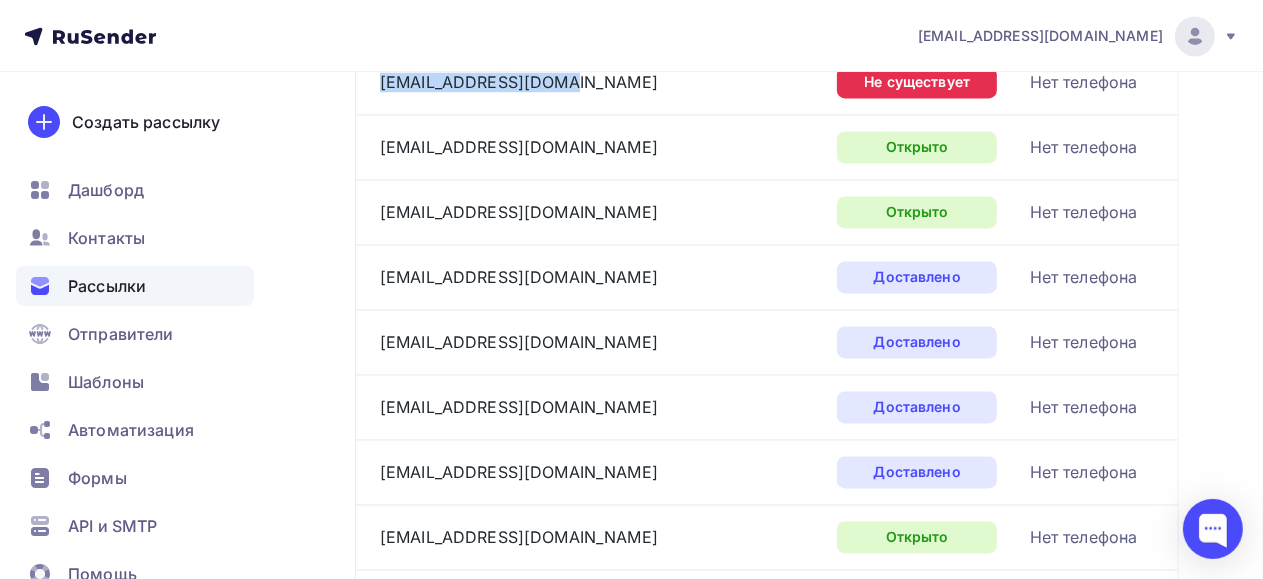 scroll, scrollTop: 3600, scrollLeft: 0, axis: vertical 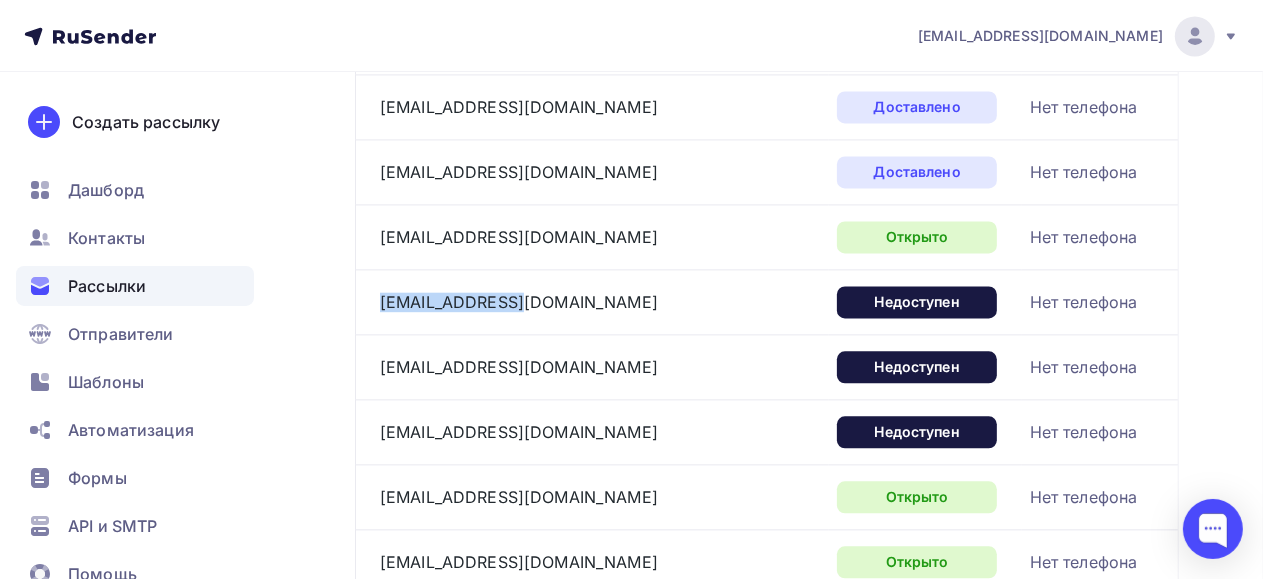 drag, startPoint x: 528, startPoint y: 298, endPoint x: 376, endPoint y: 298, distance: 152 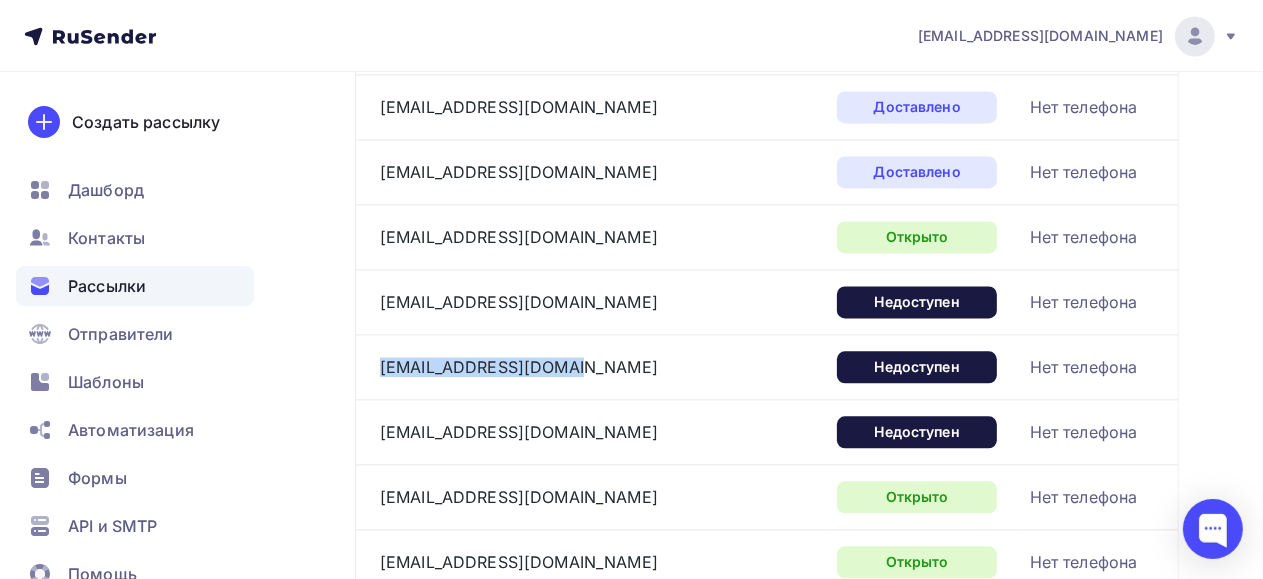 drag, startPoint x: 568, startPoint y: 350, endPoint x: 377, endPoint y: 362, distance: 191.37659 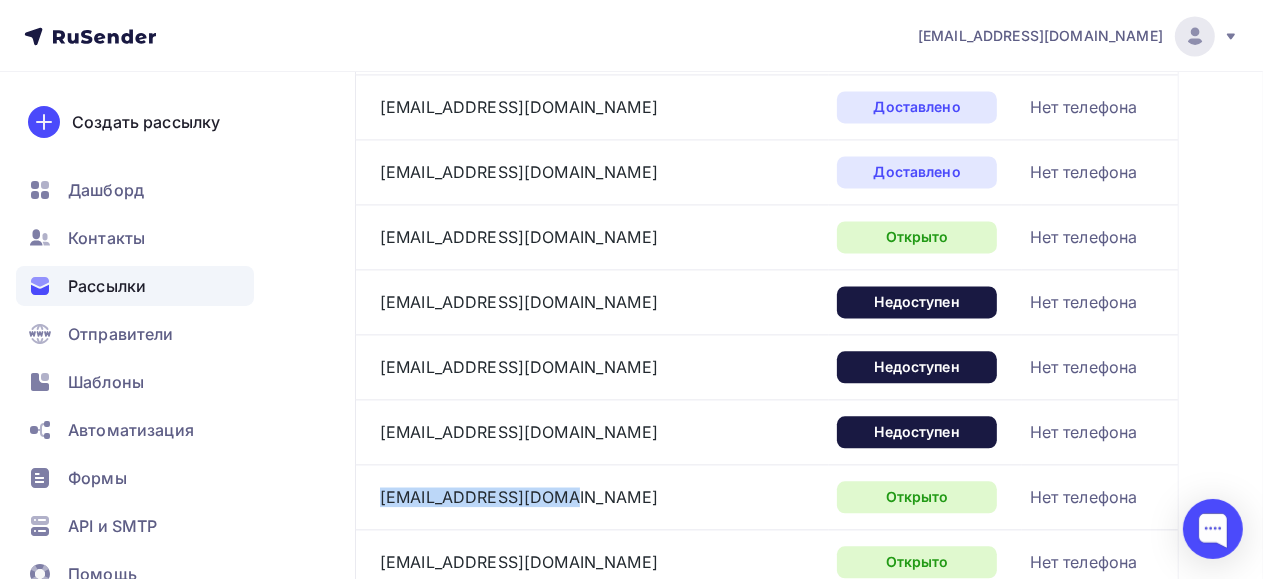 drag, startPoint x: 566, startPoint y: 486, endPoint x: 376, endPoint y: 491, distance: 190.06578 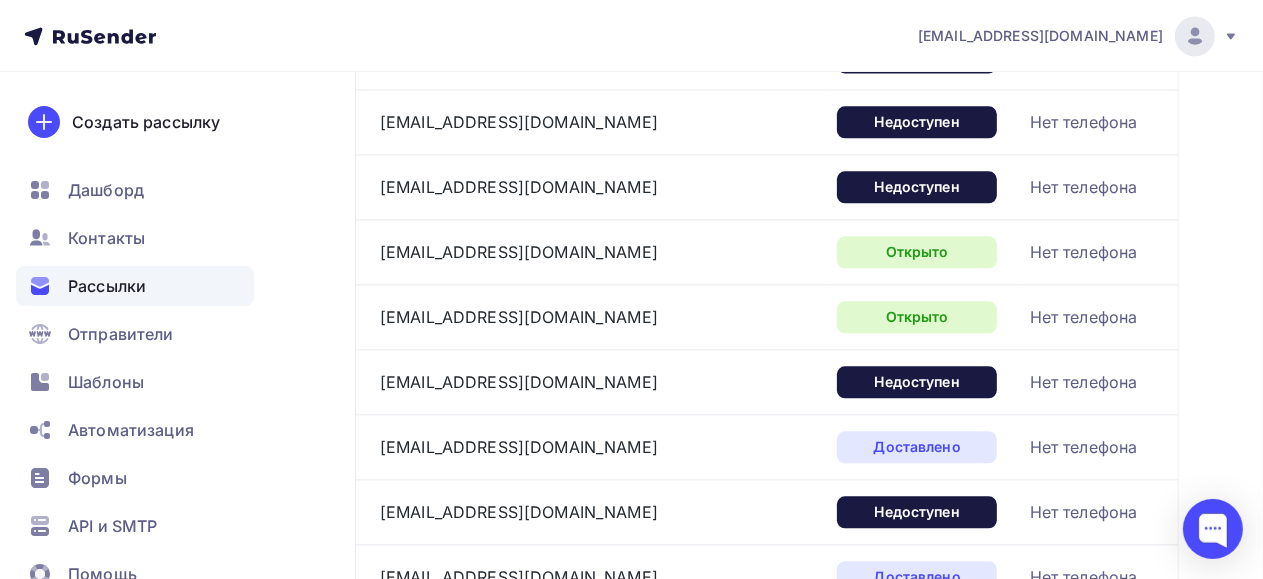 scroll, scrollTop: 3900, scrollLeft: 0, axis: vertical 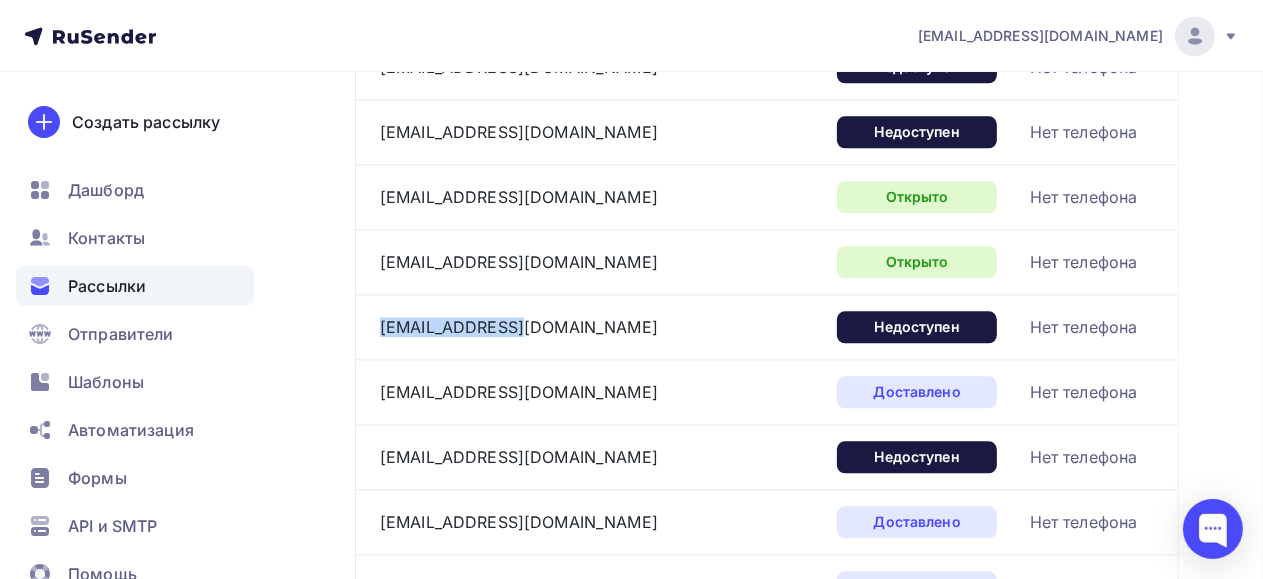 drag, startPoint x: 534, startPoint y: 322, endPoint x: 363, endPoint y: 326, distance: 171.04678 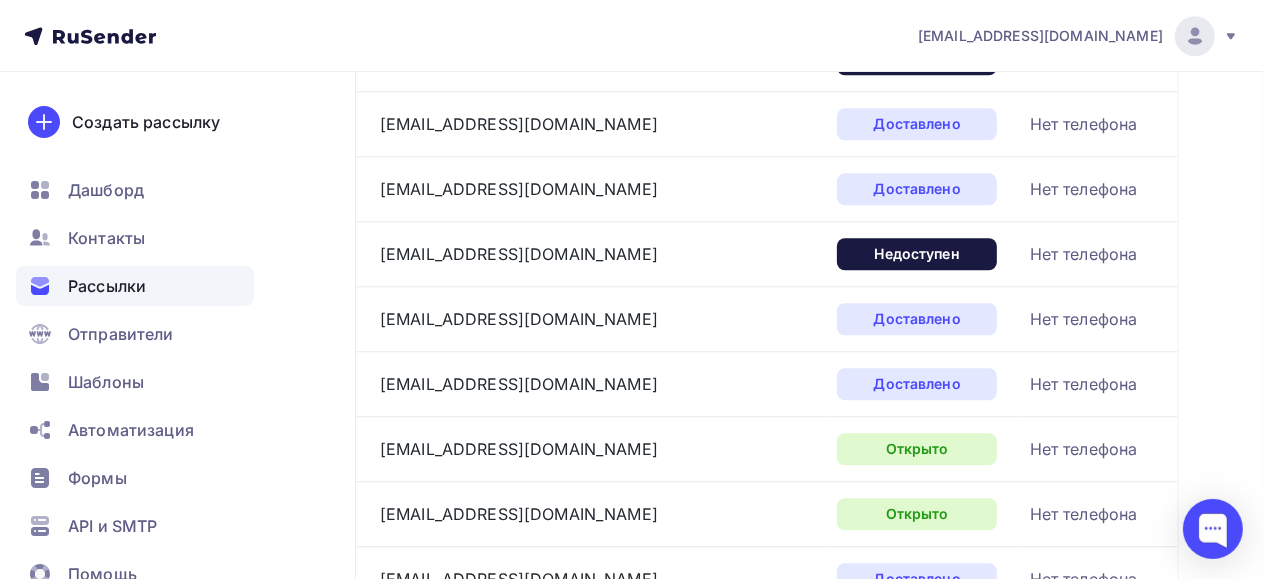 scroll, scrollTop: 4300, scrollLeft: 0, axis: vertical 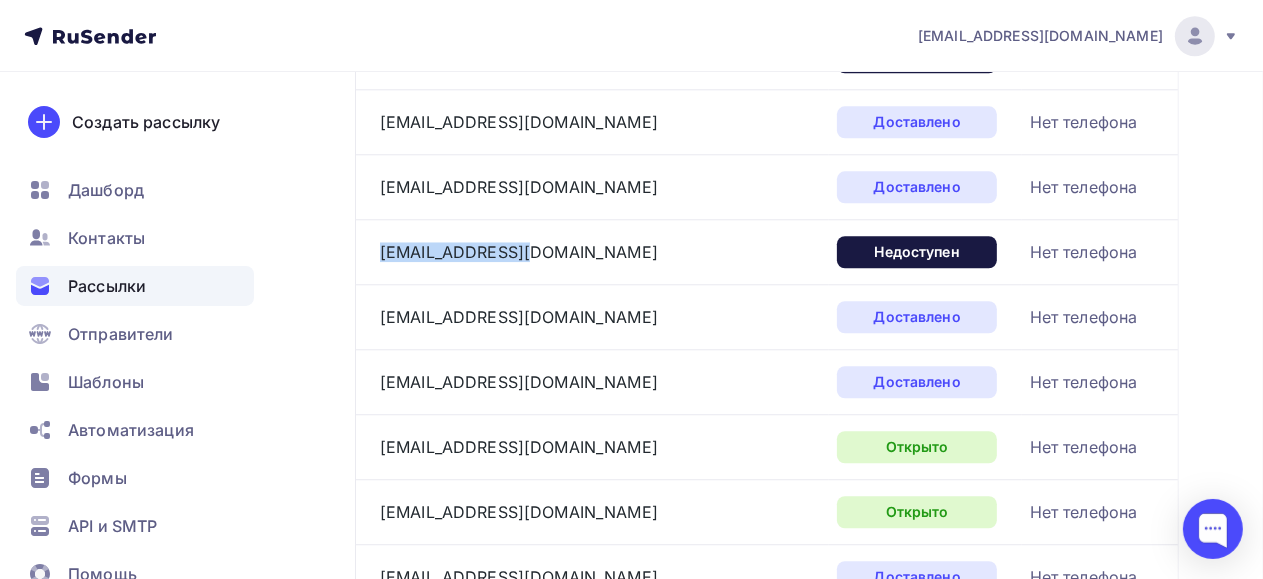 drag, startPoint x: 529, startPoint y: 234, endPoint x: 368, endPoint y: 248, distance: 161.60754 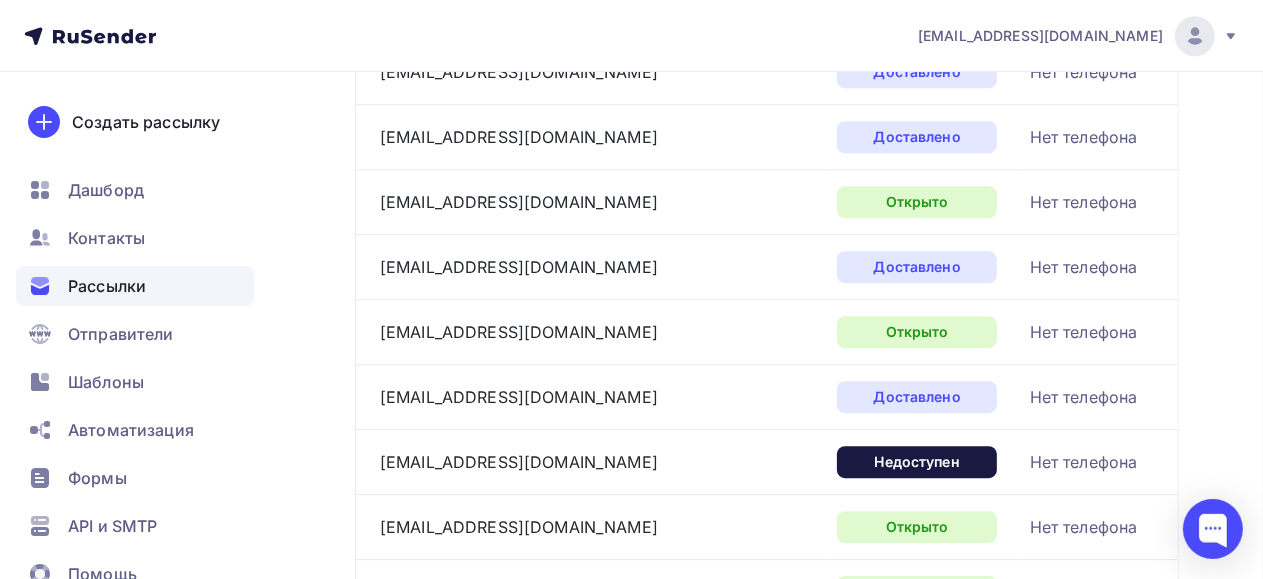 scroll, scrollTop: 5200, scrollLeft: 0, axis: vertical 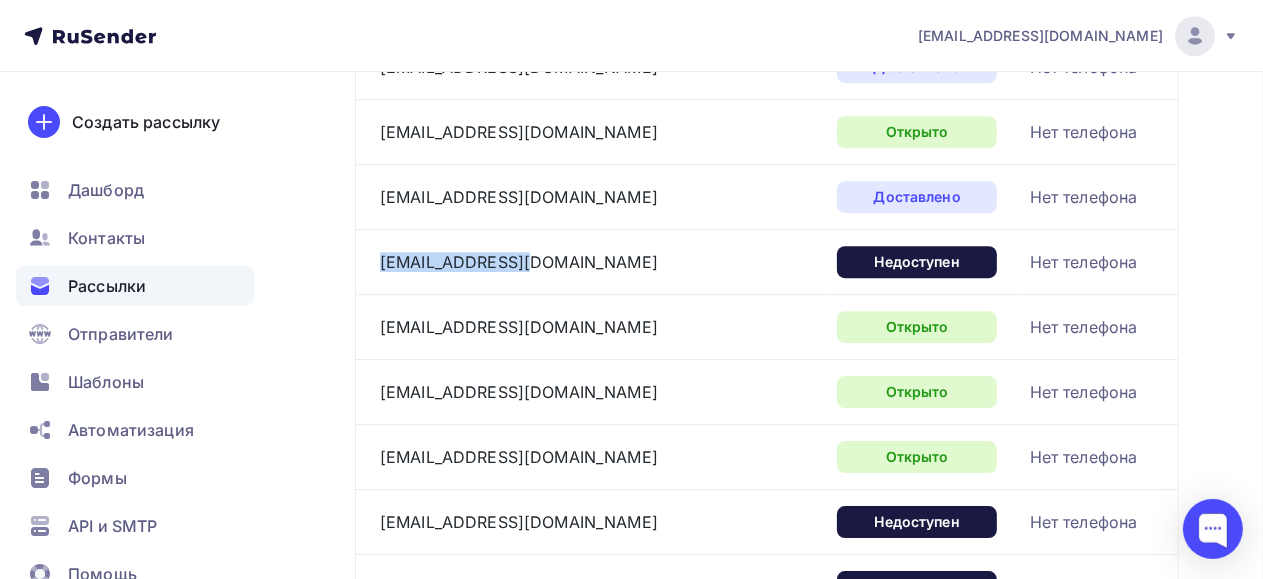 drag, startPoint x: 539, startPoint y: 246, endPoint x: 355, endPoint y: 254, distance: 184.17383 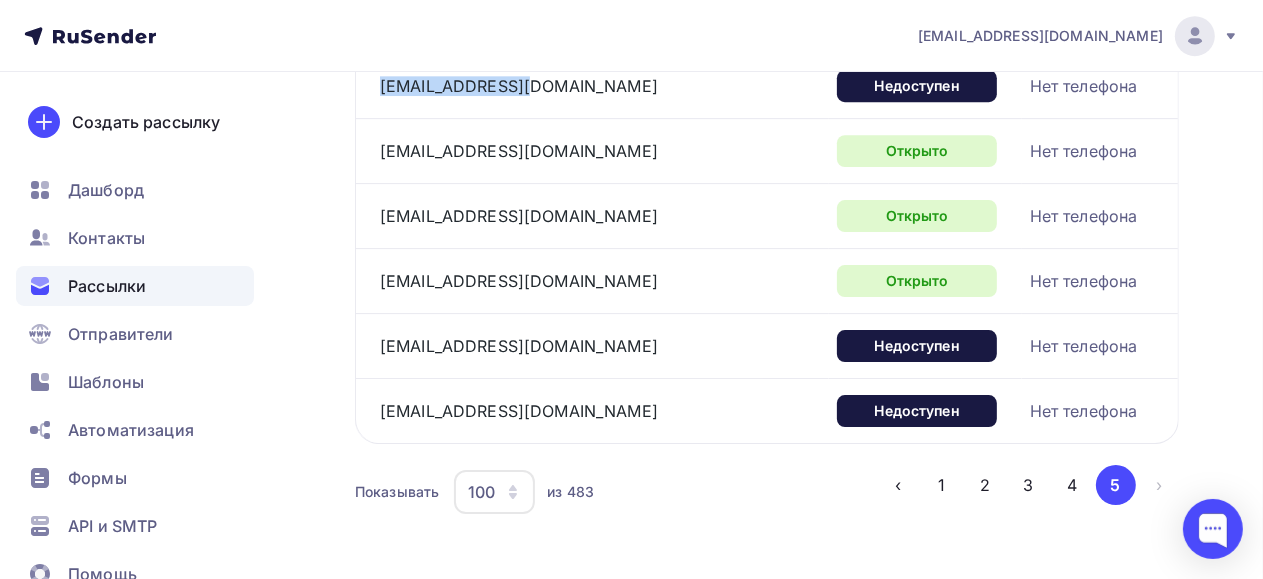 scroll, scrollTop: 5379, scrollLeft: 0, axis: vertical 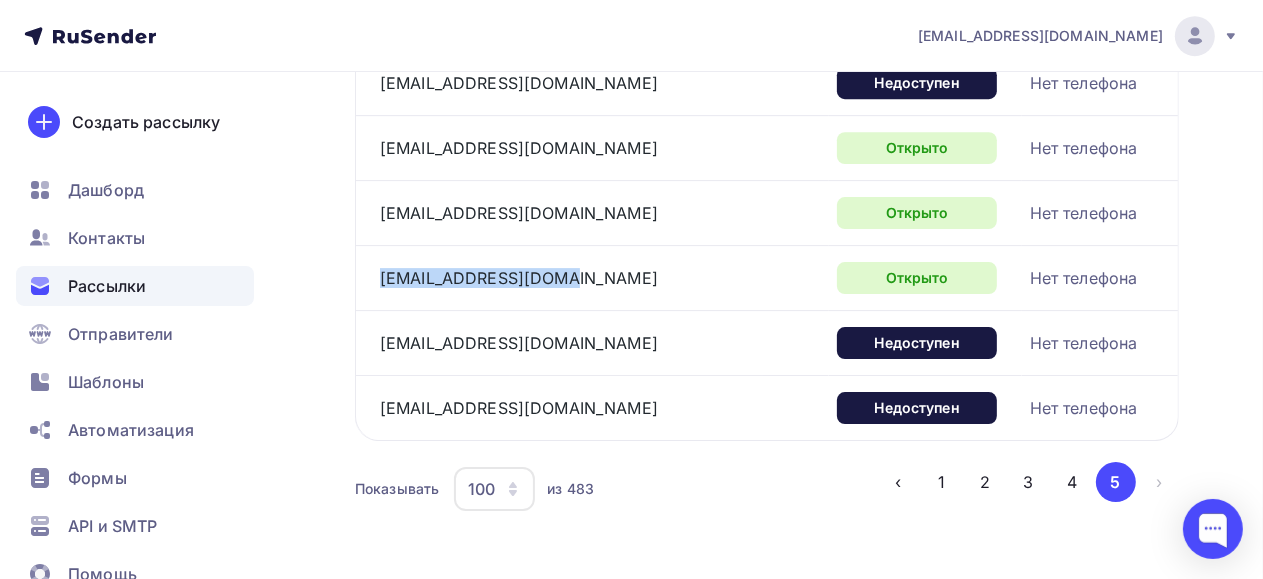drag, startPoint x: 564, startPoint y: 262, endPoint x: 374, endPoint y: 274, distance: 190.37857 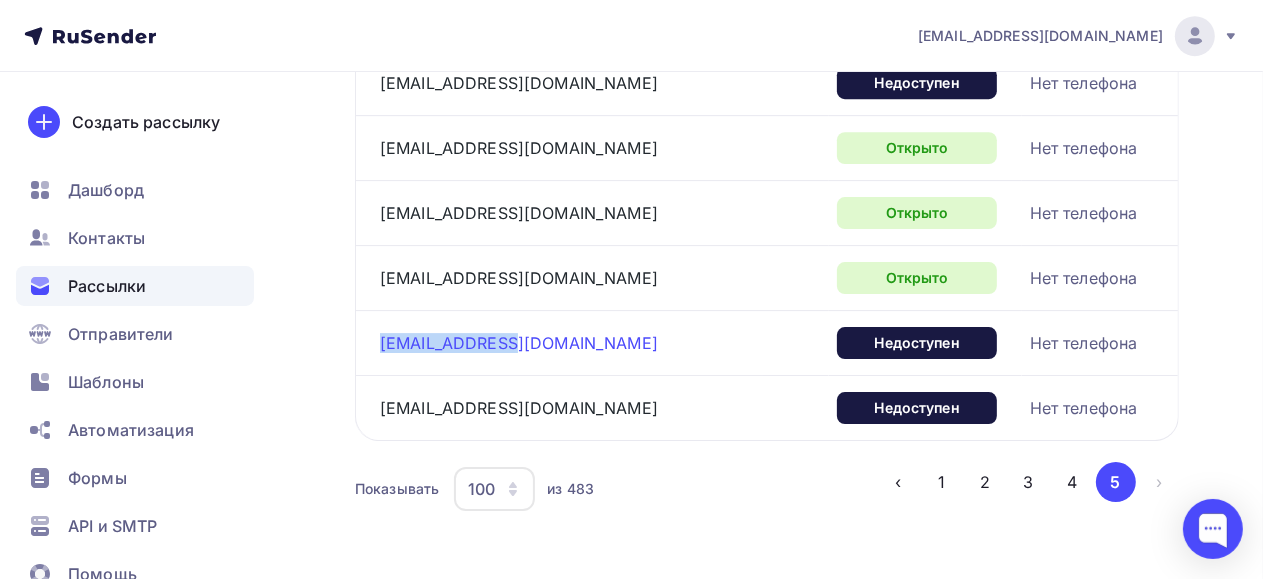 drag, startPoint x: 453, startPoint y: 326, endPoint x: 382, endPoint y: 330, distance: 71.11259 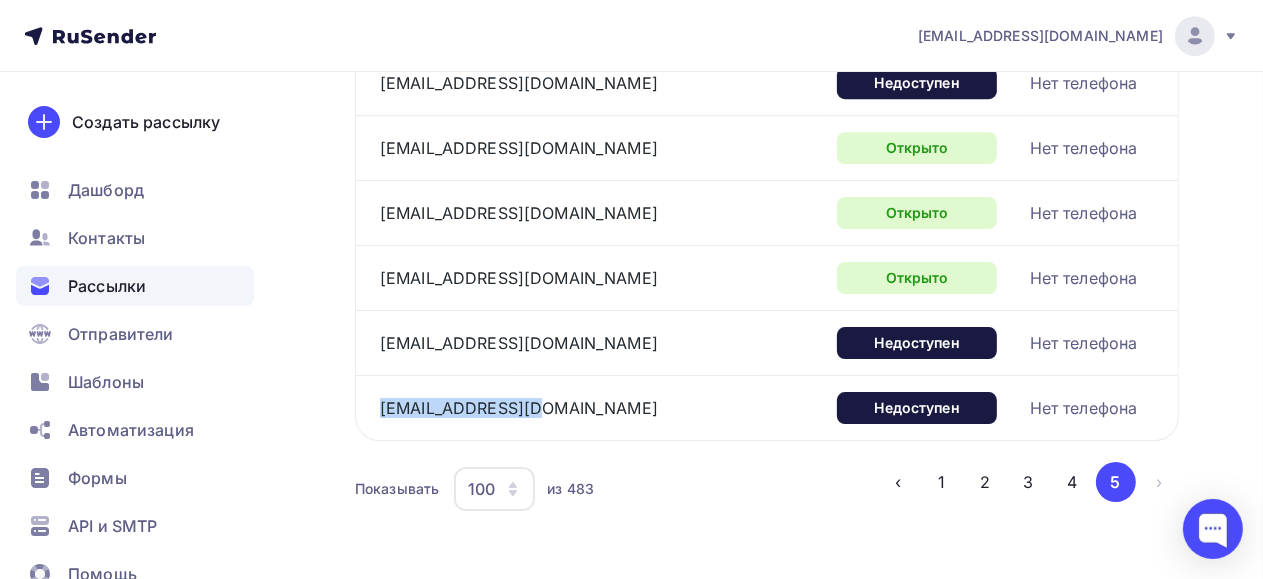 drag, startPoint x: 544, startPoint y: 384, endPoint x: 364, endPoint y: 420, distance: 183.5647 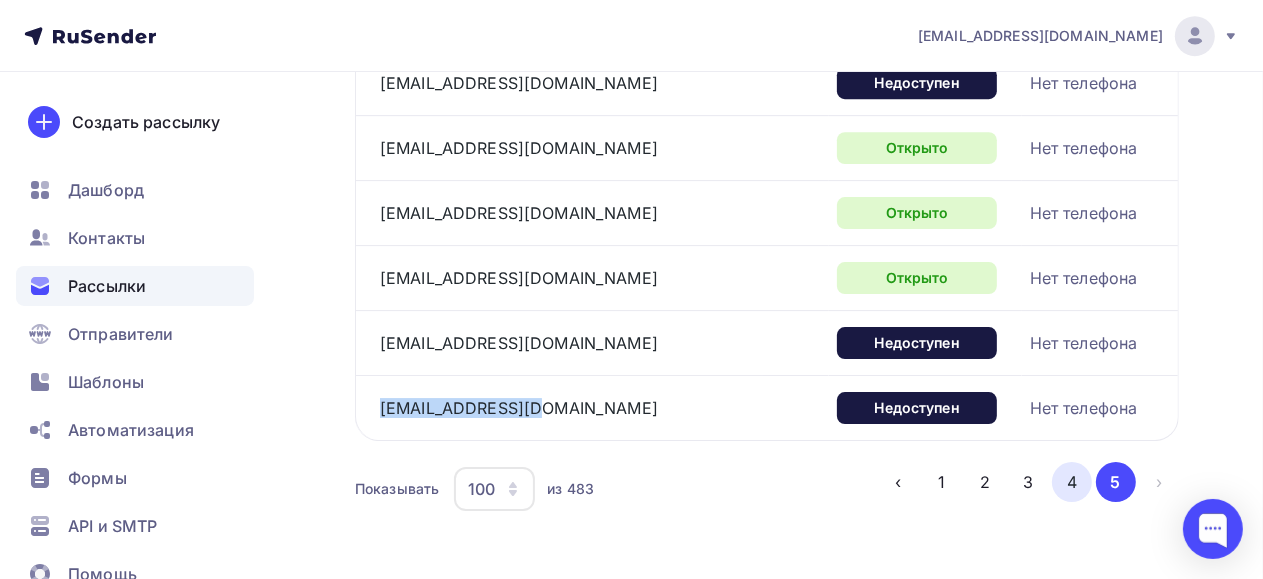 click on "4" at bounding box center [1072, 482] 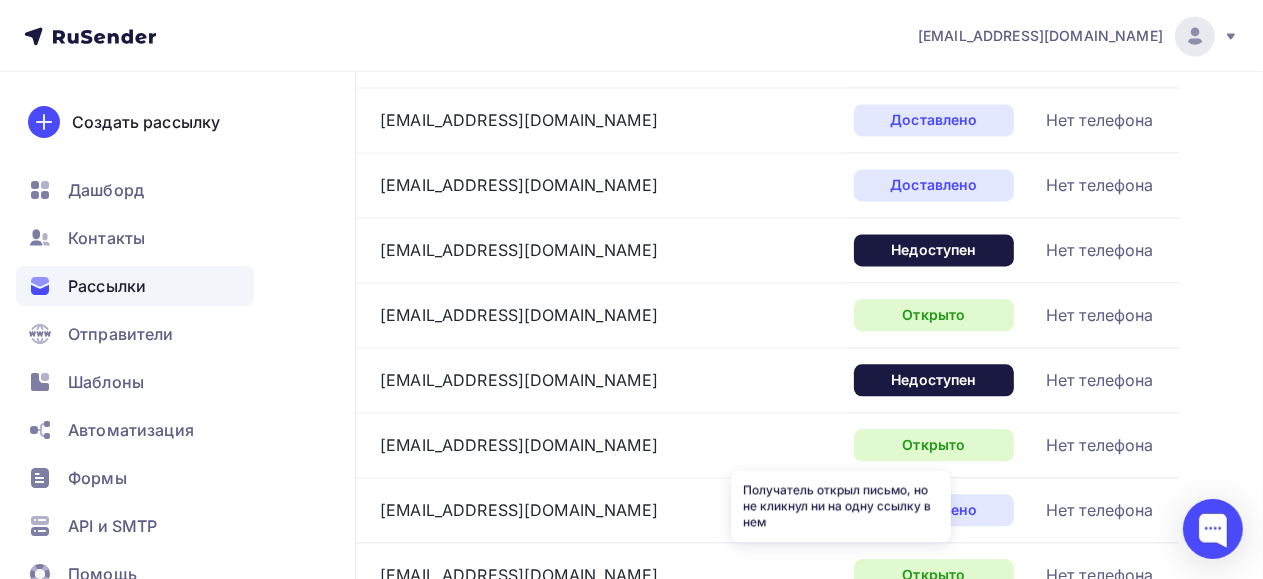 scroll, scrollTop: 3506, scrollLeft: 0, axis: vertical 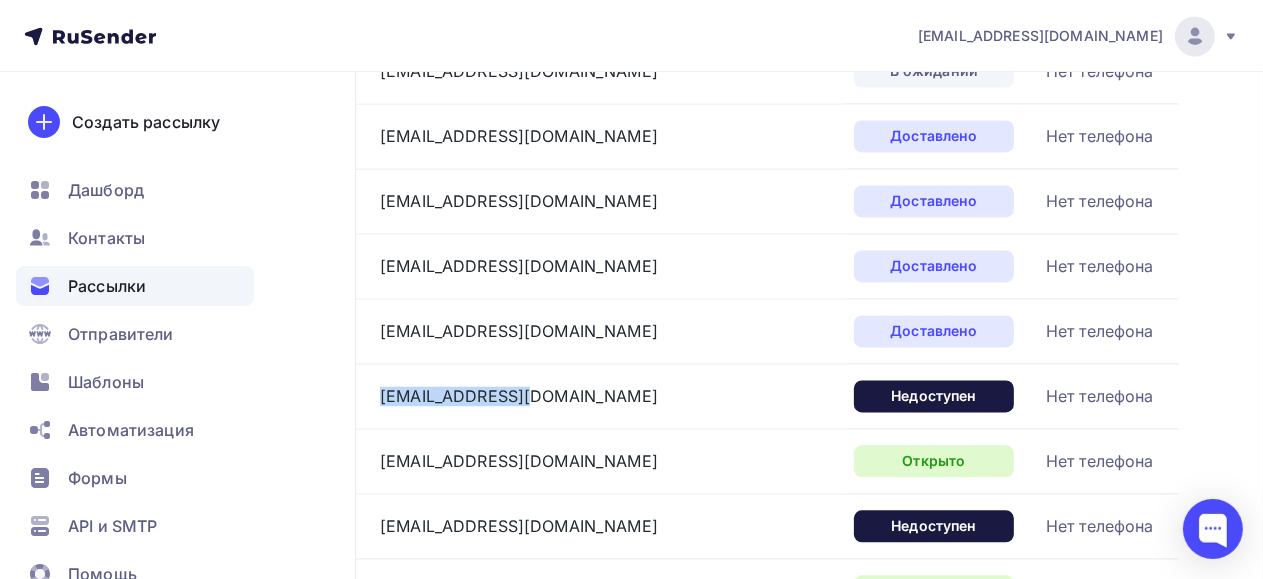 drag, startPoint x: 532, startPoint y: 398, endPoint x: 367, endPoint y: 389, distance: 165.24527 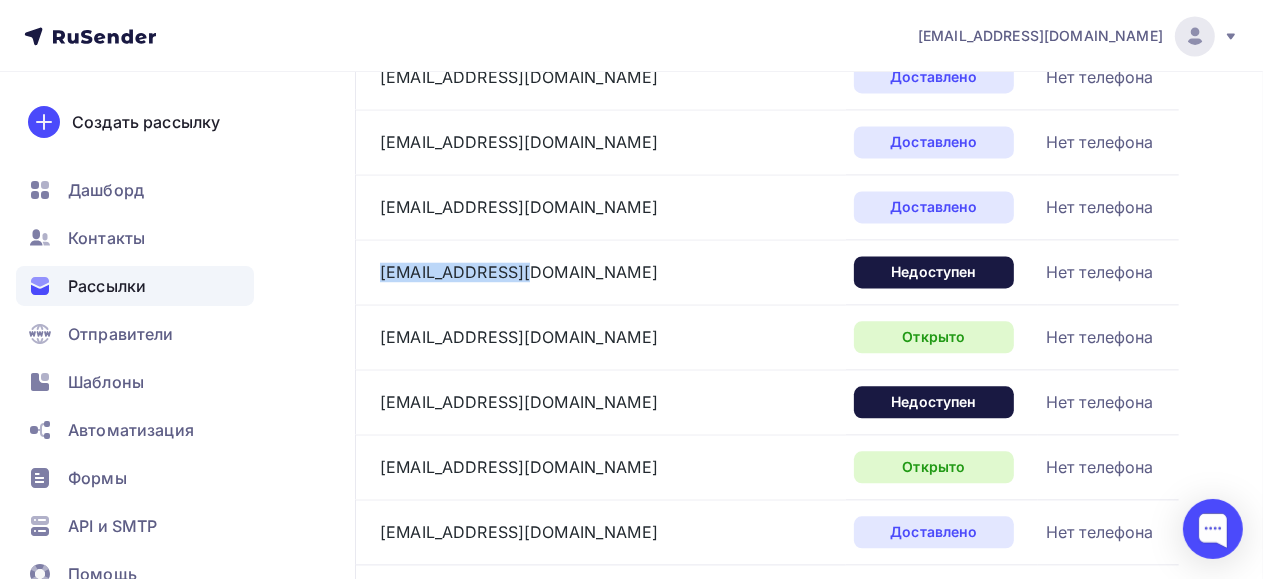 scroll, scrollTop: 3706, scrollLeft: 0, axis: vertical 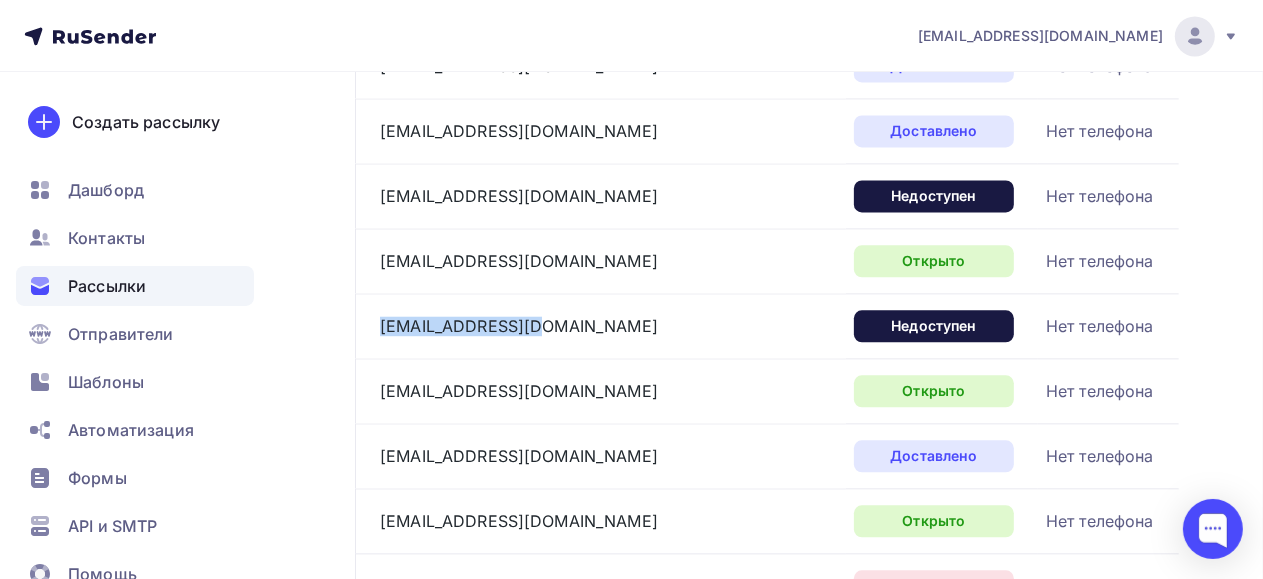 drag, startPoint x: 536, startPoint y: 310, endPoint x: 370, endPoint y: 321, distance: 166.36406 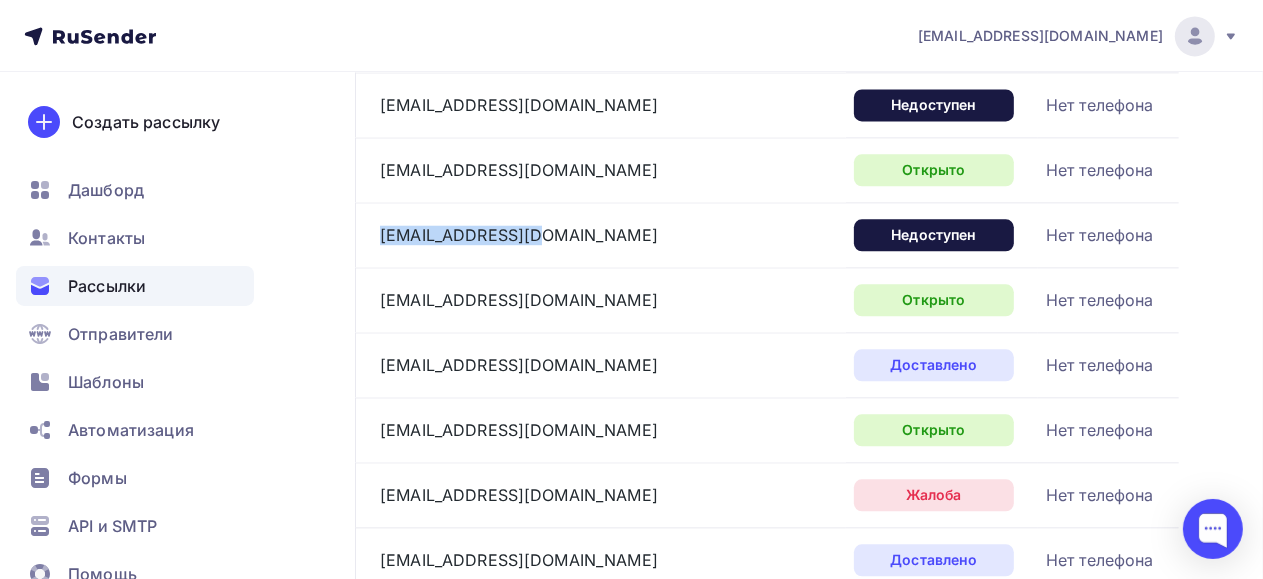 scroll, scrollTop: 3906, scrollLeft: 0, axis: vertical 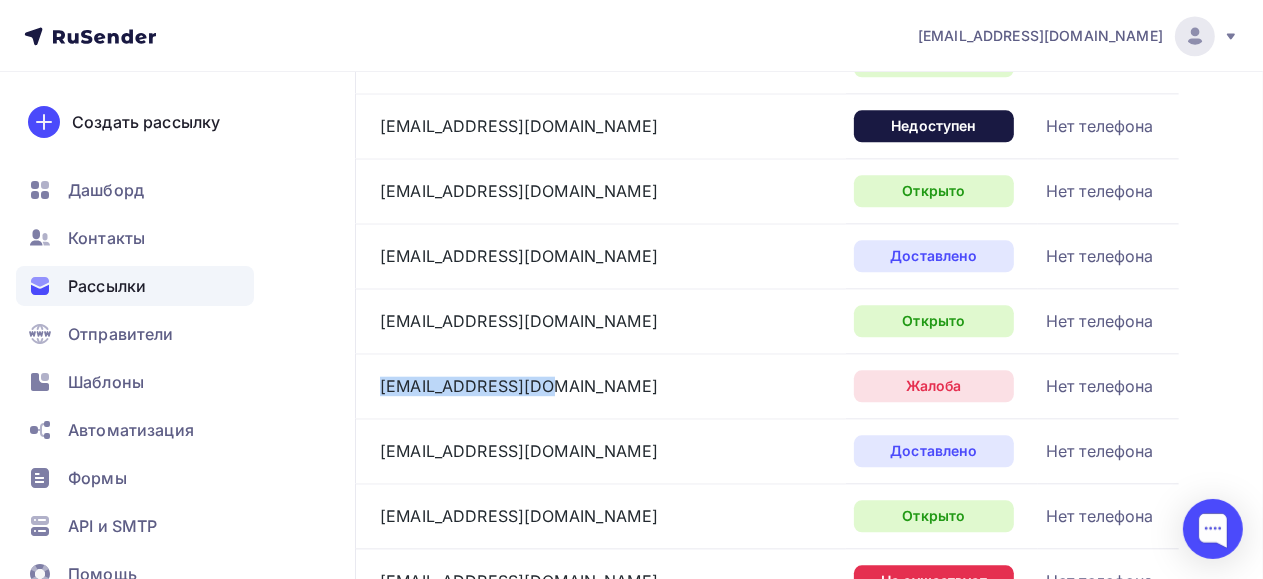 drag, startPoint x: 563, startPoint y: 369, endPoint x: 374, endPoint y: 391, distance: 190.27611 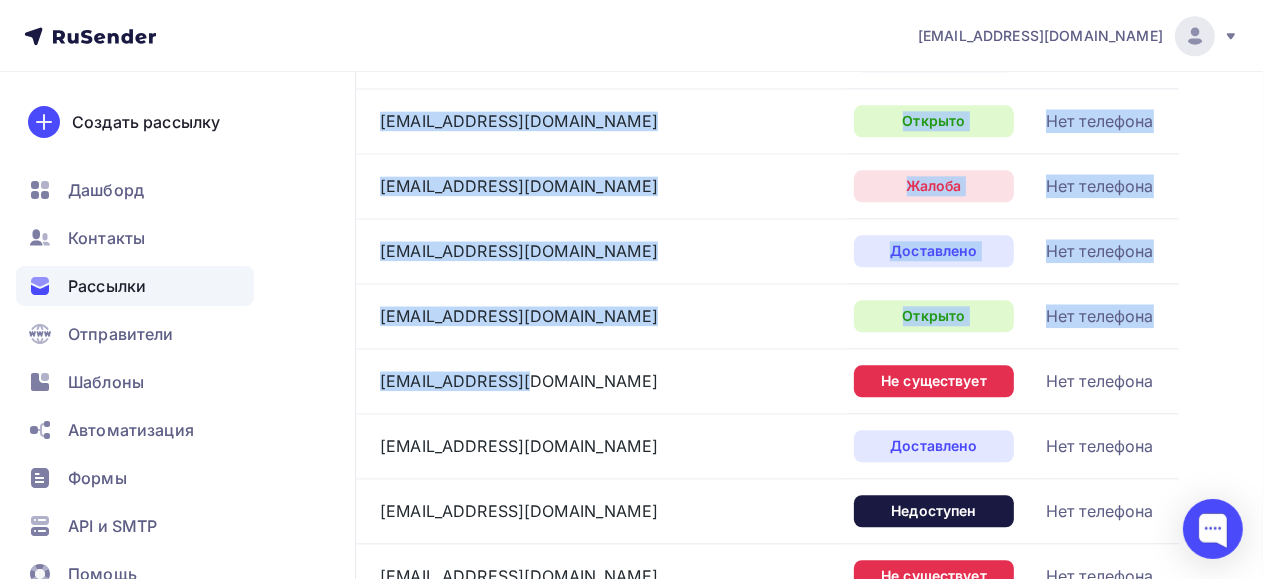 drag, startPoint x: 519, startPoint y: 367, endPoint x: 353, endPoint y: 374, distance: 166.14752 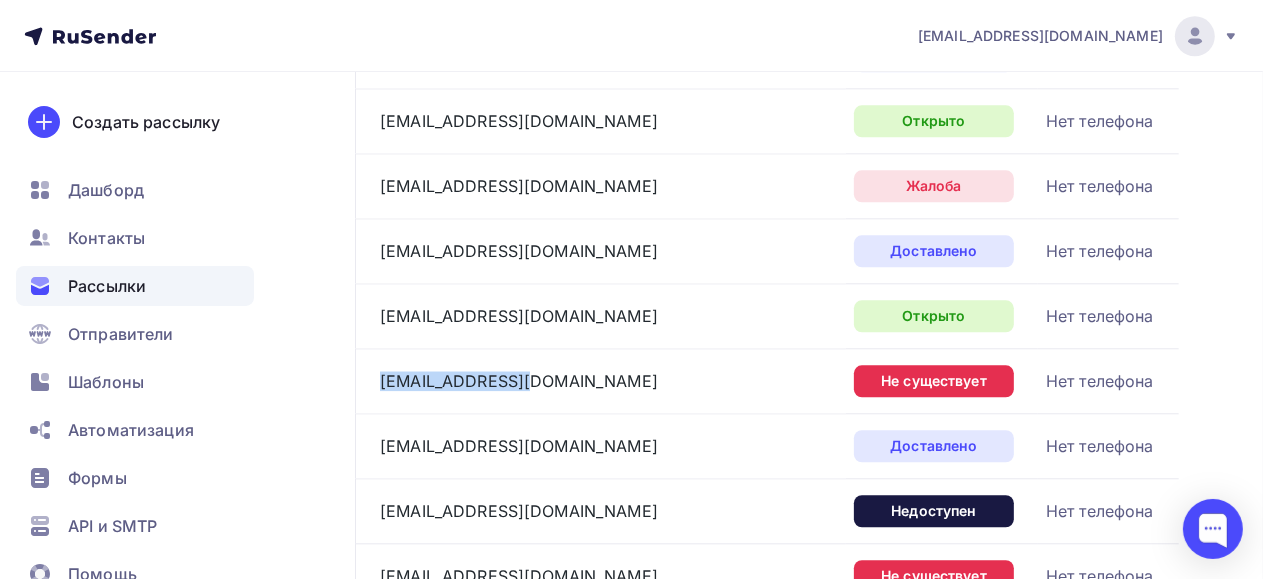 drag, startPoint x: 575, startPoint y: 370, endPoint x: 372, endPoint y: 375, distance: 203.06157 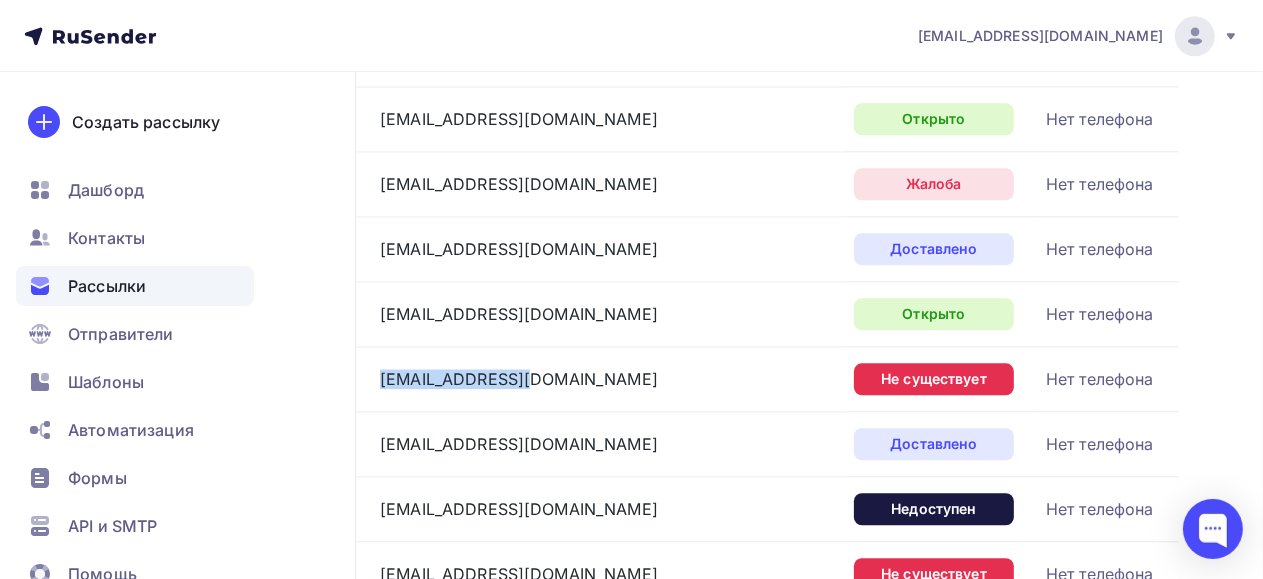 scroll, scrollTop: 4306, scrollLeft: 0, axis: vertical 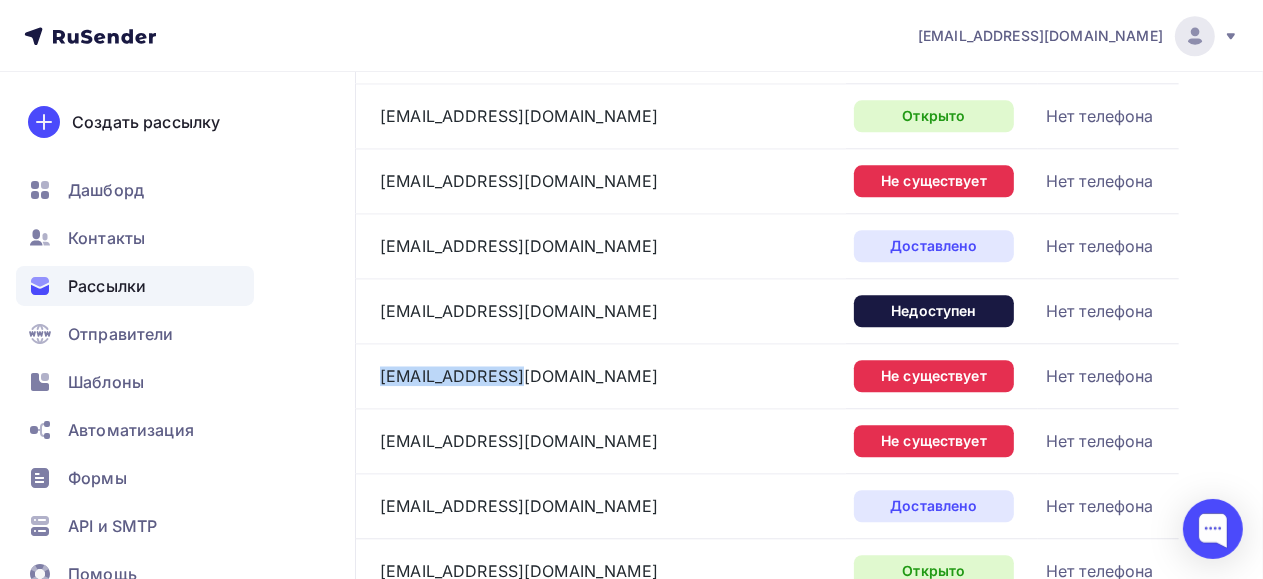 drag, startPoint x: 513, startPoint y: 362, endPoint x: 373, endPoint y: 366, distance: 140.05713 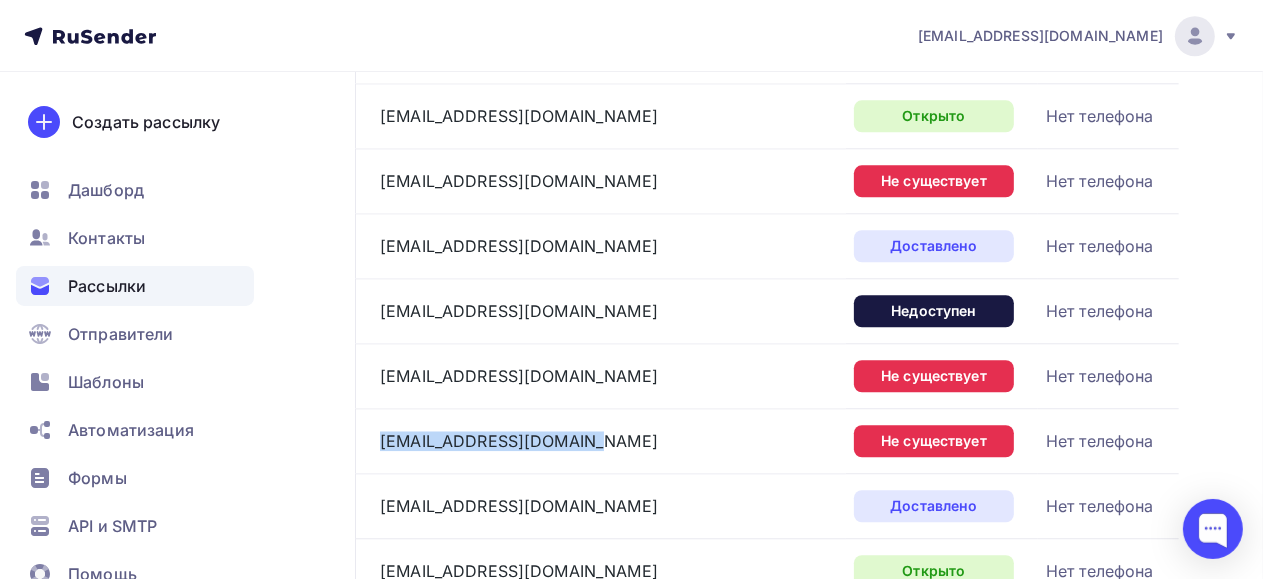 drag, startPoint x: 587, startPoint y: 425, endPoint x: 359, endPoint y: 442, distance: 228.63289 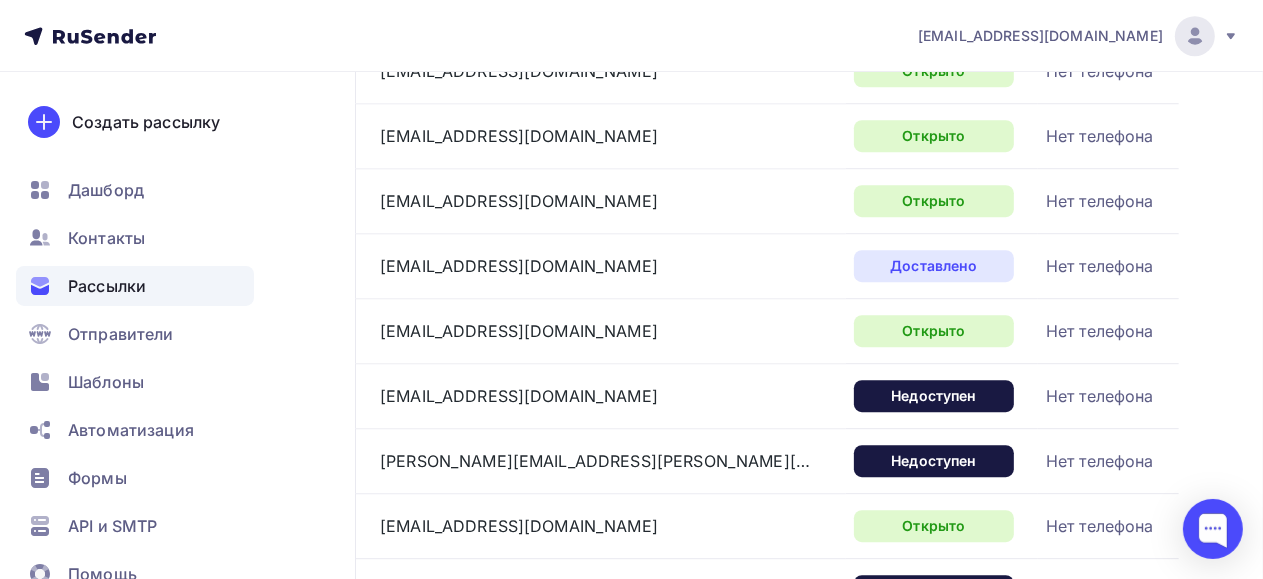 scroll, scrollTop: 4906, scrollLeft: 0, axis: vertical 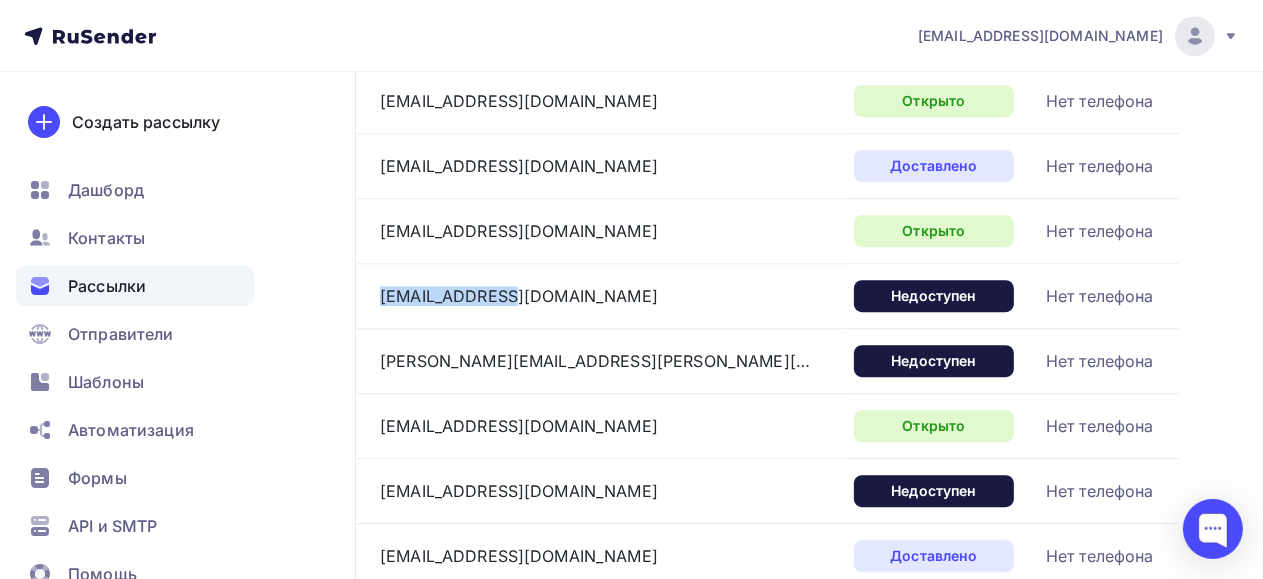 drag, startPoint x: 514, startPoint y: 277, endPoint x: 373, endPoint y: 294, distance: 142.02112 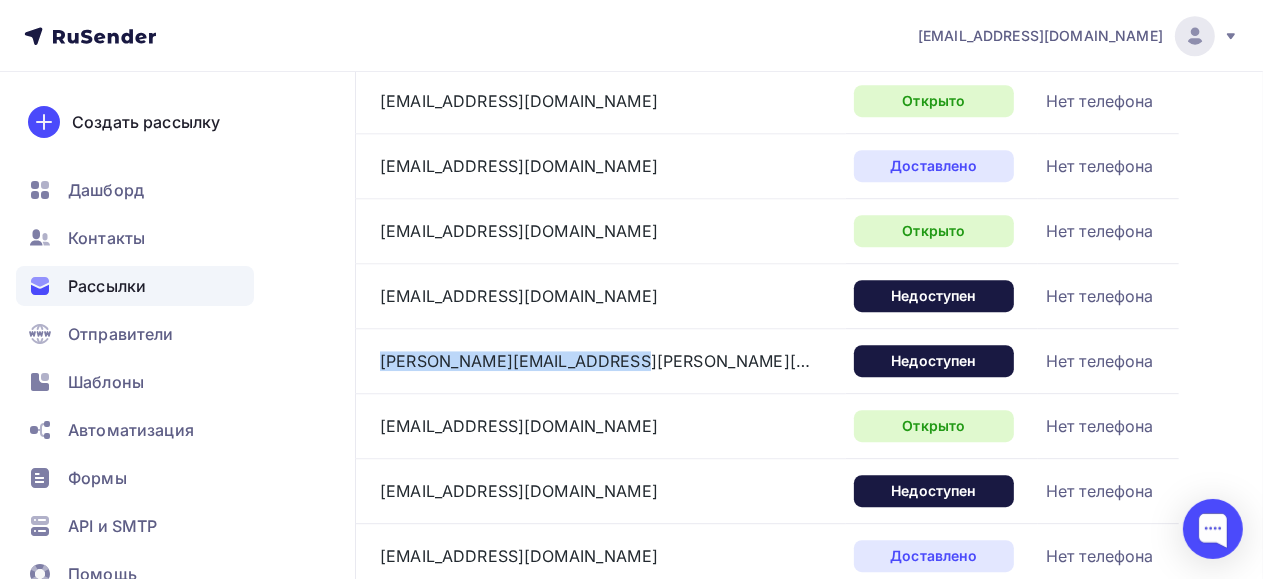 drag, startPoint x: 620, startPoint y: 340, endPoint x: 364, endPoint y: 367, distance: 257.4199 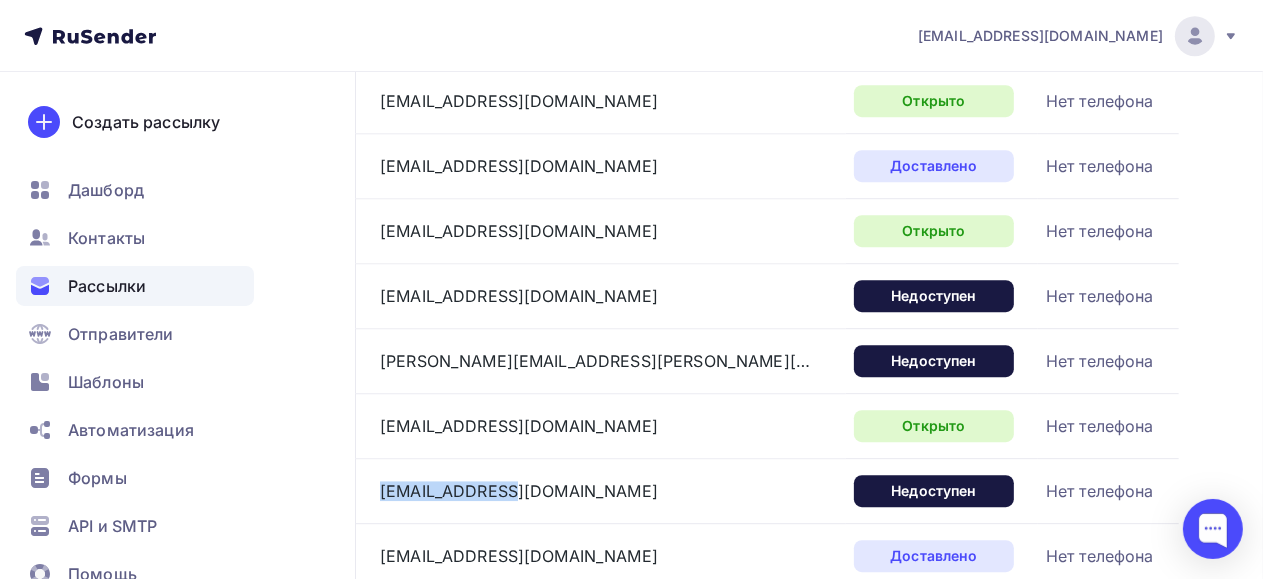 drag, startPoint x: 517, startPoint y: 467, endPoint x: 374, endPoint y: 474, distance: 143.17122 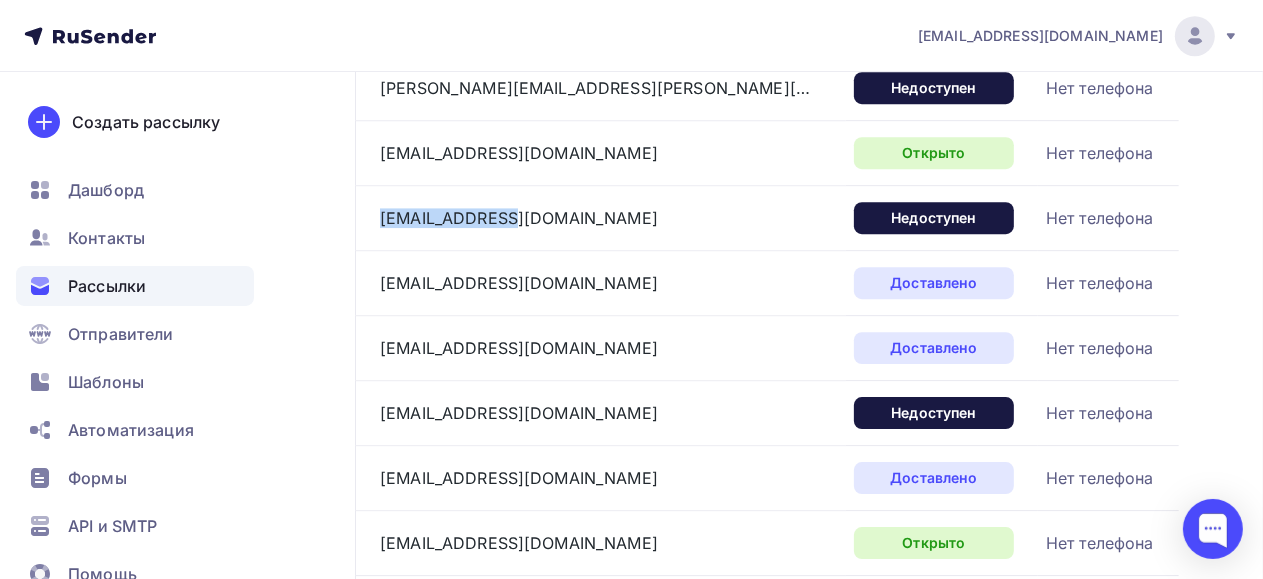 scroll, scrollTop: 5206, scrollLeft: 0, axis: vertical 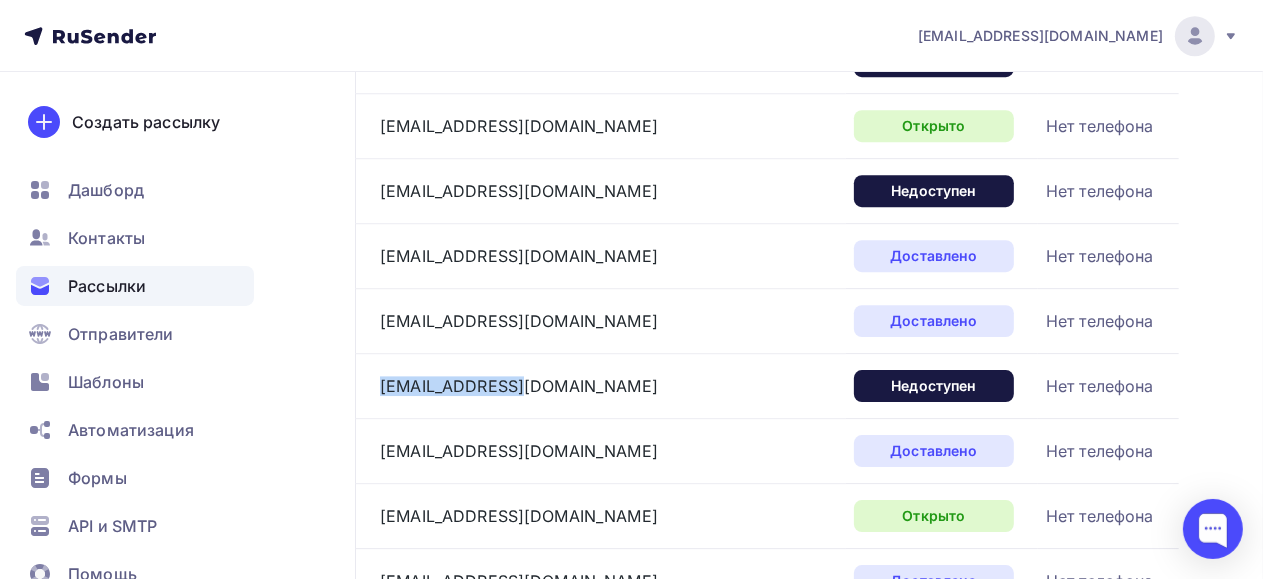drag, startPoint x: 529, startPoint y: 371, endPoint x: 380, endPoint y: 382, distance: 149.40549 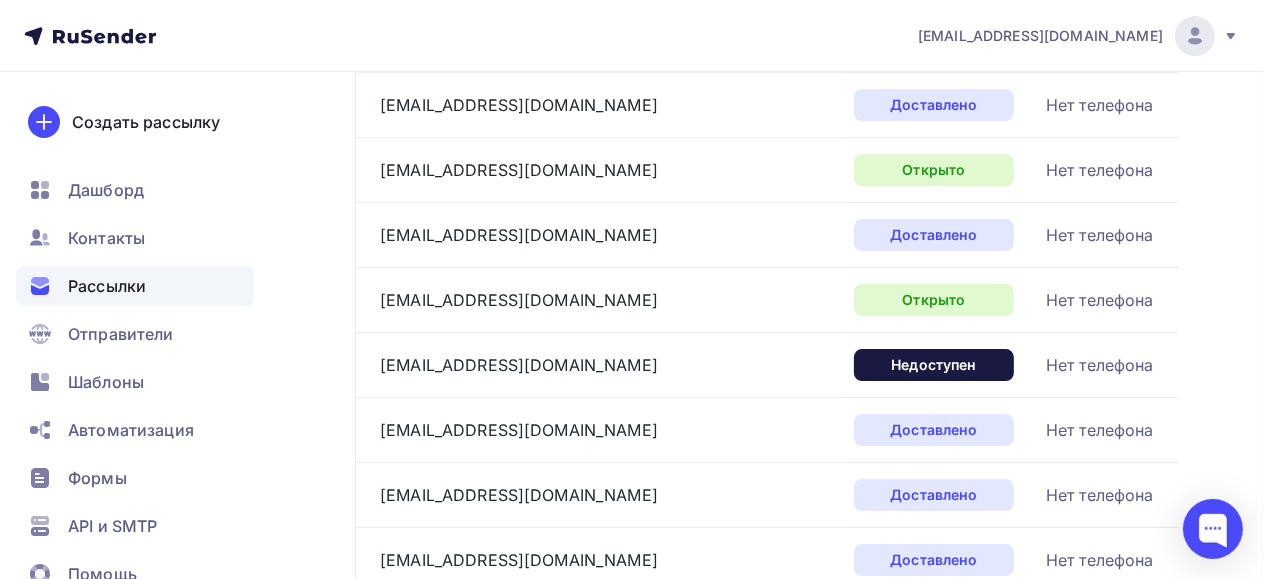 scroll, scrollTop: 5606, scrollLeft: 0, axis: vertical 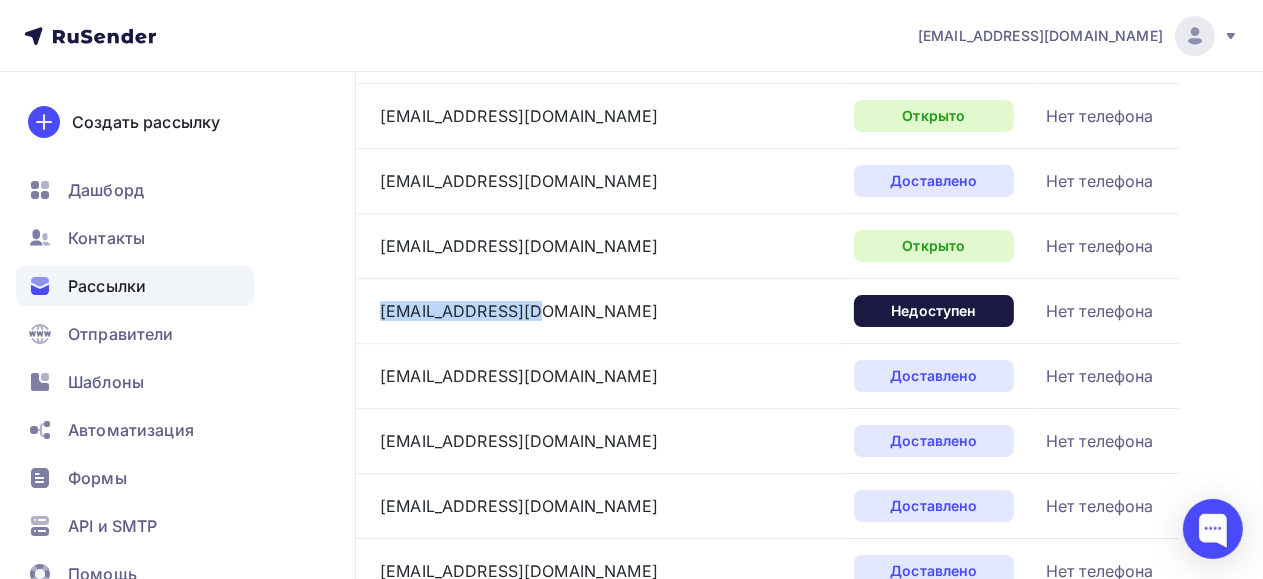 drag, startPoint x: 515, startPoint y: 294, endPoint x: 372, endPoint y: 306, distance: 143.50261 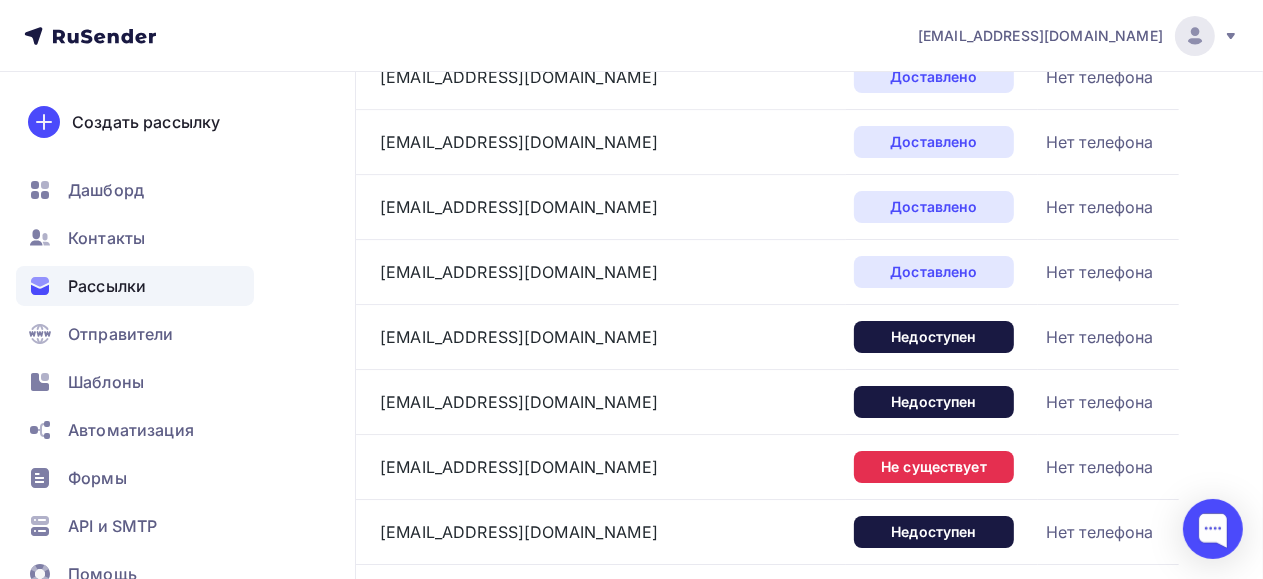 scroll, scrollTop: 5906, scrollLeft: 0, axis: vertical 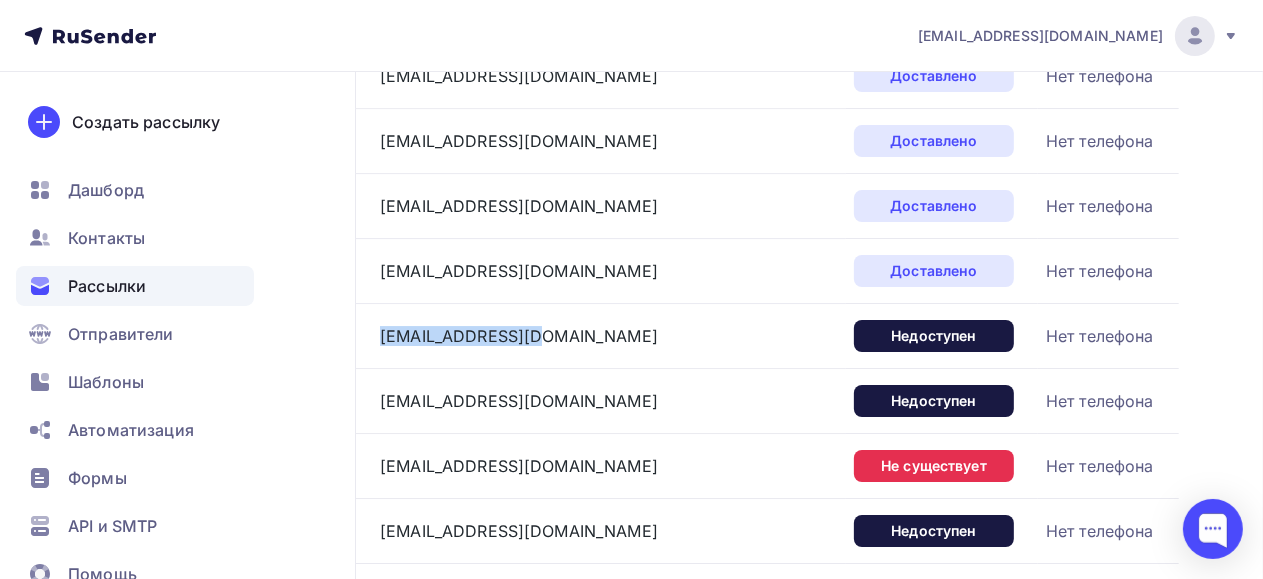 drag, startPoint x: 528, startPoint y: 327, endPoint x: 374, endPoint y: 342, distance: 154.72879 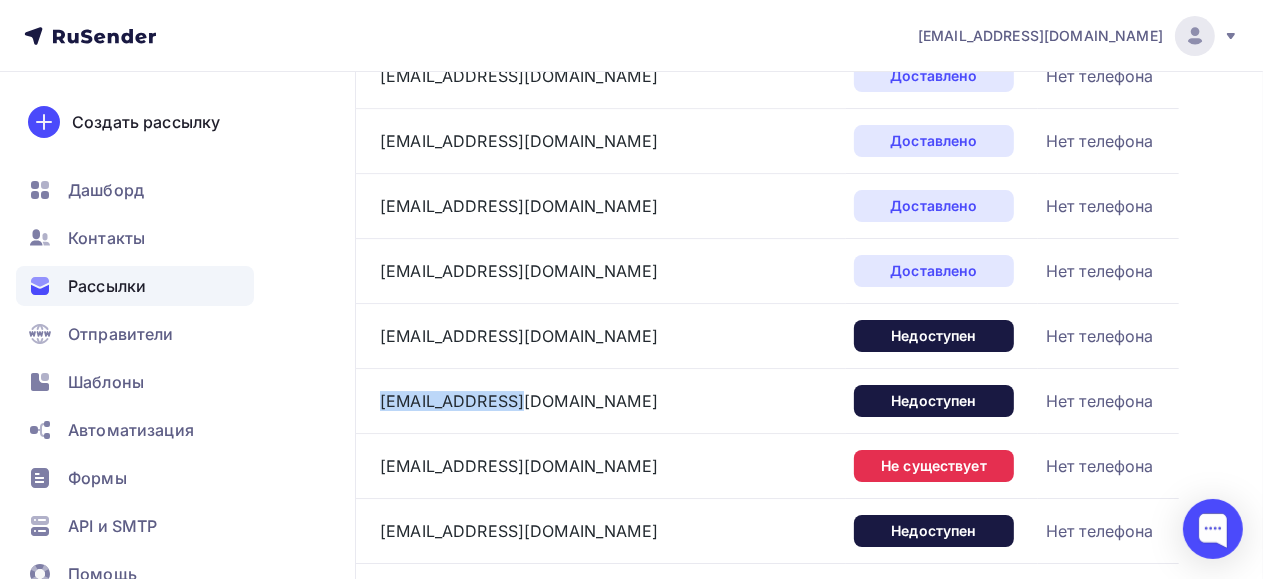 drag, startPoint x: 523, startPoint y: 378, endPoint x: 374, endPoint y: 386, distance: 149.21461 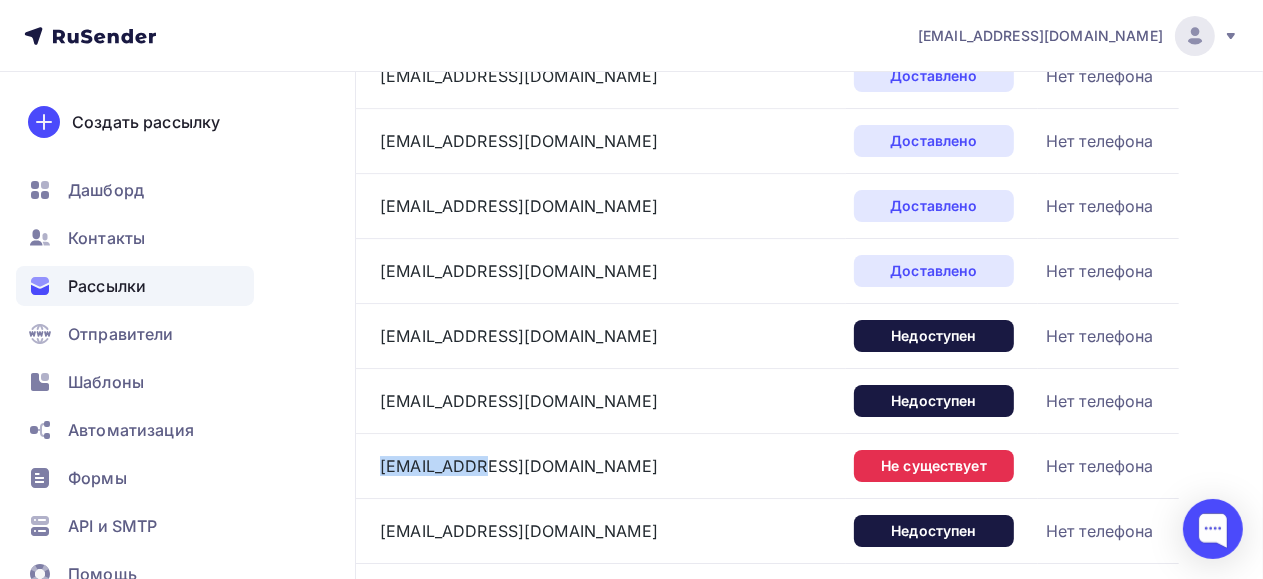 drag, startPoint x: 472, startPoint y: 444, endPoint x: 359, endPoint y: 458, distance: 113.86395 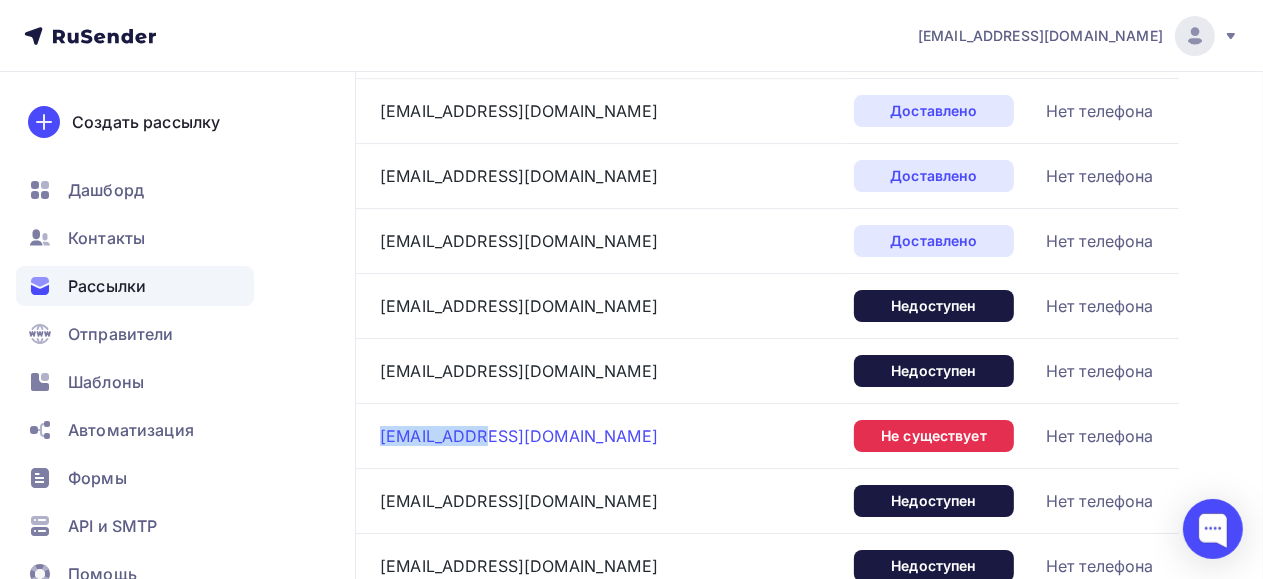 scroll, scrollTop: 6106, scrollLeft: 0, axis: vertical 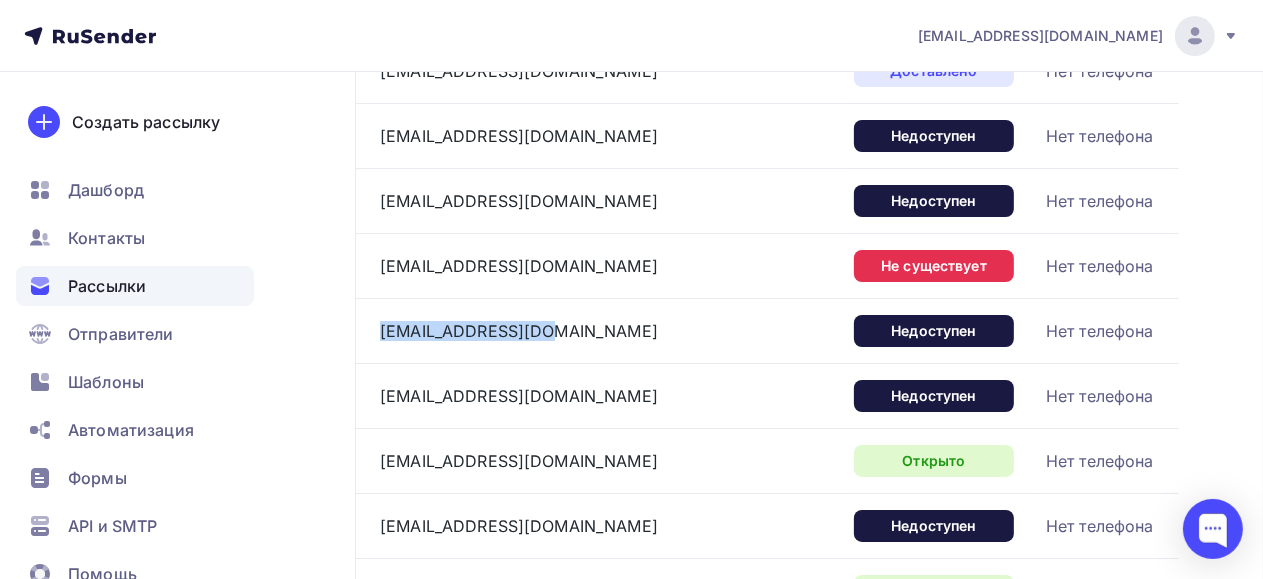 drag, startPoint x: 549, startPoint y: 317, endPoint x: 373, endPoint y: 330, distance: 176.47946 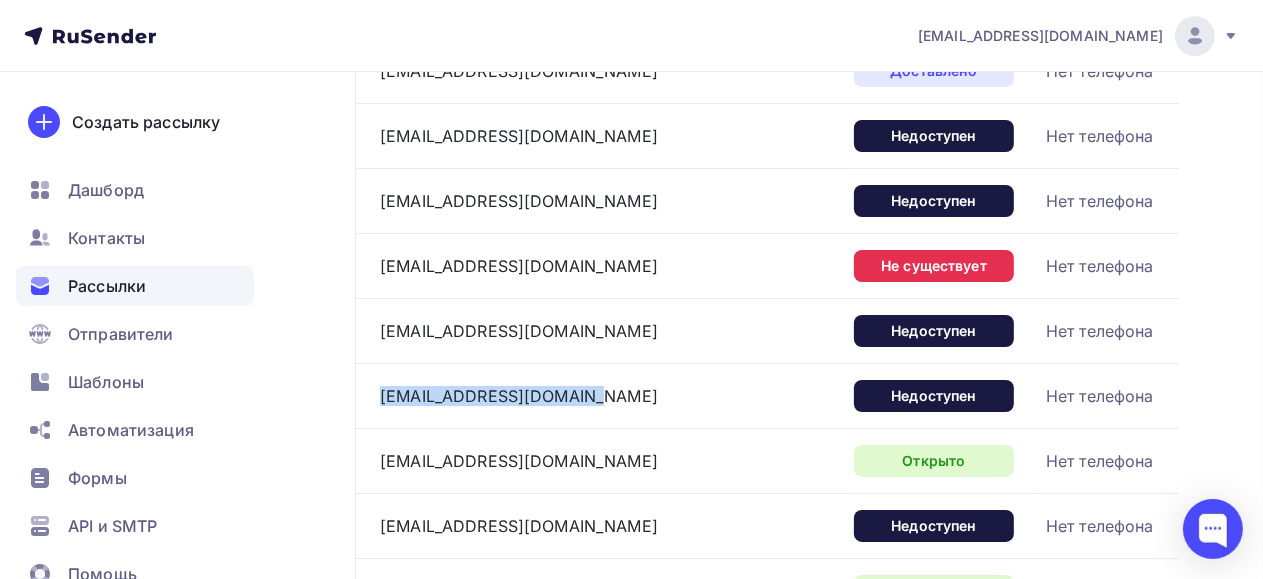 drag, startPoint x: 575, startPoint y: 380, endPoint x: 366, endPoint y: 383, distance: 209.02153 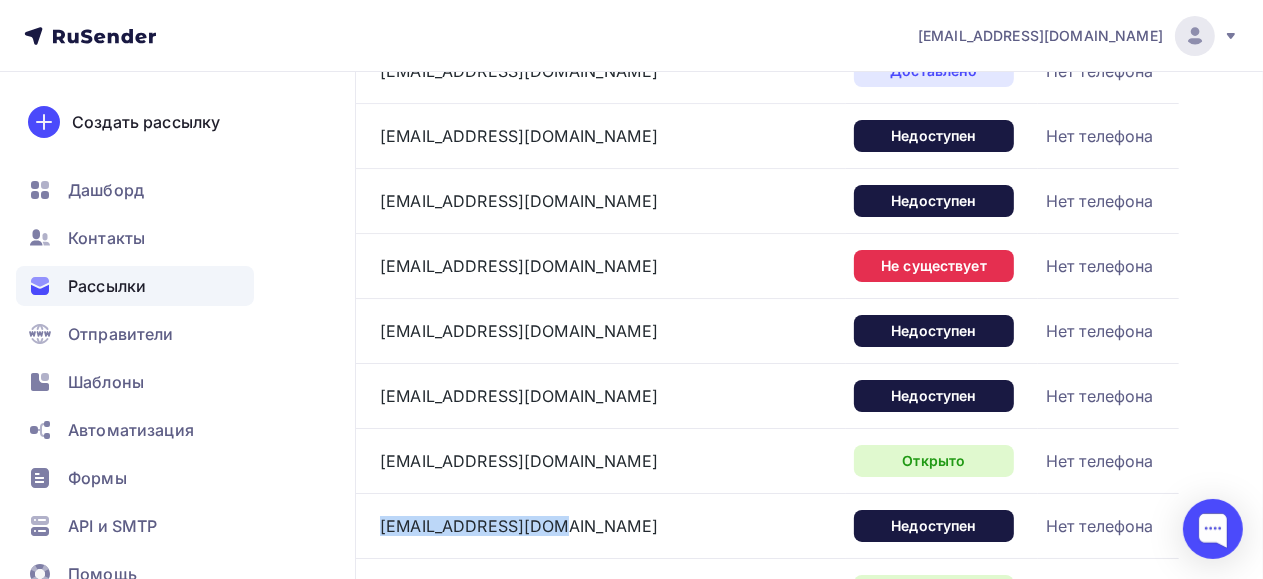 drag, startPoint x: 556, startPoint y: 506, endPoint x: 368, endPoint y: 508, distance: 188.01064 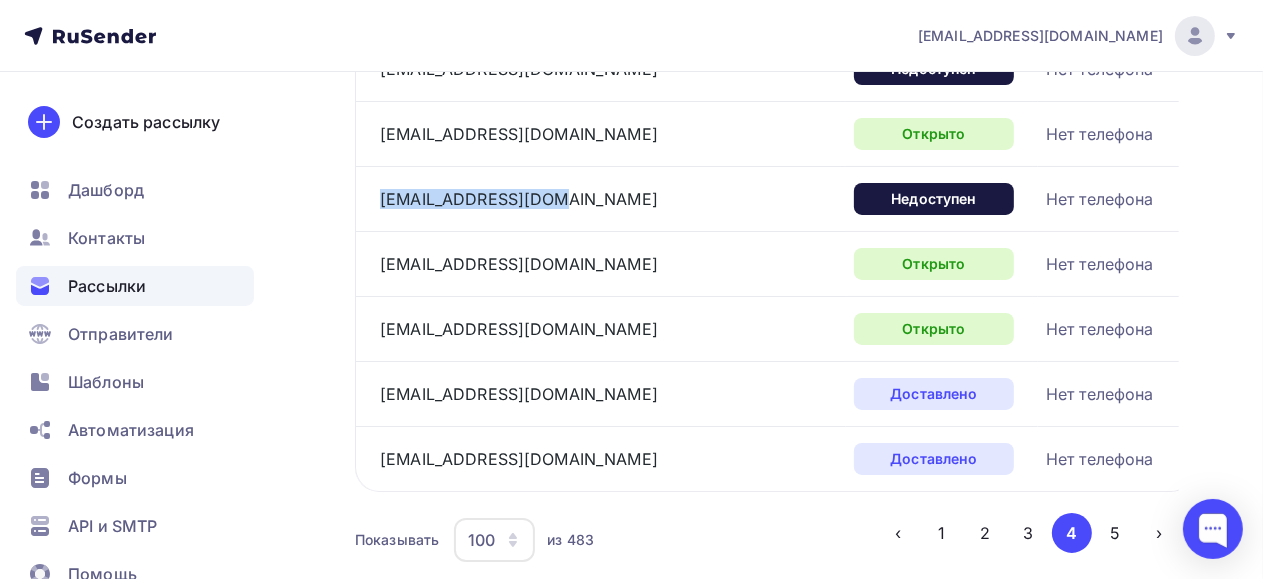 scroll, scrollTop: 6480, scrollLeft: 0, axis: vertical 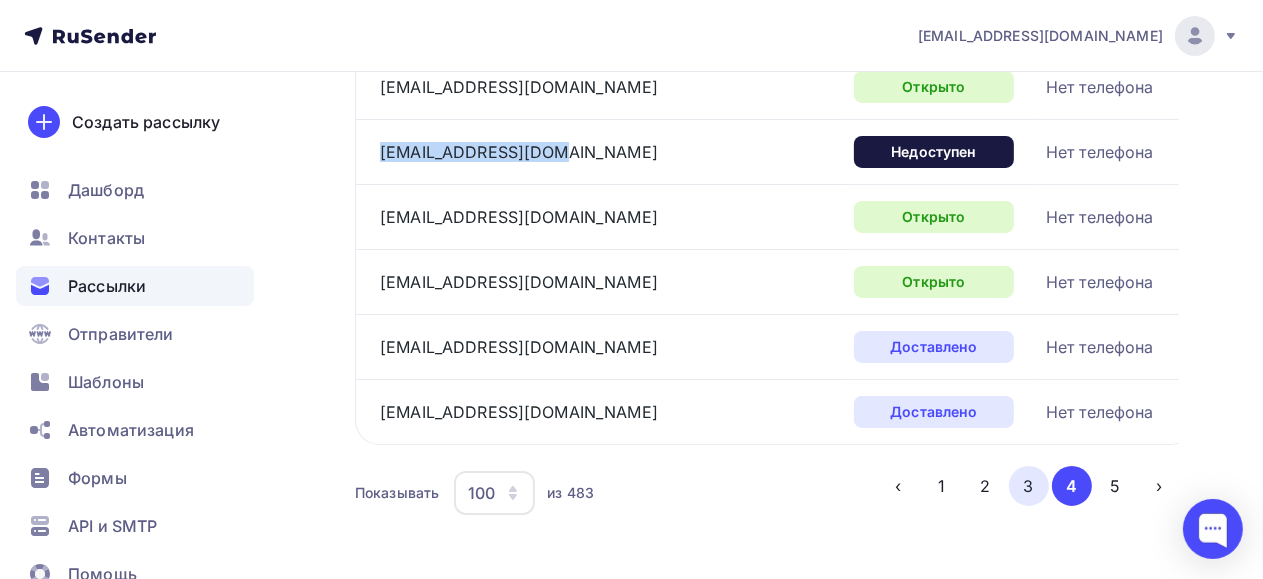 click on "3" at bounding box center [1029, 486] 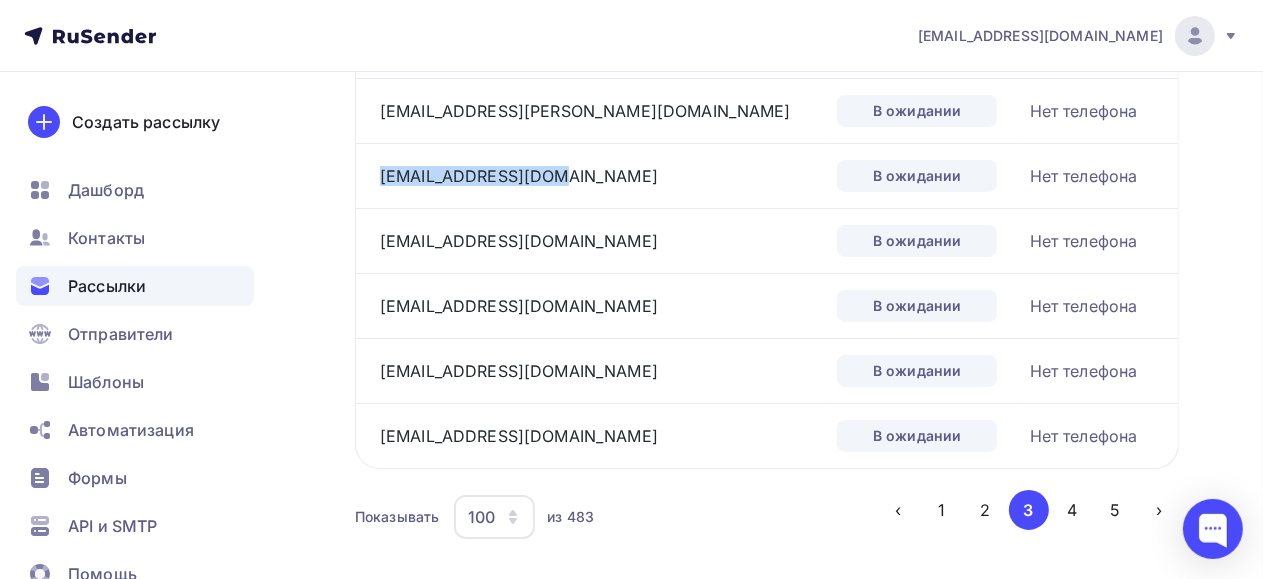 scroll, scrollTop: 6480, scrollLeft: 0, axis: vertical 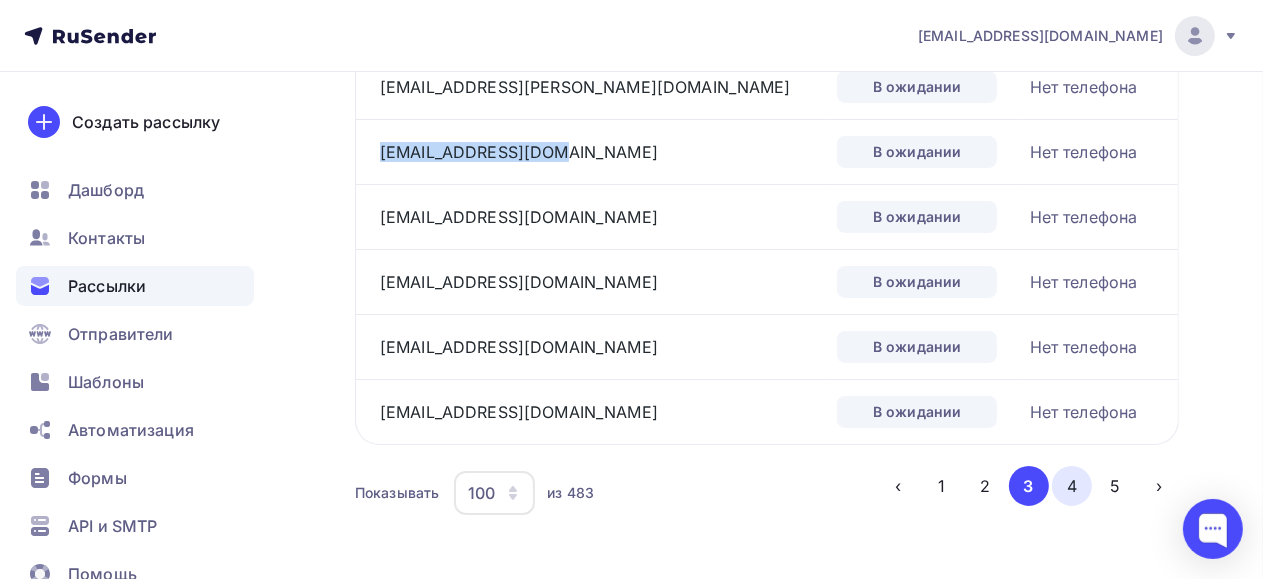 click on "4" at bounding box center (1072, 486) 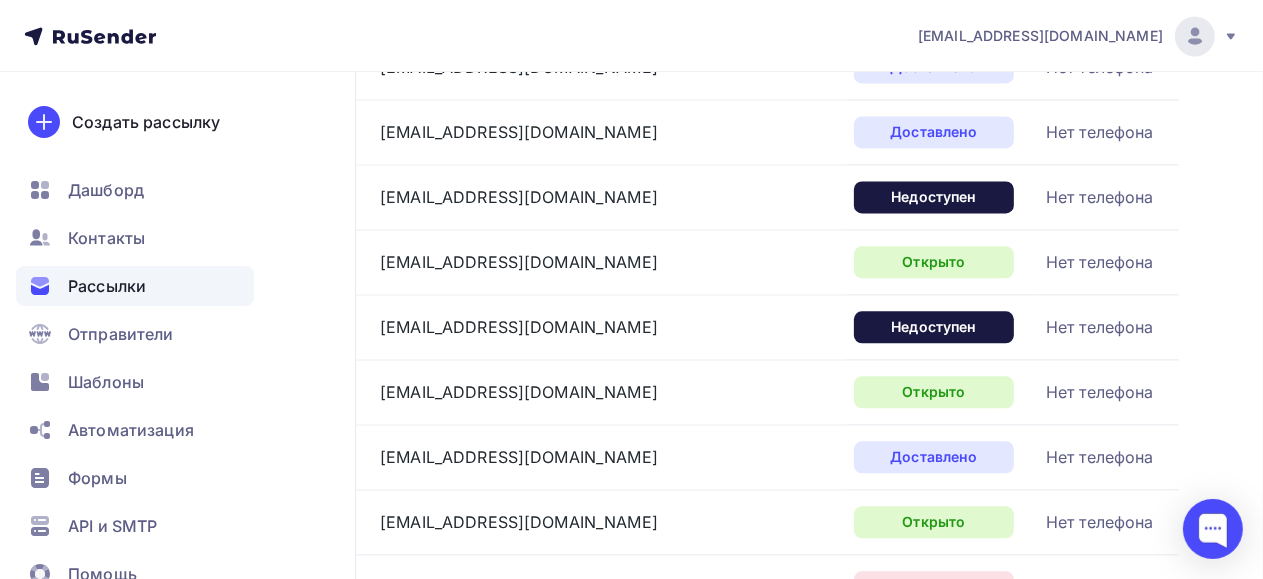 scroll, scrollTop: 4005, scrollLeft: 0, axis: vertical 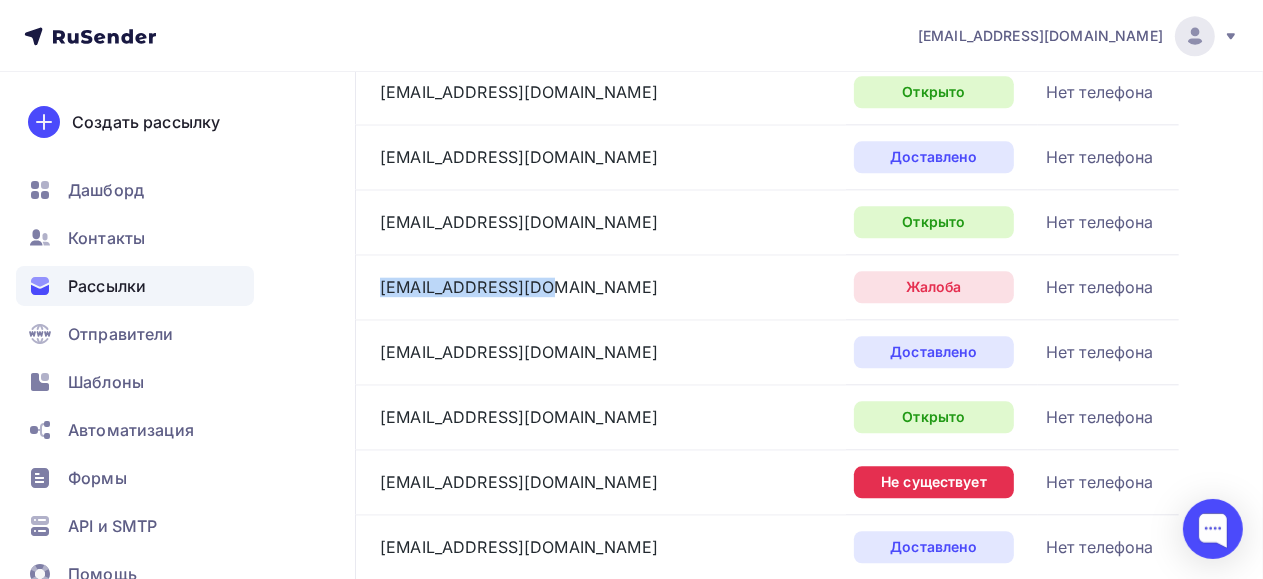 drag, startPoint x: 554, startPoint y: 280, endPoint x: 355, endPoint y: 286, distance: 199.09044 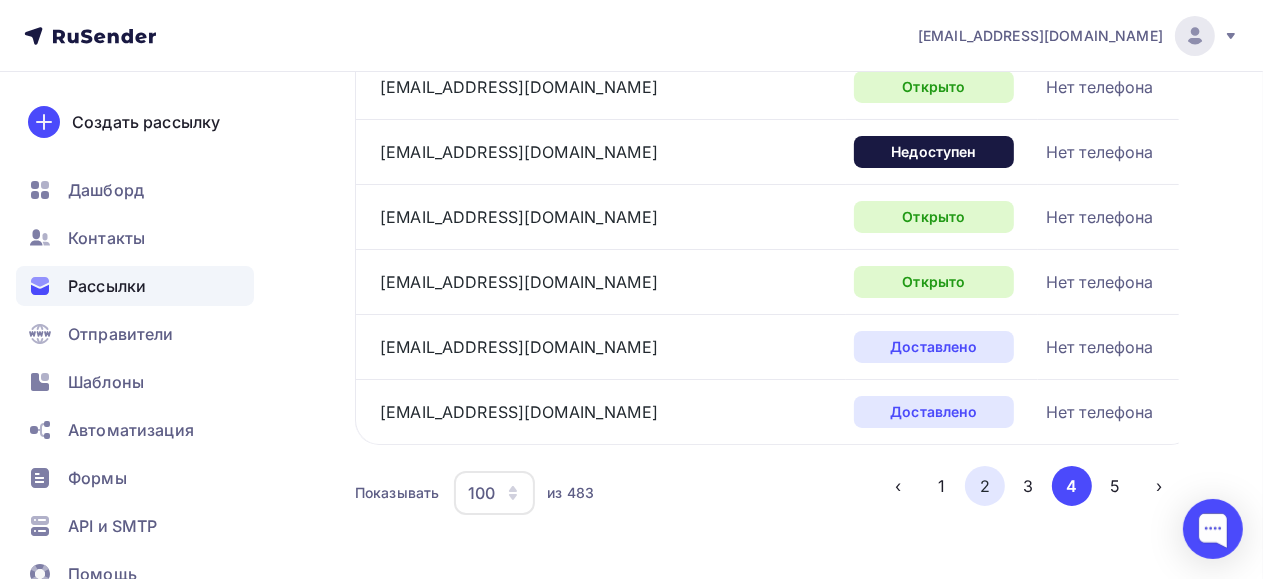 click on "2" at bounding box center [985, 486] 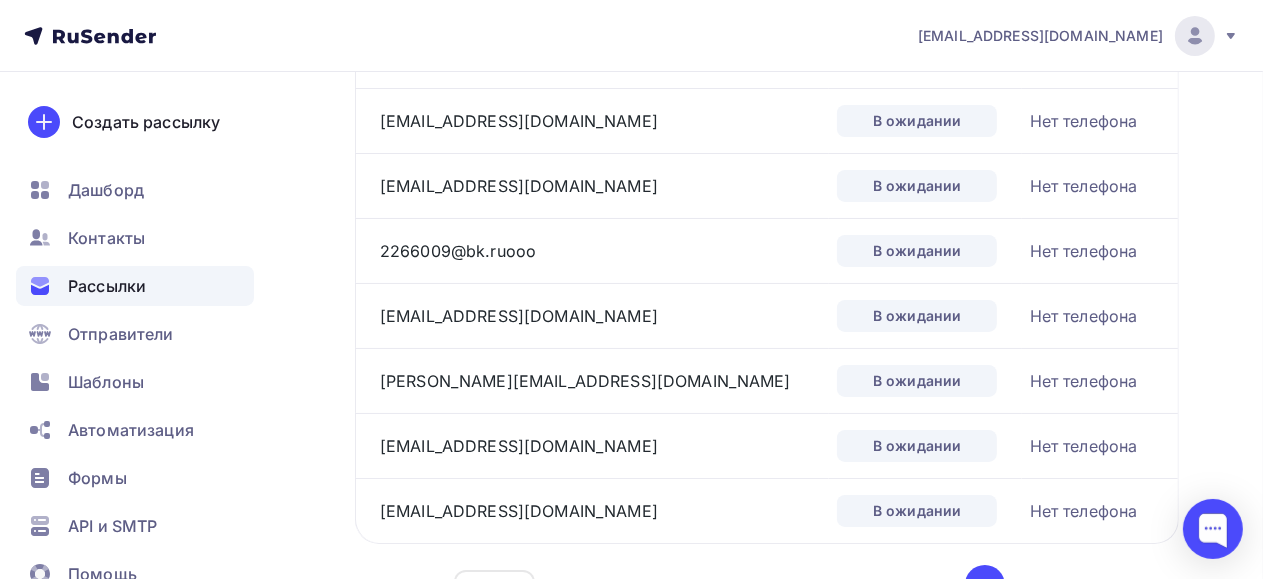 scroll, scrollTop: 6480, scrollLeft: 0, axis: vertical 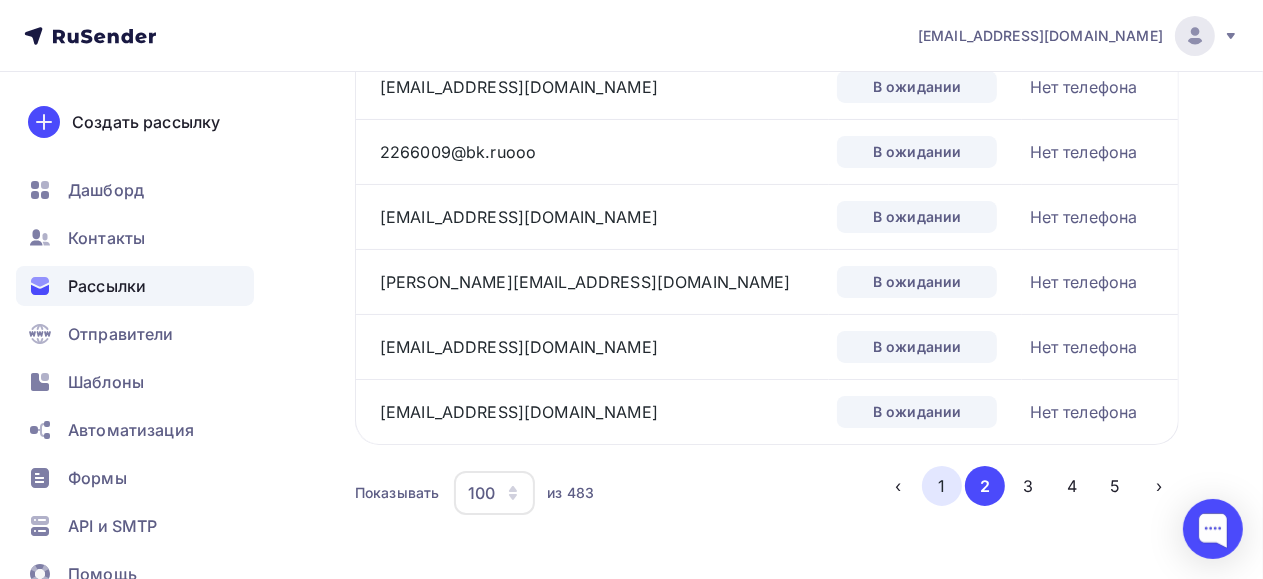 click on "1" at bounding box center [942, 486] 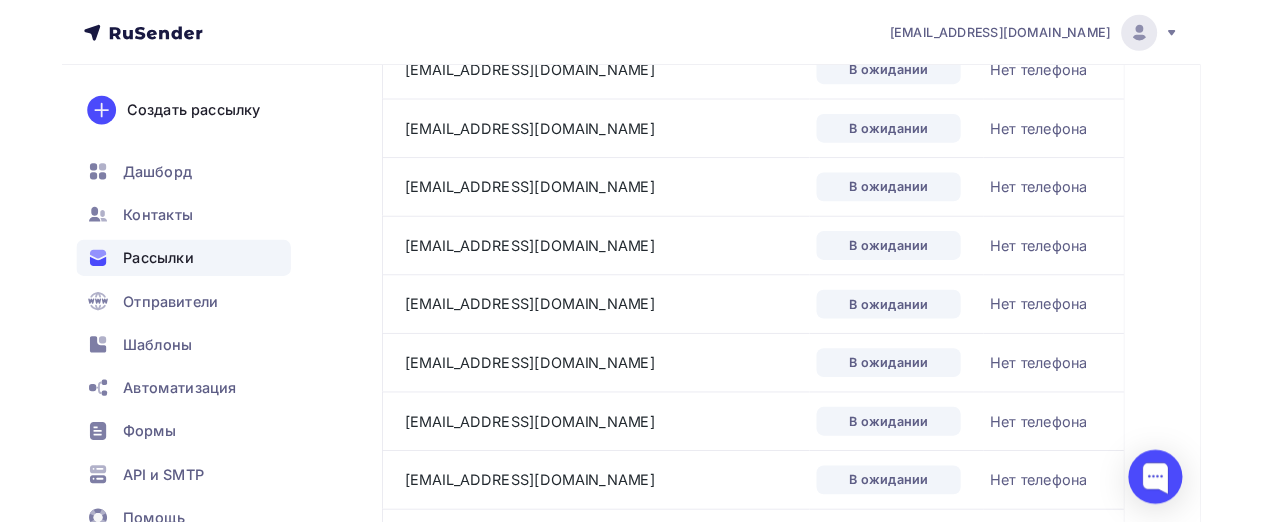 scroll, scrollTop: 0, scrollLeft: 0, axis: both 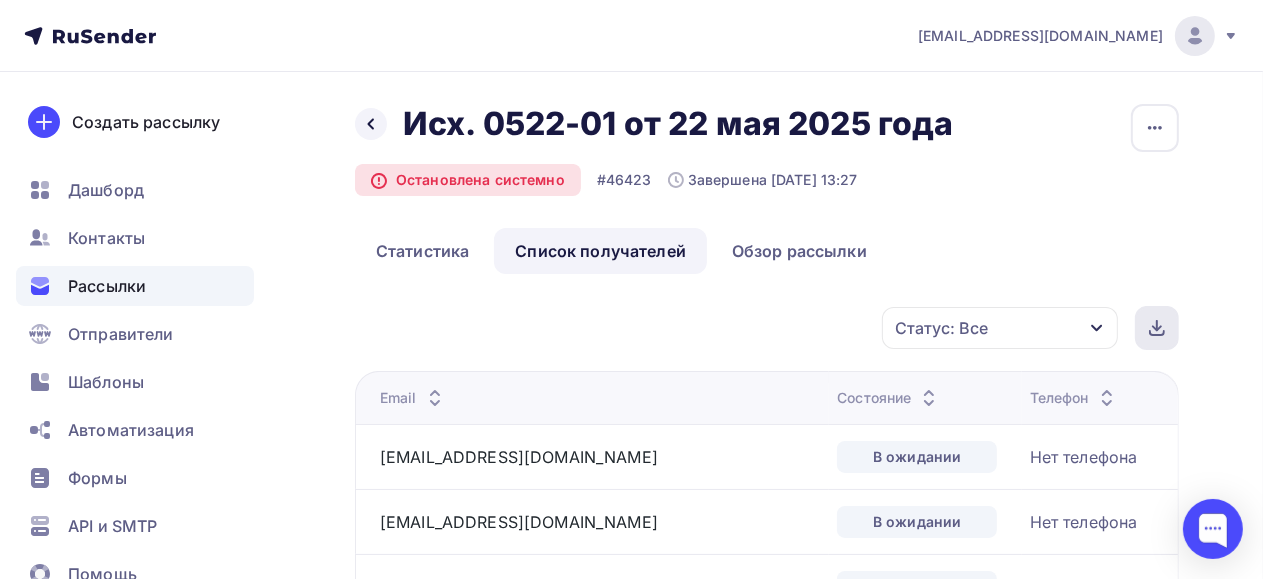click at bounding box center [1157, 328] 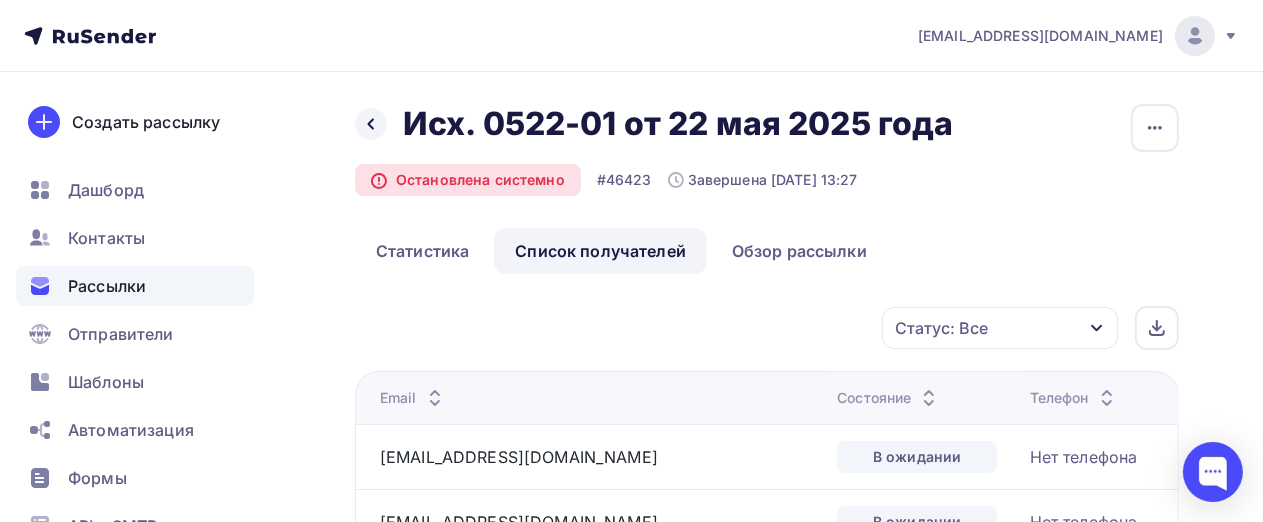 scroll, scrollTop: 200, scrollLeft: 0, axis: vertical 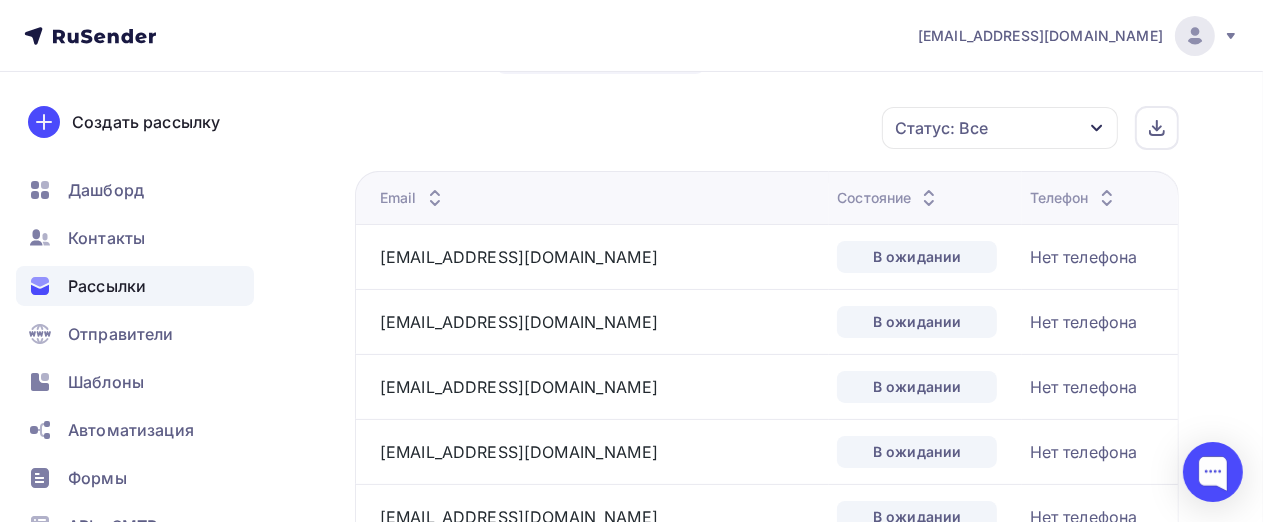click 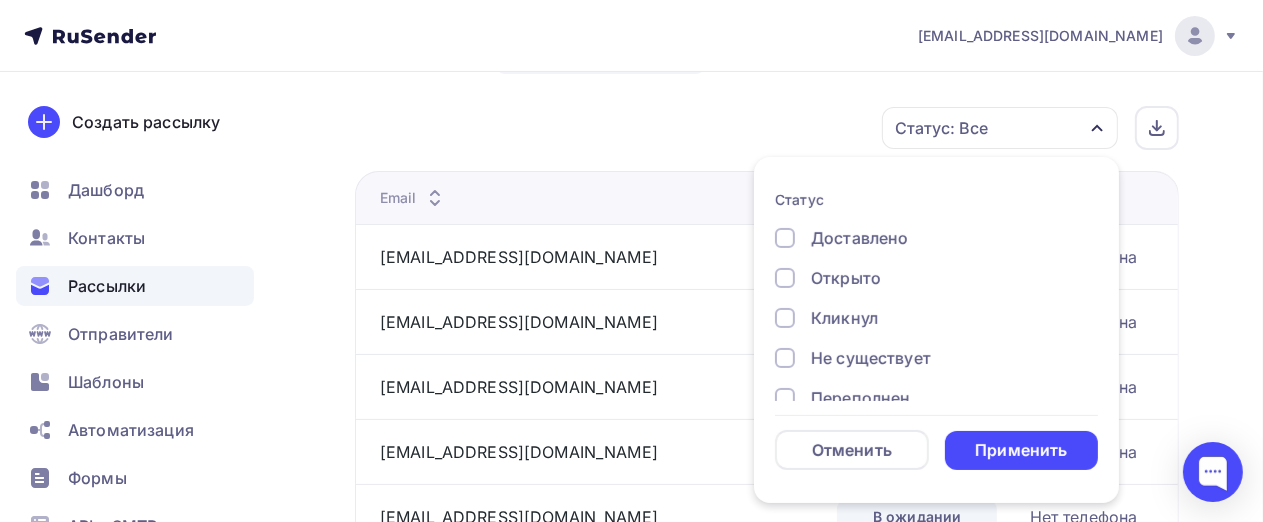 click at bounding box center (785, 238) 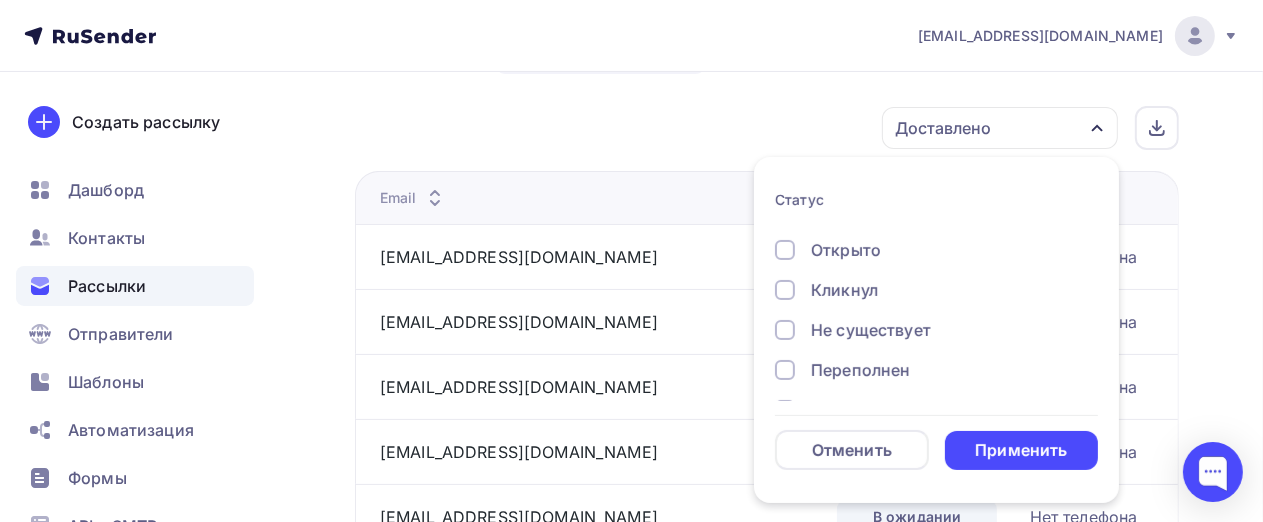scroll, scrollTop: 0, scrollLeft: 0, axis: both 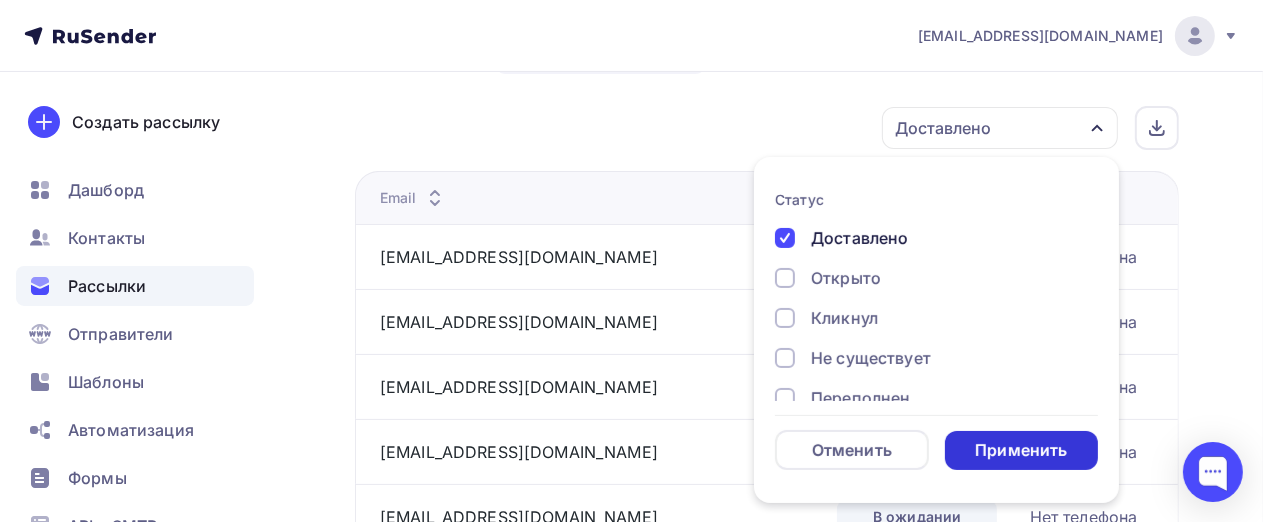 click on "Применить" at bounding box center [1021, 450] 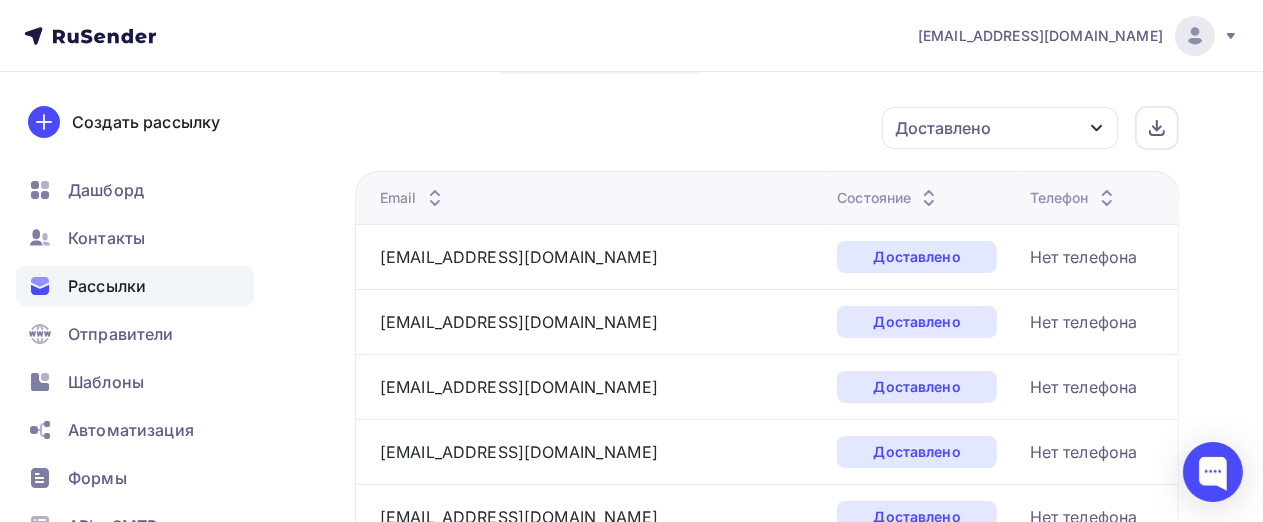 click 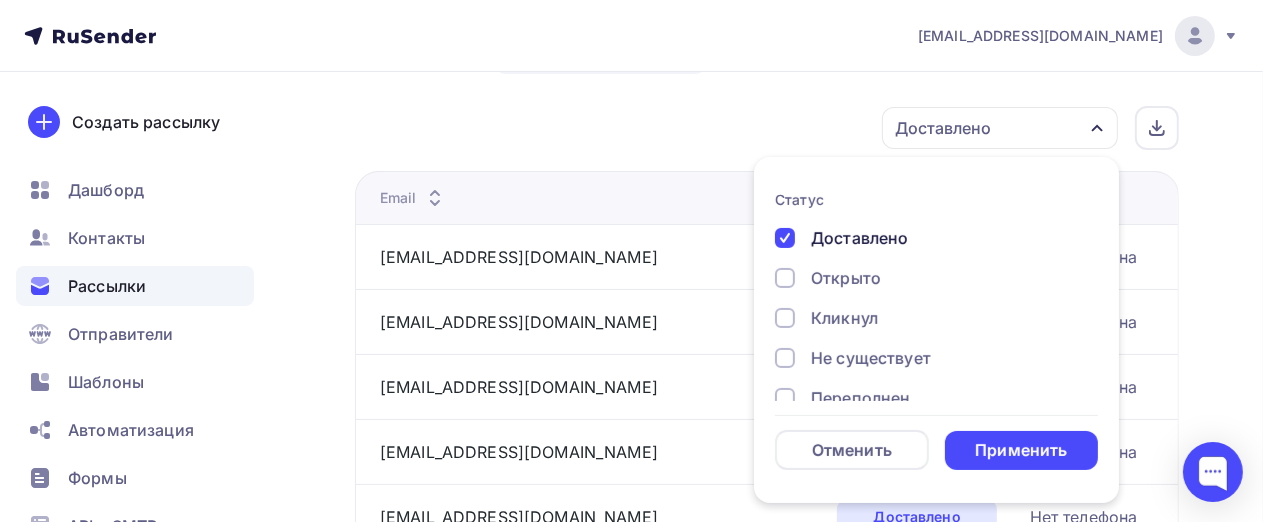 click on "Открыто" at bounding box center [925, 278] 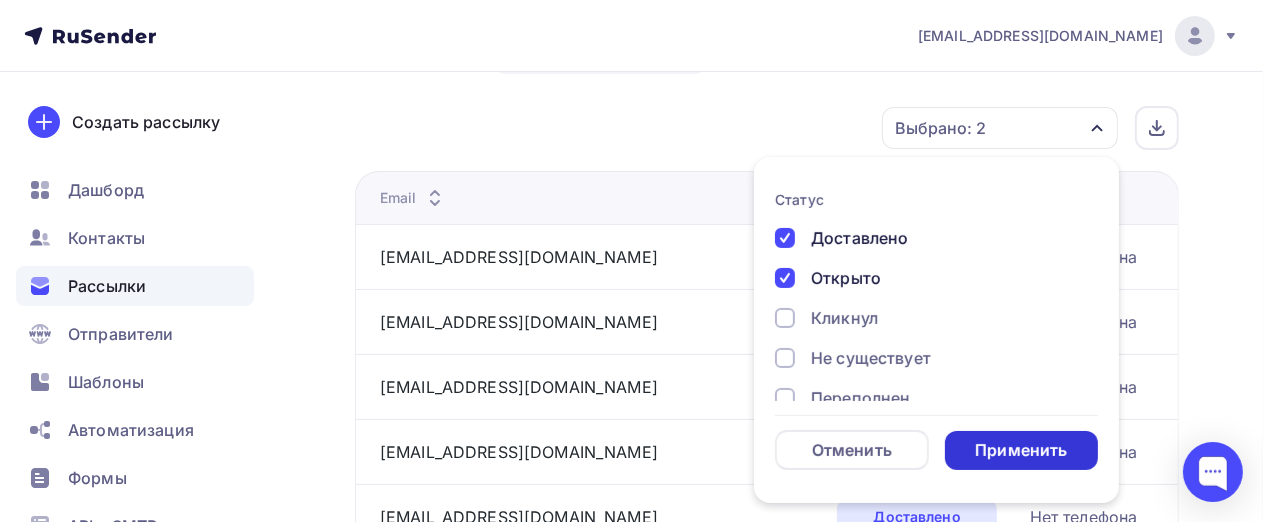 click on "Применить" at bounding box center [1022, 450] 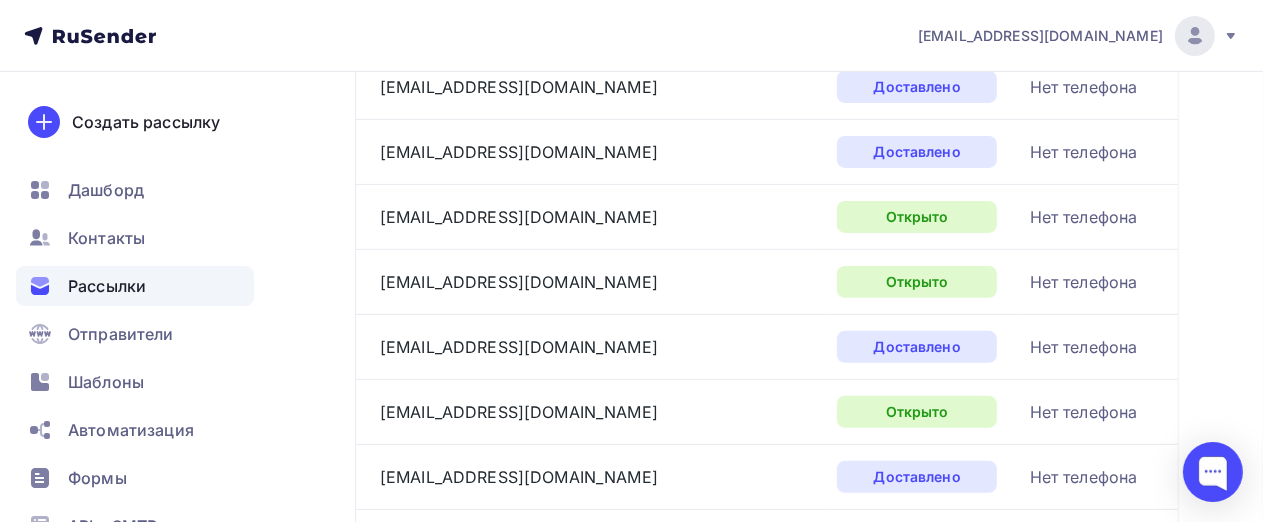 scroll, scrollTop: 0, scrollLeft: 0, axis: both 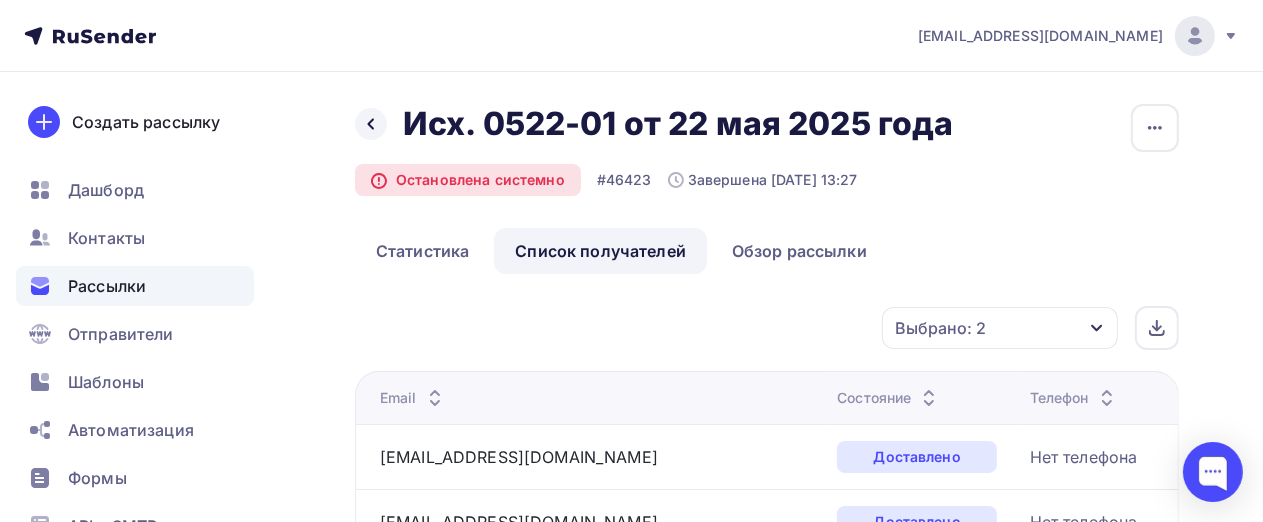 click on "Выбрано: 2" at bounding box center (1000, 328) 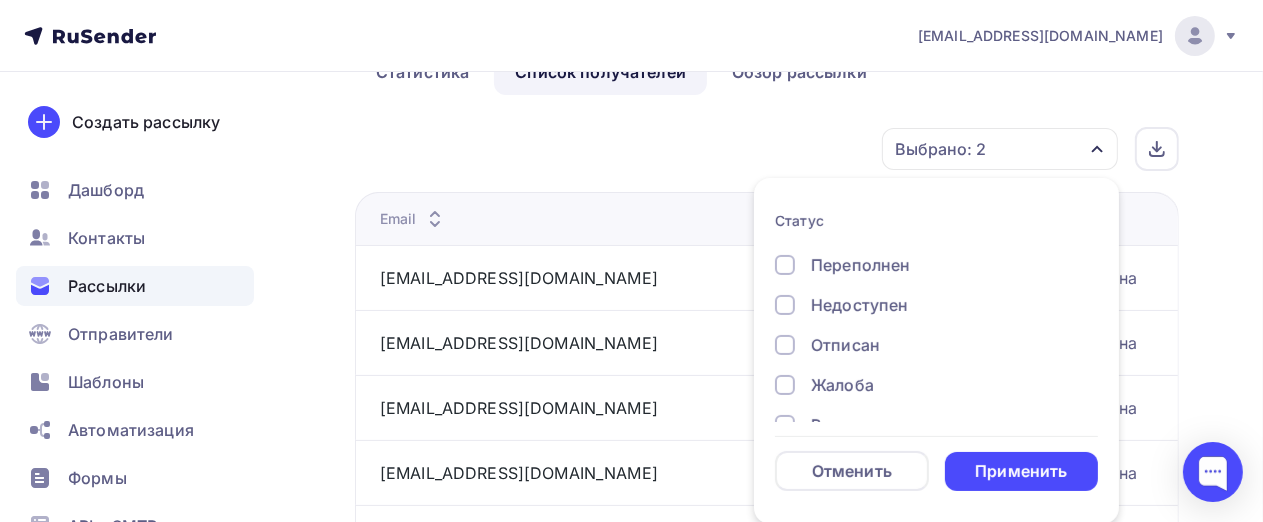 scroll, scrollTop: 184, scrollLeft: 0, axis: vertical 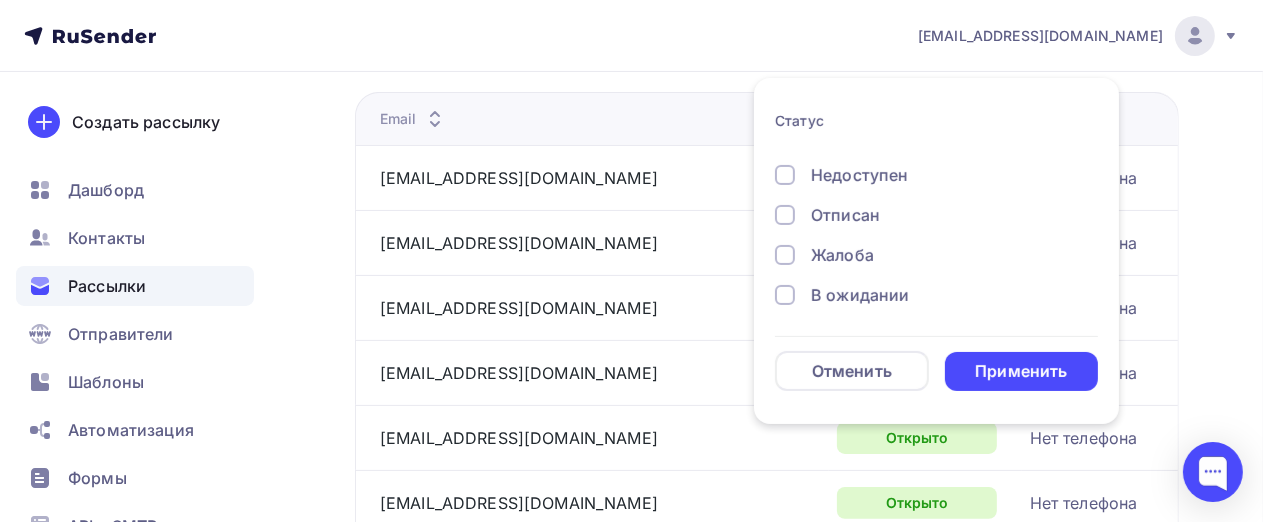 click at bounding box center [785, 295] 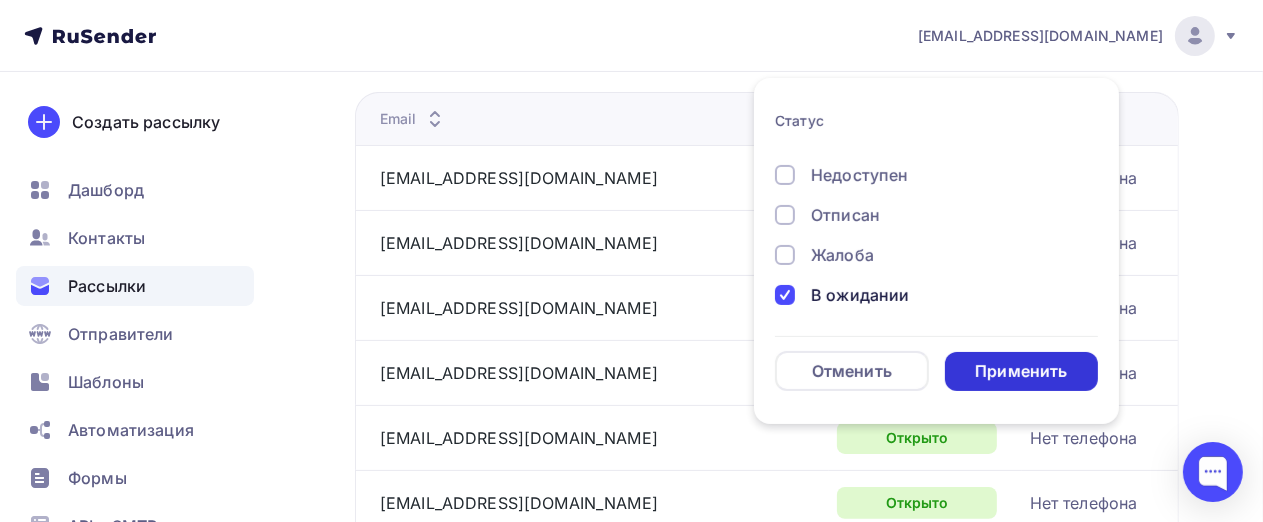 click on "Применить" at bounding box center (1021, 371) 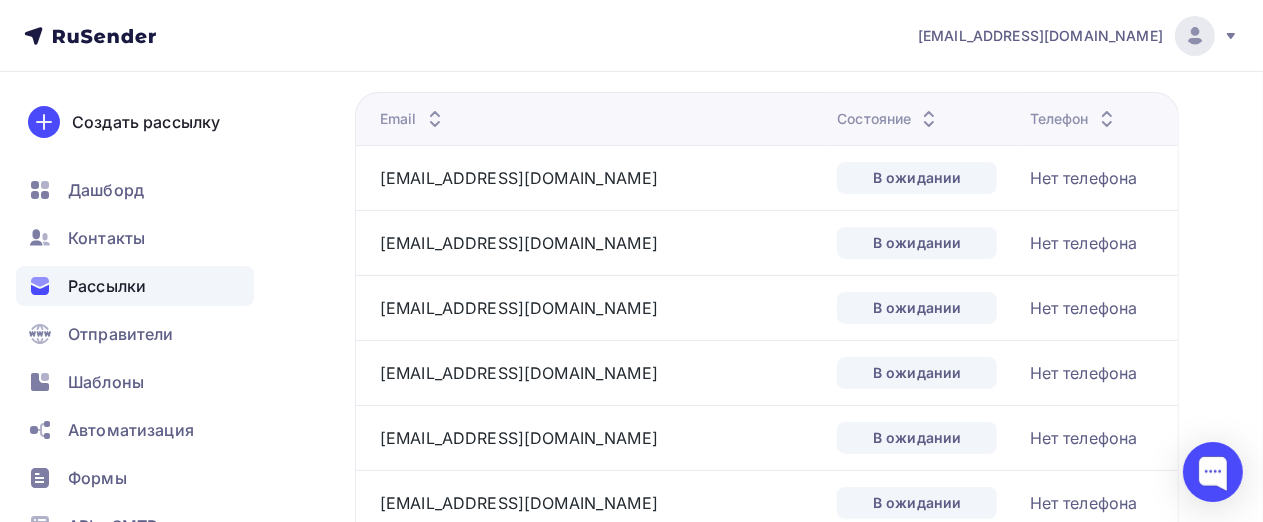 scroll, scrollTop: 679, scrollLeft: 0, axis: vertical 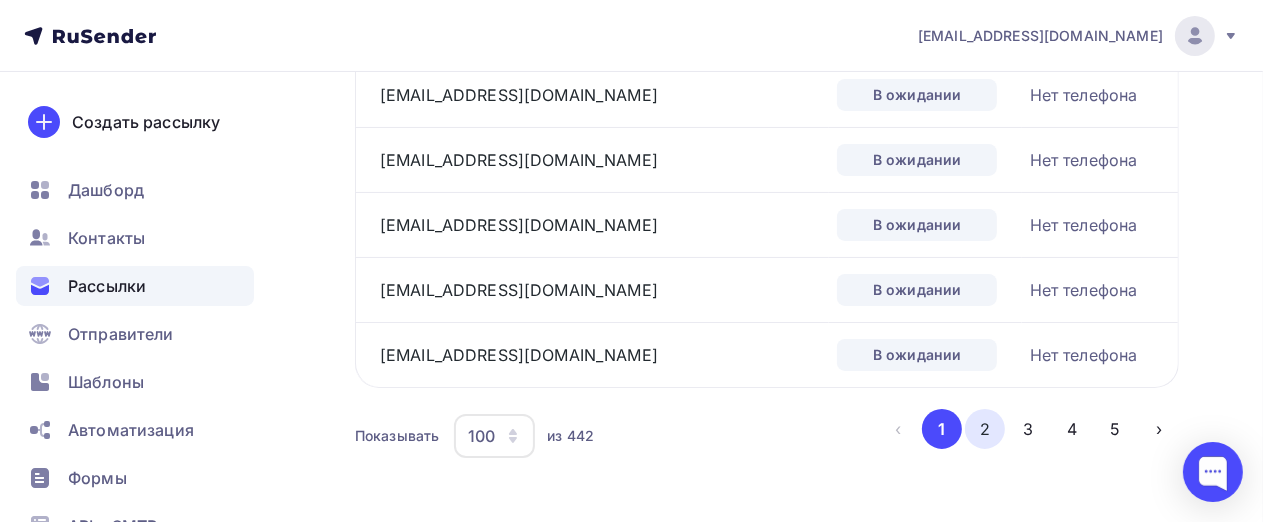 click on "2" at bounding box center [985, 429] 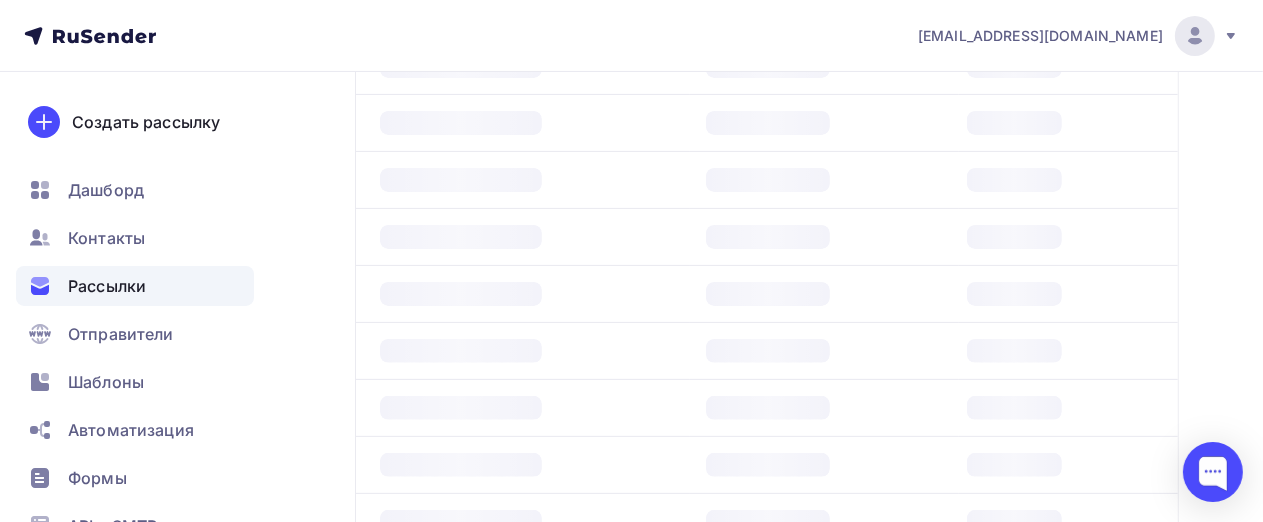 scroll, scrollTop: 206, scrollLeft: 0, axis: vertical 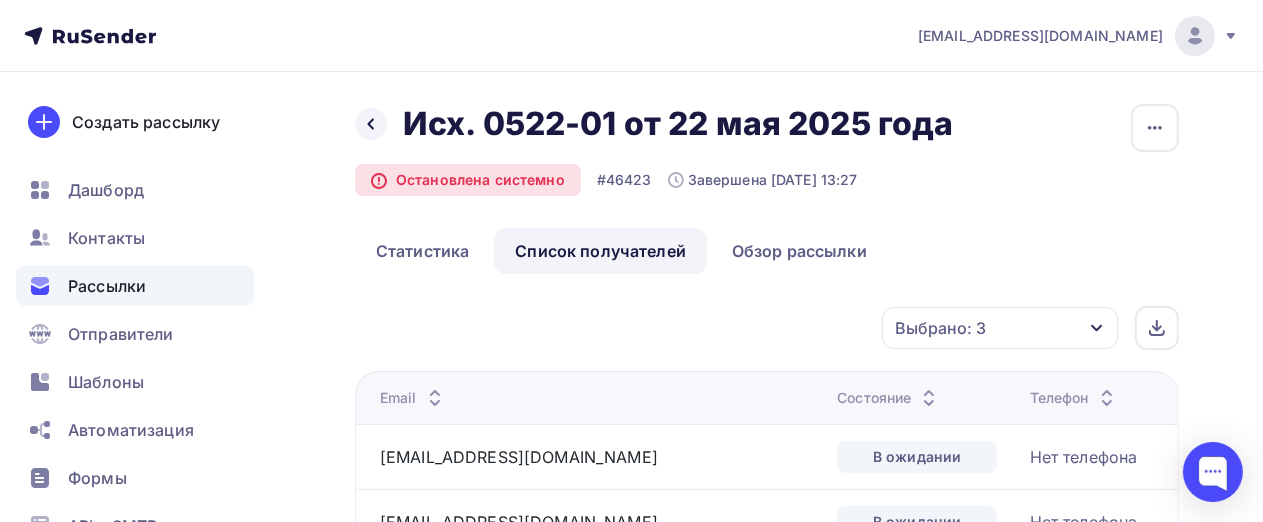 click on "Назад
Исх. 0522-01 от 22 мая 2025 года
Исх. 0522-01 от 22 мая 2025 года
Остановлена системно
#46423
Завершена
[DATE] 13:27
Копировать
Добавить в папку" at bounding box center (767, 166) 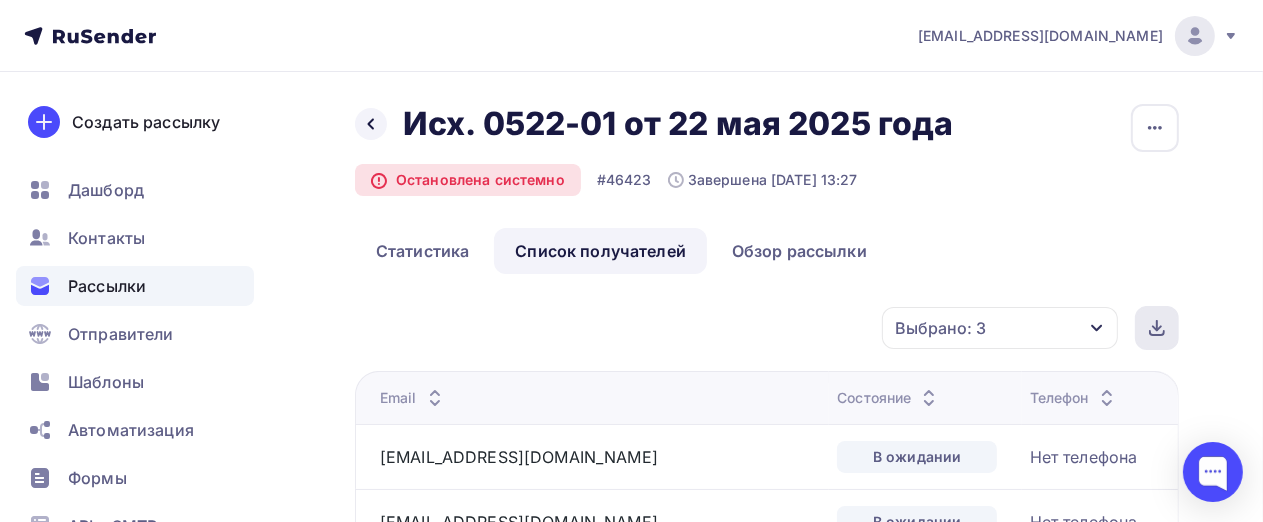 click at bounding box center [1157, 328] 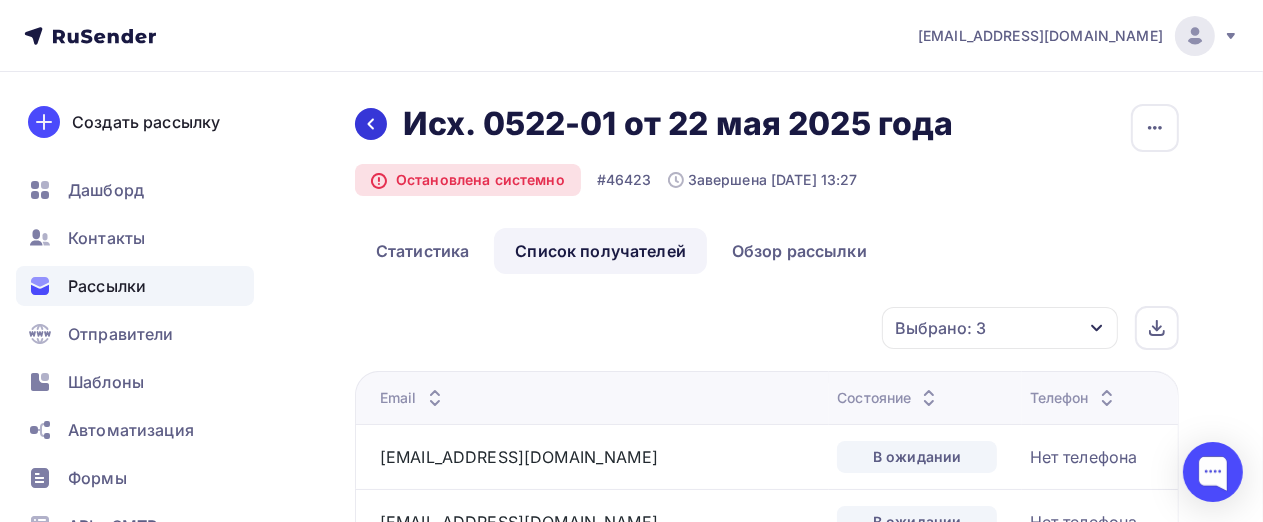 click at bounding box center [371, 124] 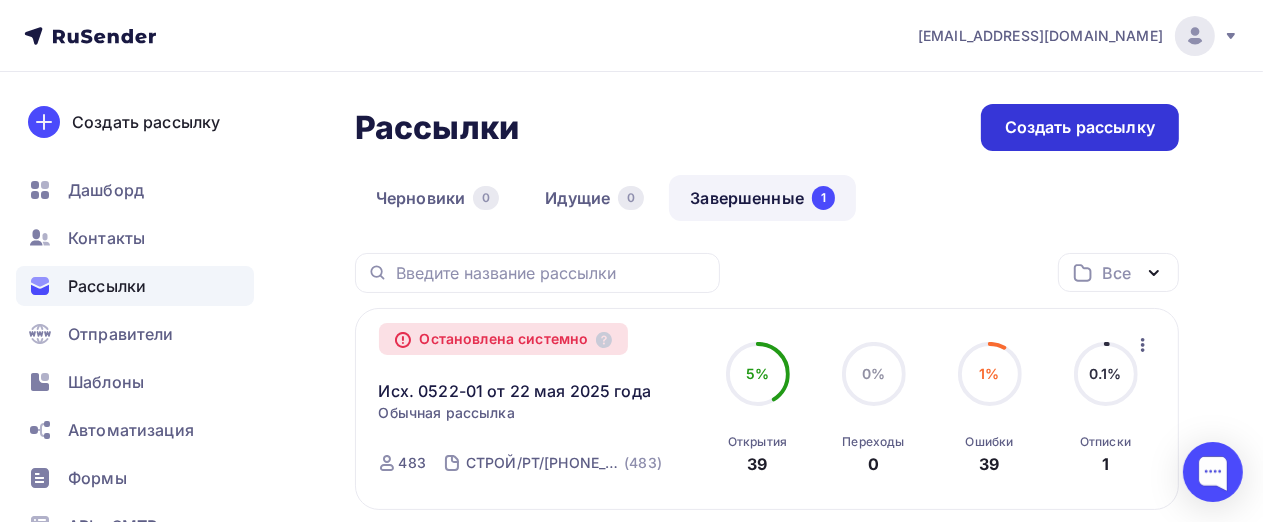 click on "Создать рассылку" at bounding box center (1080, 127) 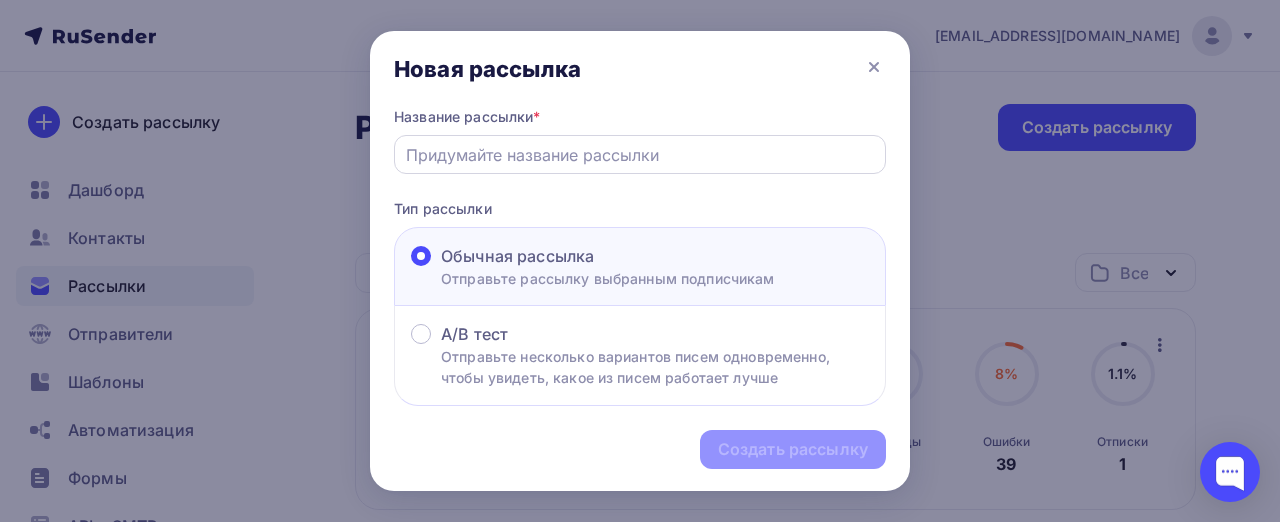 click at bounding box center (640, 155) 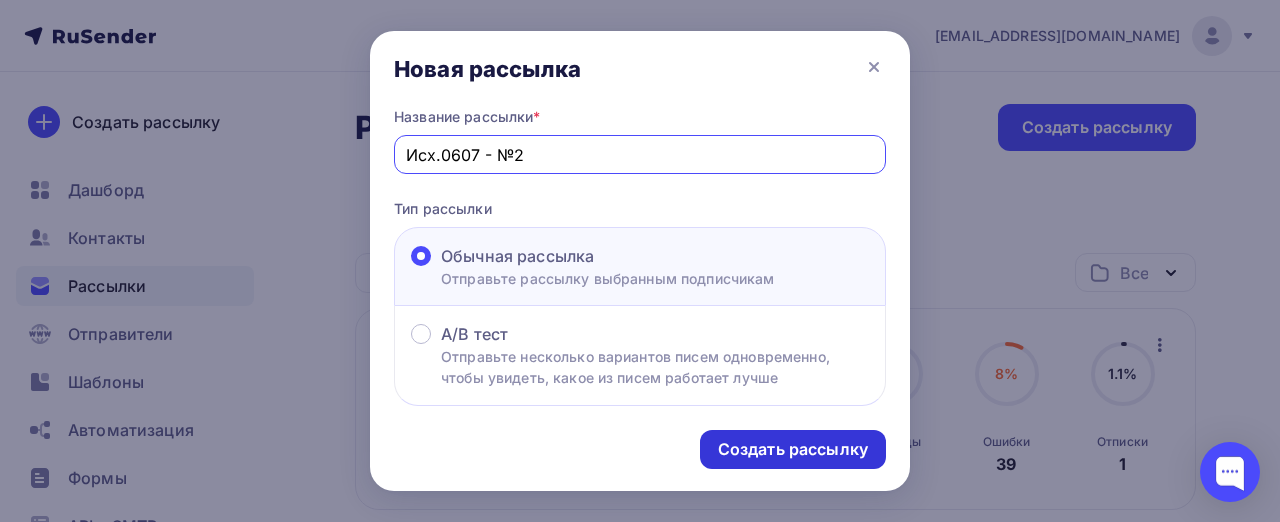type on "Исх.0607 - №2" 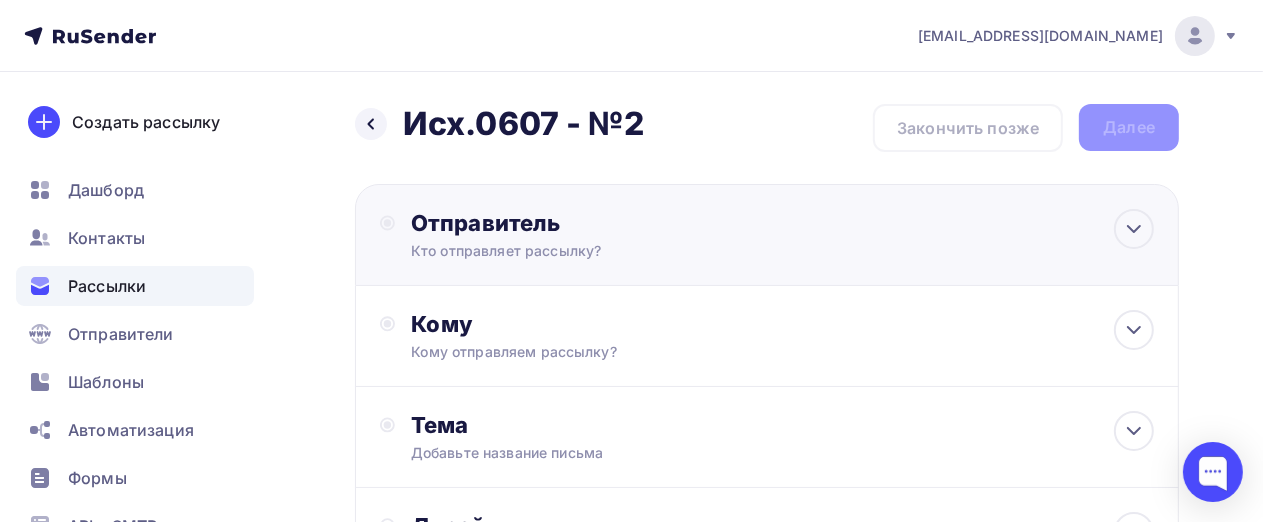 click on "Отправитель
Кто отправляет рассылку?
Email  *
Выберите отправителя
[EMAIL_ADDRESS][DOMAIN_NAME]               Добавить отправителя
Рекомендуем  добавить почту на домене , чтобы рассылка не попала в «Спам»
Имя                 Сохранить" at bounding box center (627, 235) 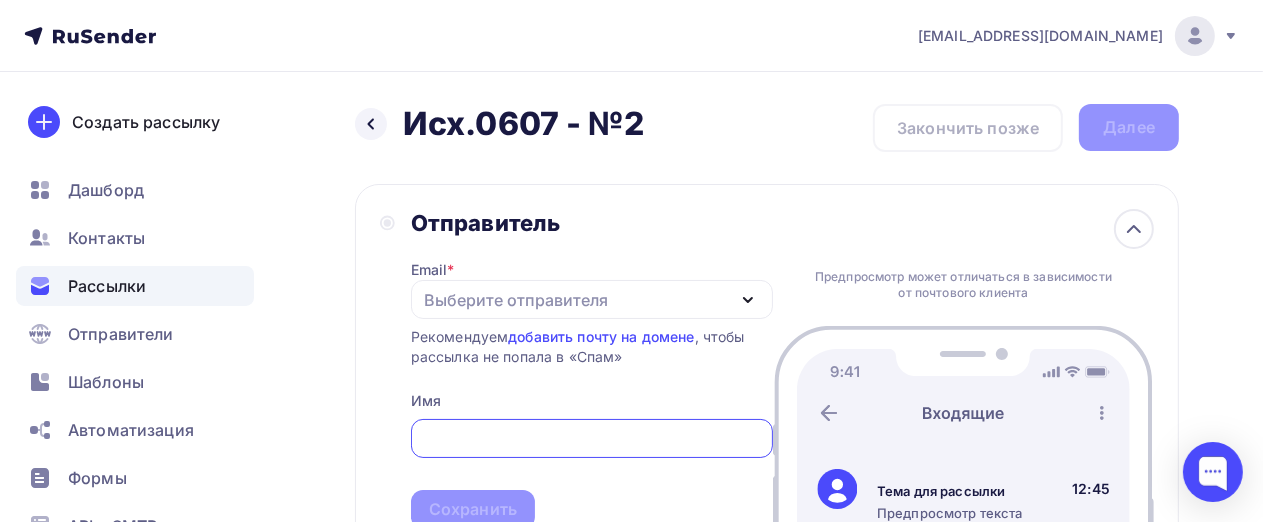 scroll, scrollTop: 0, scrollLeft: 0, axis: both 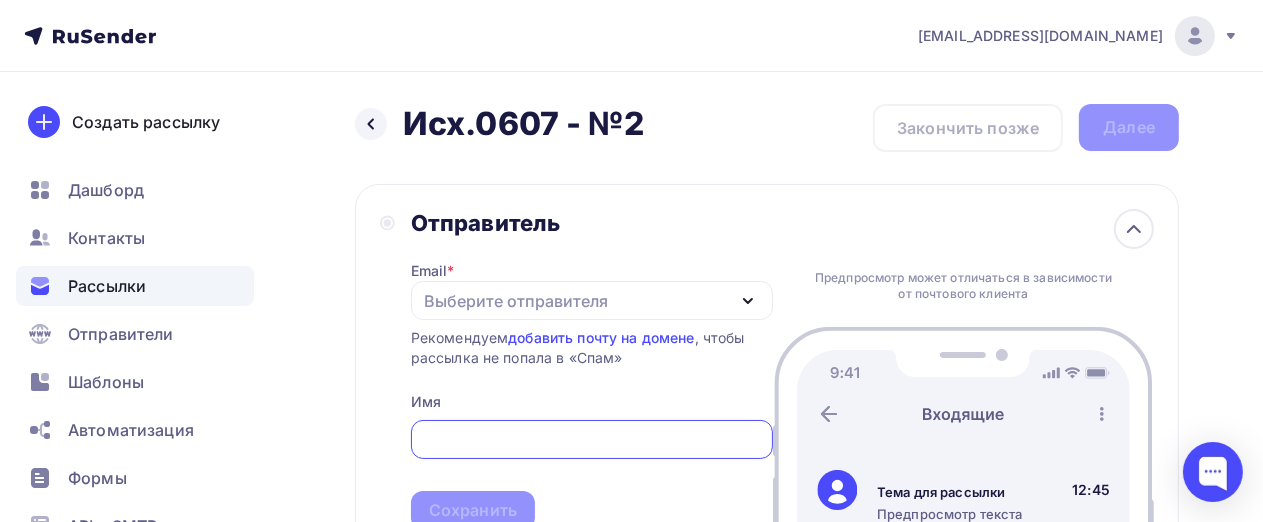 click 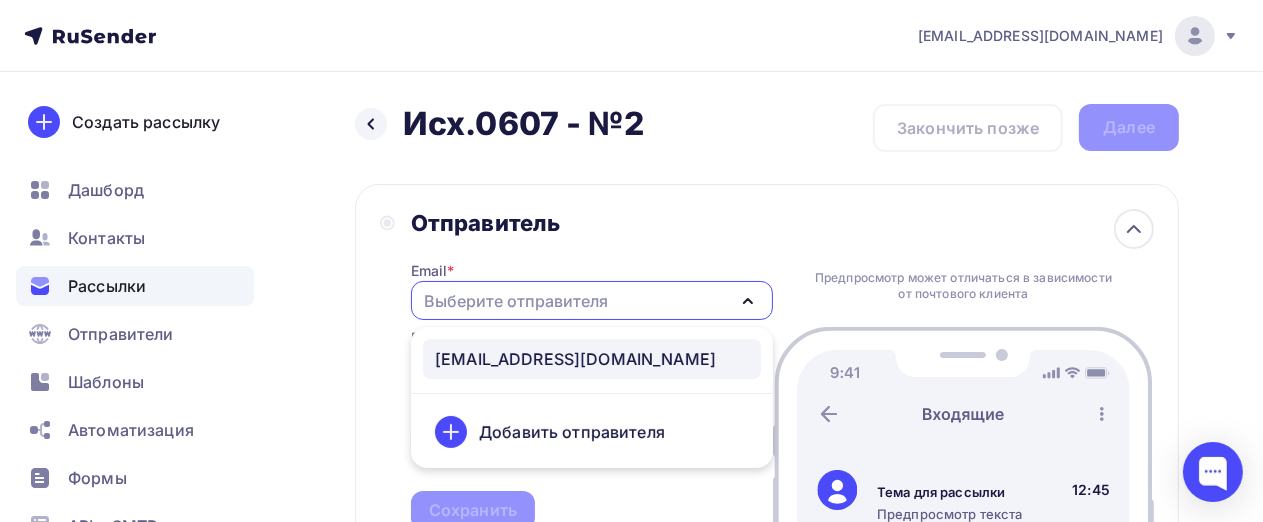 click on "[EMAIL_ADDRESS][DOMAIN_NAME]" at bounding box center (592, 359) 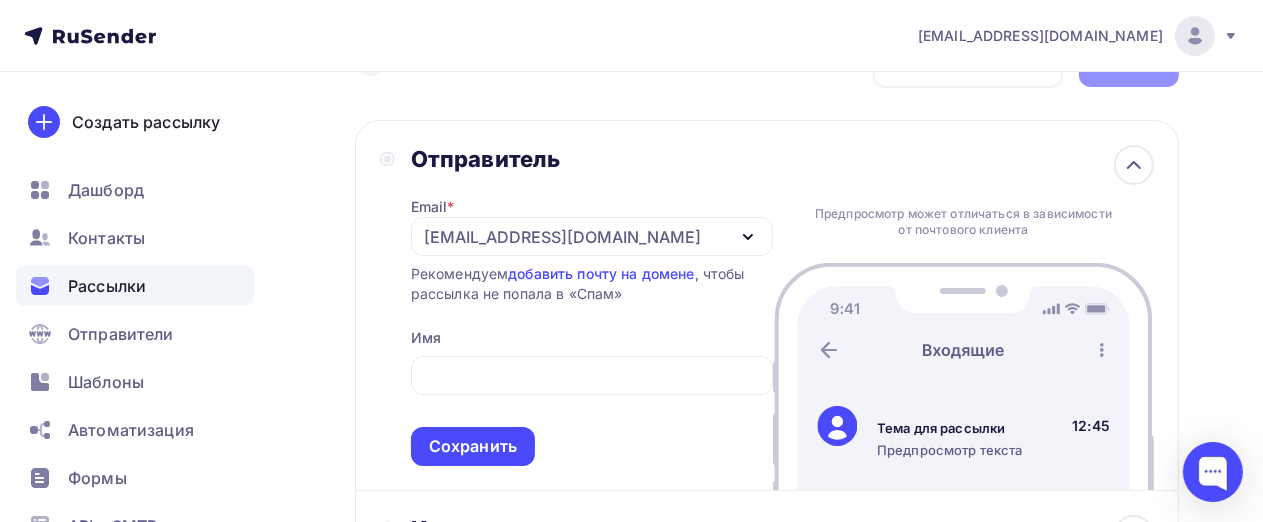 scroll, scrollTop: 100, scrollLeft: 0, axis: vertical 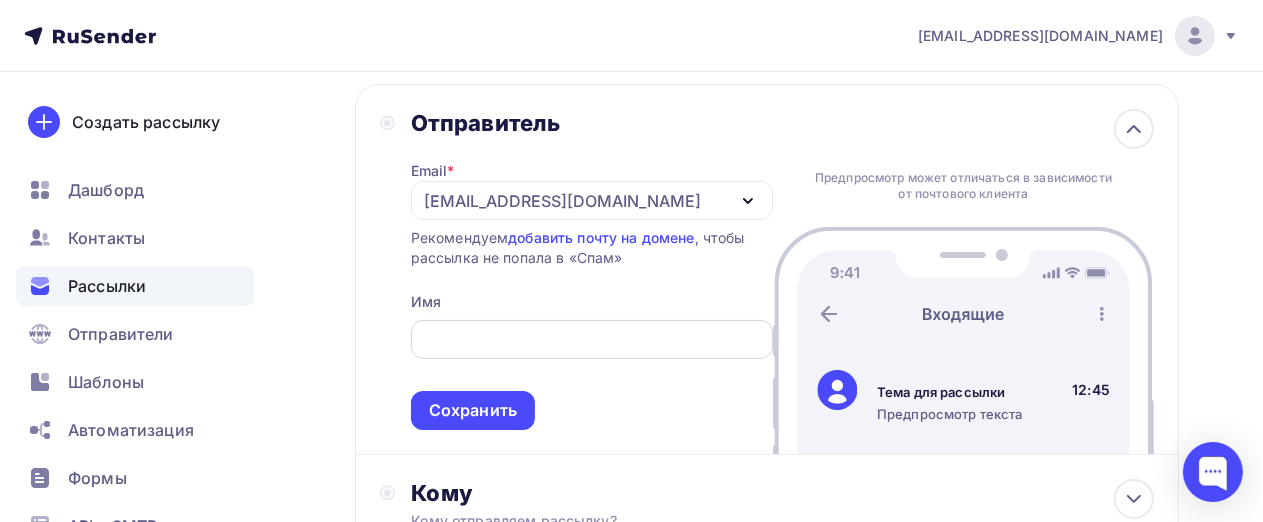 click at bounding box center (591, 340) 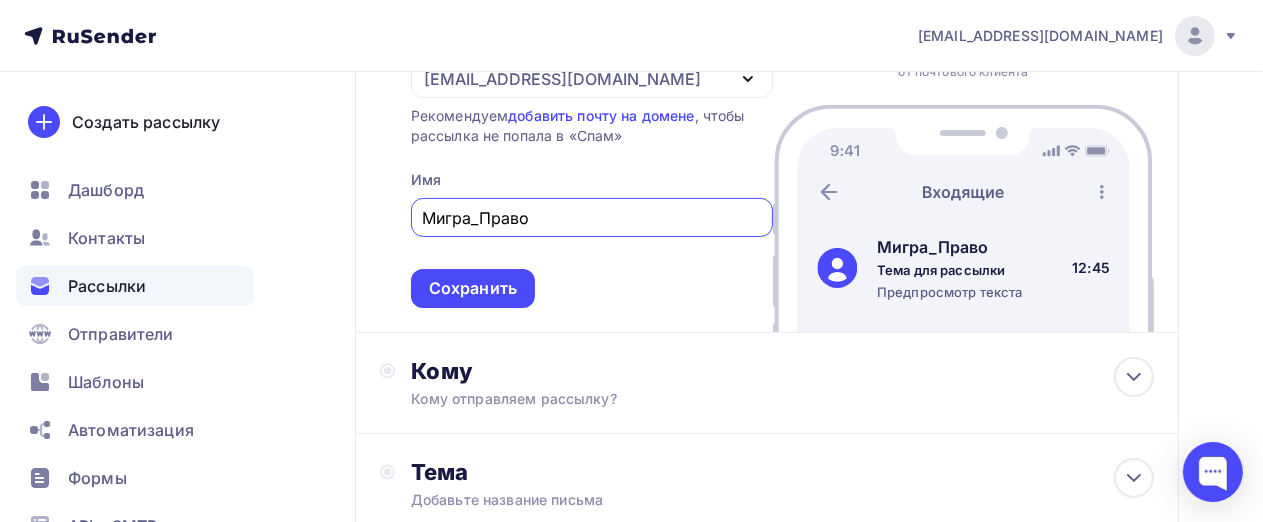 scroll, scrollTop: 300, scrollLeft: 0, axis: vertical 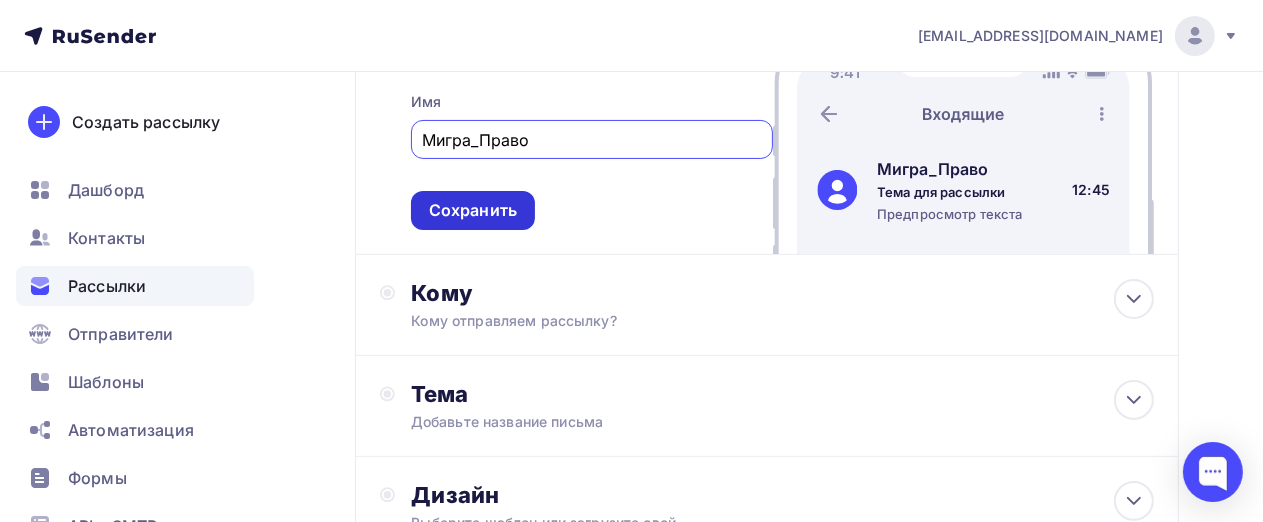 type on "Мигра_Право" 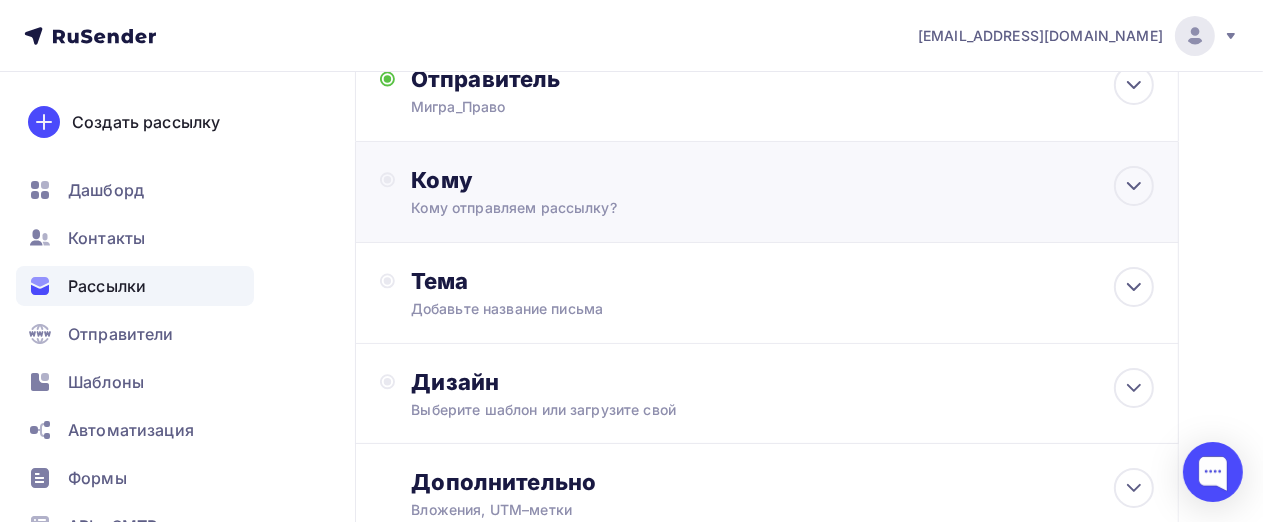 scroll, scrollTop: 0, scrollLeft: 0, axis: both 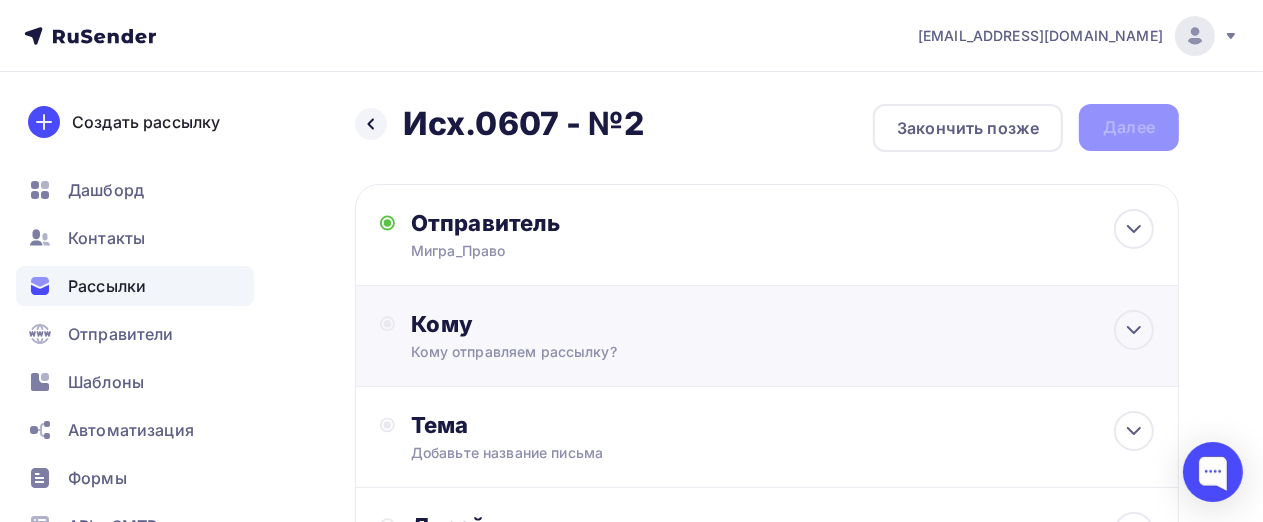 click on "Кому отправляем рассылку?" at bounding box center (745, 352) 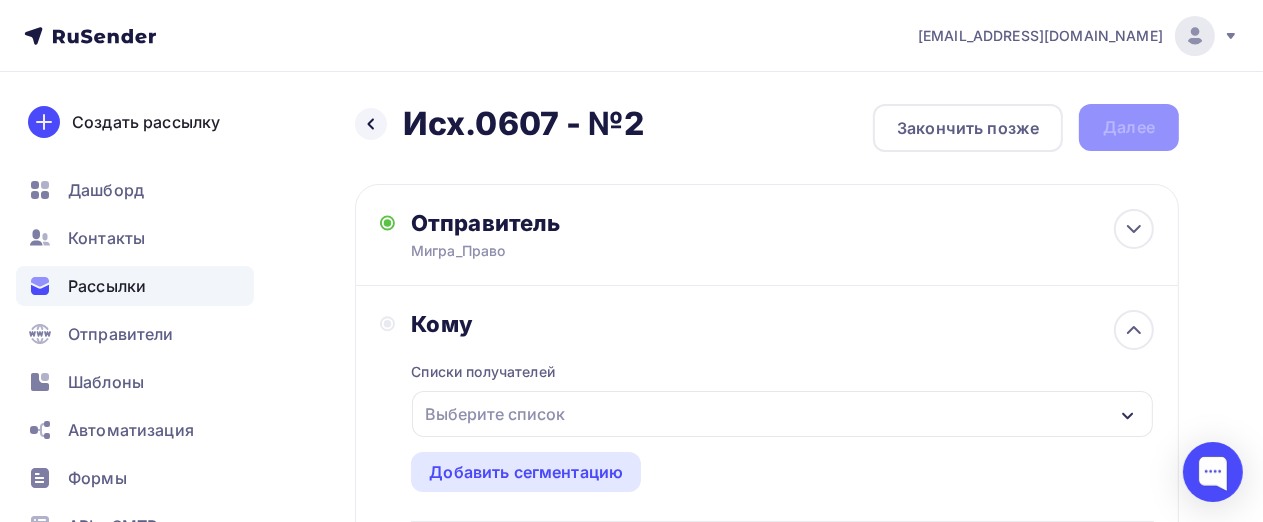 scroll, scrollTop: 200, scrollLeft: 0, axis: vertical 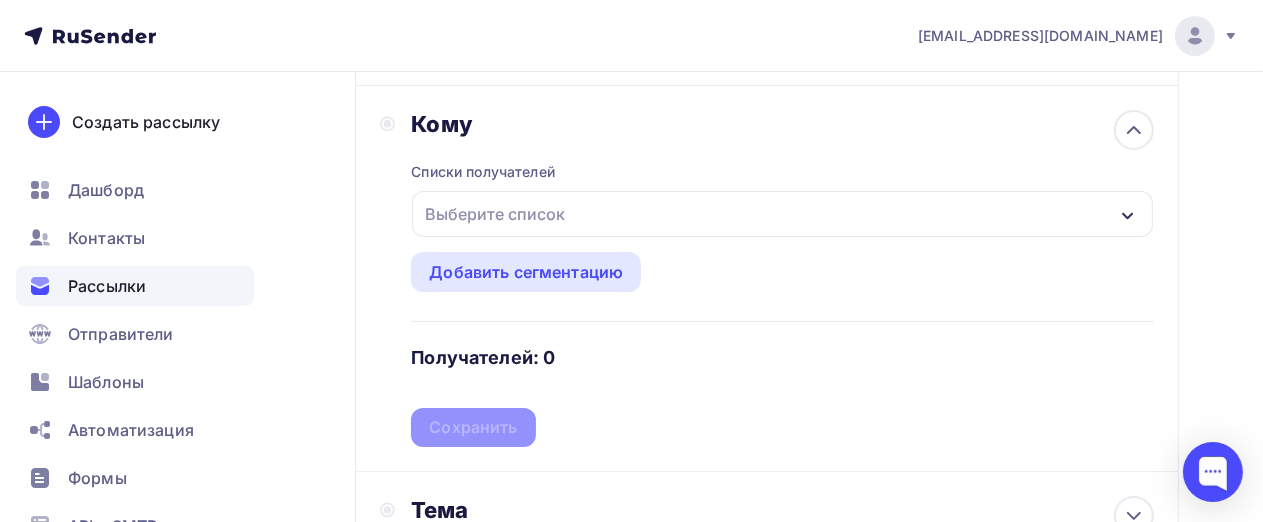 click on "Выберите список" at bounding box center (782, 214) 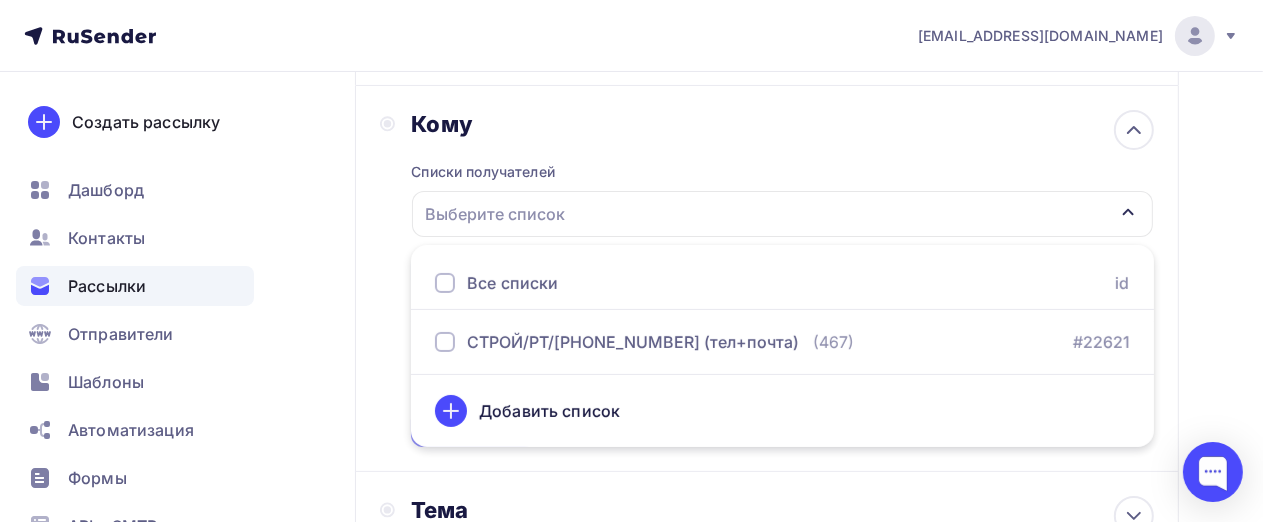 click on "Назад
Исх.0607 - №2
Исх.0607 - №2
Закончить позже
Далее
Отправитель
Мигра_Право
Email  *
[EMAIL_ADDRESS][DOMAIN_NAME]
[EMAIL_ADDRESS][DOMAIN_NAME]               Добавить отправителя
Рекомендуем  добавить почту на домене , чтобы рассылка не попала в «Спам»
Имя     Мигра_Право             Сохранить
Предпросмотр может отличаться  в зависимости от почтового клиента
Мигра_Право
Тема для рассылки
12:45         Кому               id" at bounding box center (631, 387) 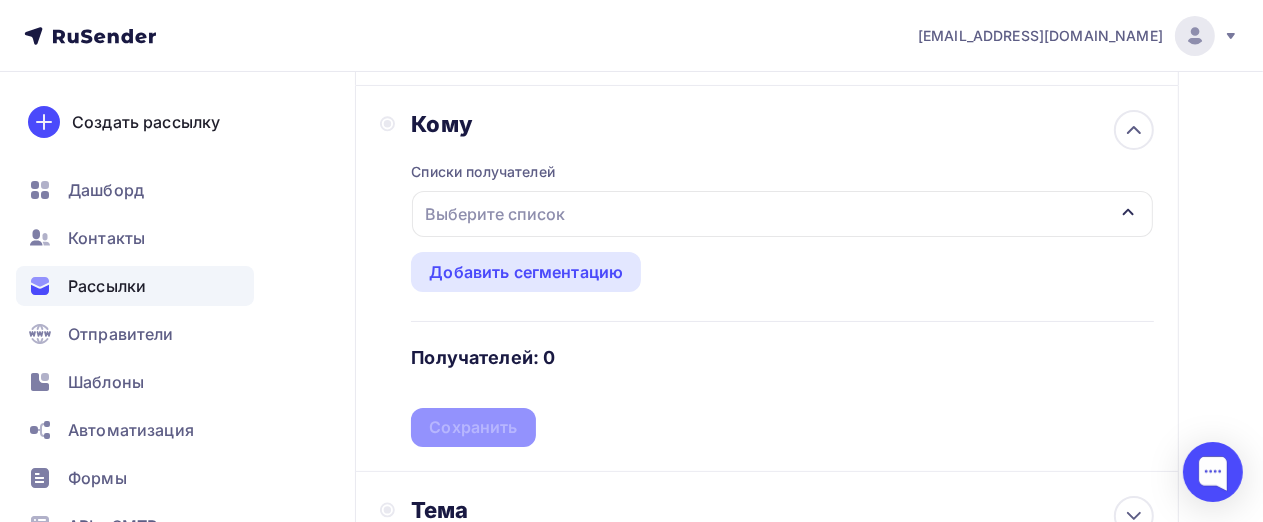 click on "Назад
Исх.0607 - №2
Исх.0607 - №2
Закончить позже
Далее
Отправитель
Мигра_Право
Email  *
[EMAIL_ADDRESS][DOMAIN_NAME]
[EMAIL_ADDRESS][DOMAIN_NAME]               Добавить отправителя
Рекомендуем  добавить почту на домене , чтобы рассылка не попала в «Спам»
Имя     Мигра_Право             Сохранить
Предпросмотр может отличаться  в зависимости от почтового клиента
Мигра_Право
Тема для рассылки
12:45         Кому               id" at bounding box center (631, 387) 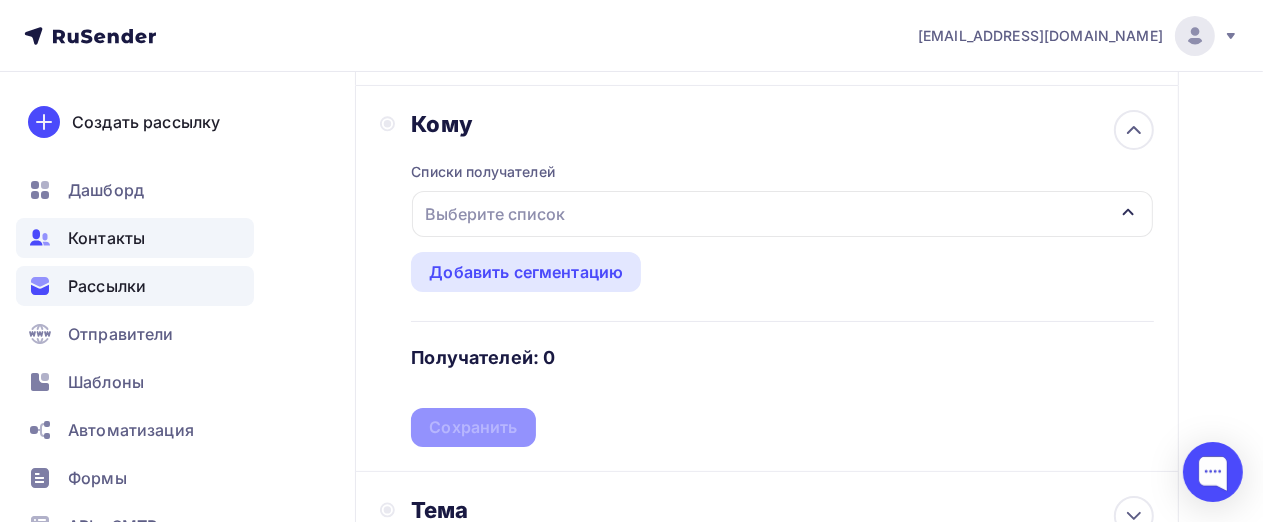 click on "Контакты" at bounding box center [106, 238] 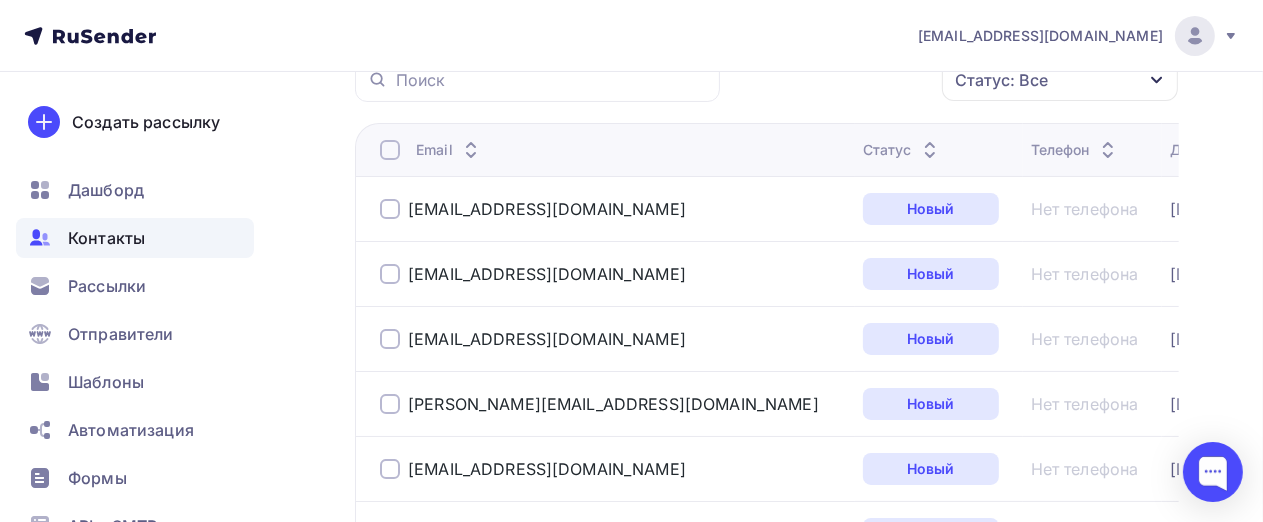 scroll, scrollTop: 0, scrollLeft: 0, axis: both 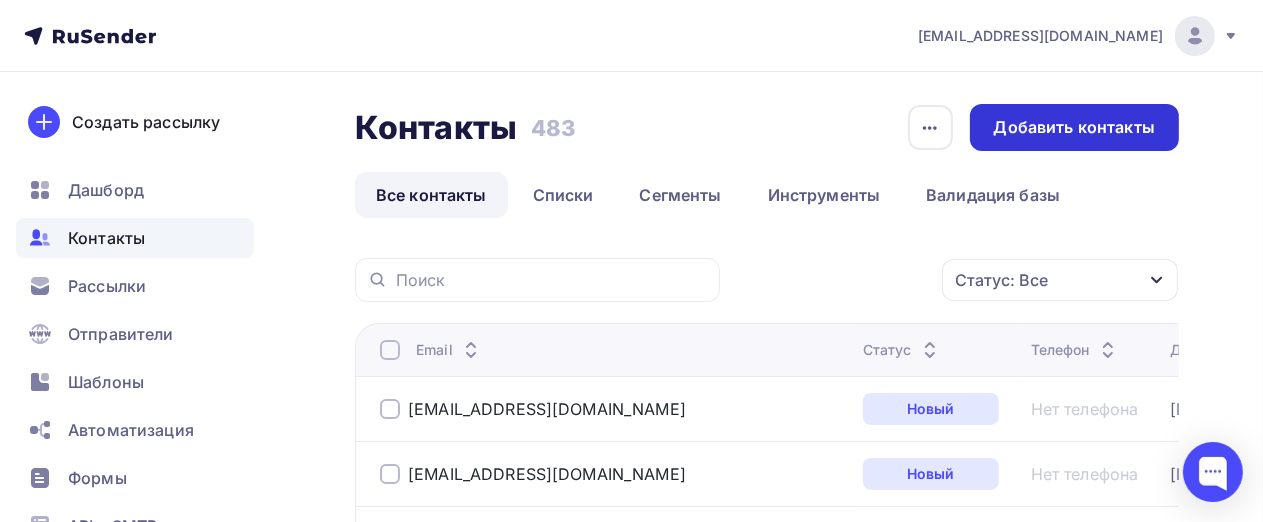click on "Добавить контакты" at bounding box center (1074, 127) 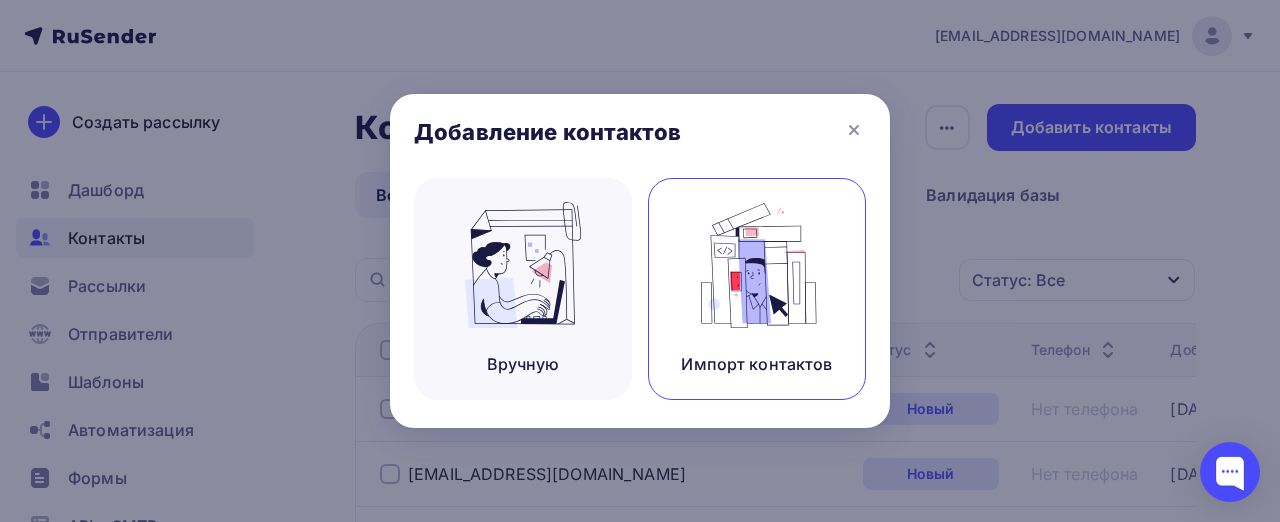 click at bounding box center [757, 265] 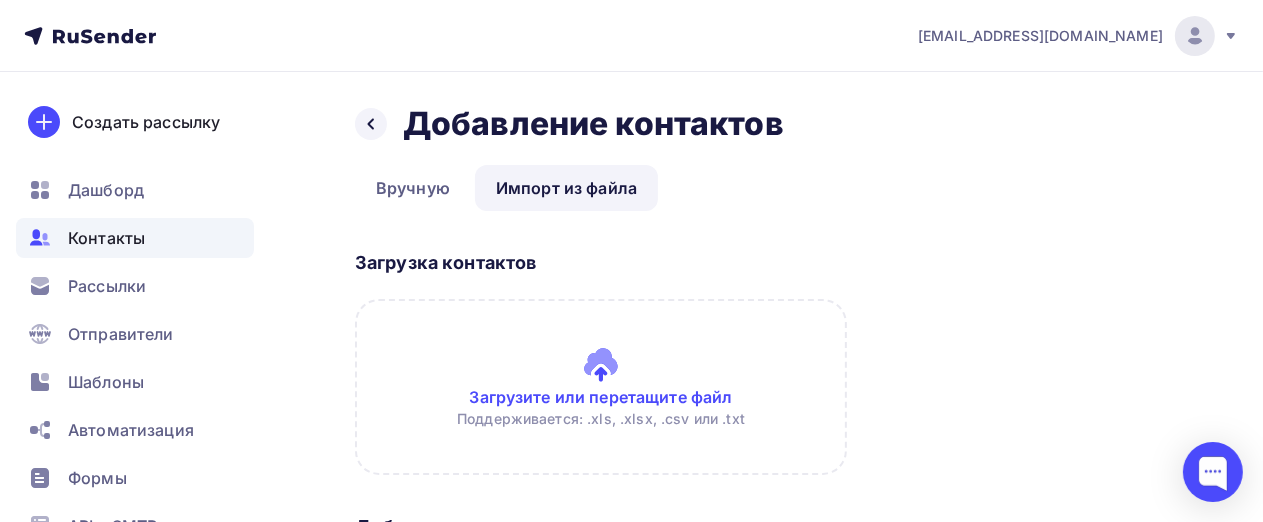 click on "Назад
Добавление контактов
Добавление контактов
Вручную   Импорт из файла
Импорт из файла
Вручную
Загрузка контактов         Загрузите или перетащите файл   Поддерживается: .xls, .xlsx, .csv или .txt   Добавление в список
Выберите списки, к которым будут принадлежать контакты
Списки не выбраны
СТРОЙ/РТ/[PHONE_NUMBER] (тел+почта)
Создать список
Для добавления контактов необходимо  создать список     Далее" at bounding box center [767, 412] 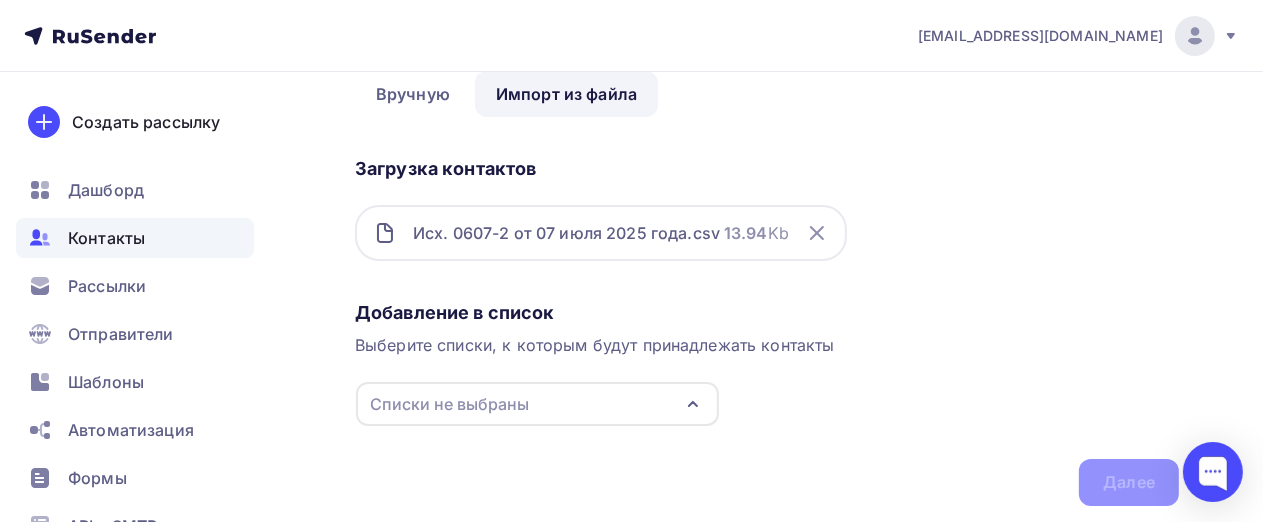 scroll, scrollTop: 156, scrollLeft: 0, axis: vertical 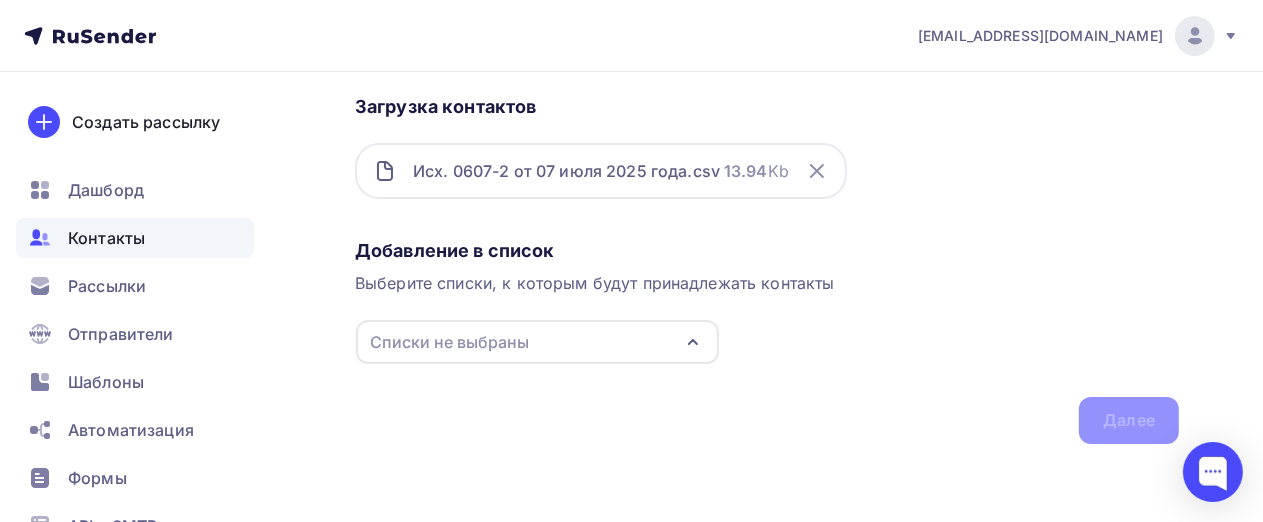 click on "Списки не выбраны" at bounding box center (537, 342) 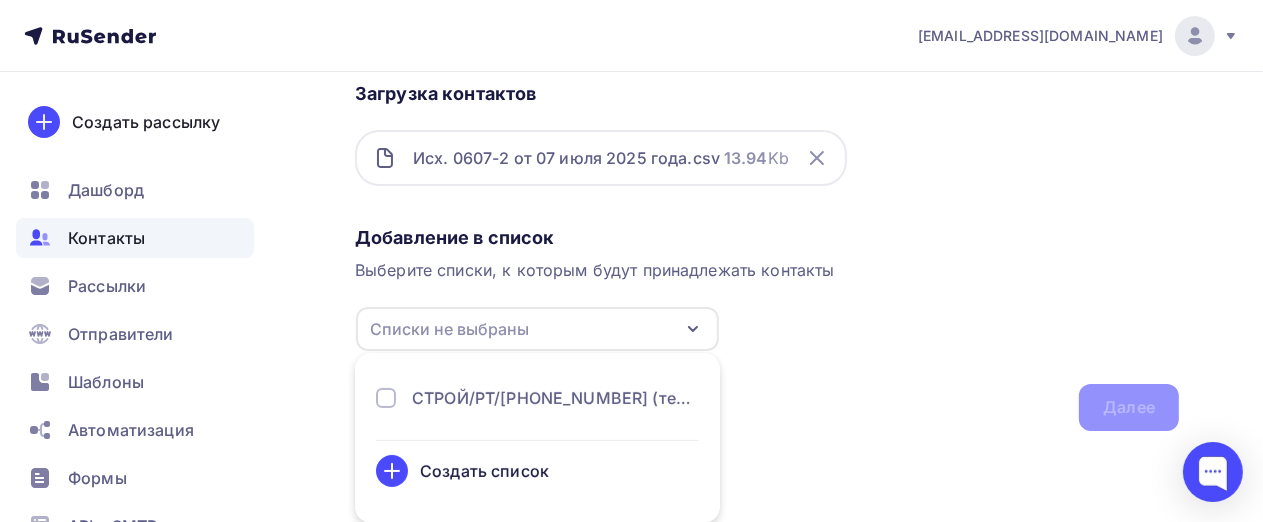 click on "Создать список" at bounding box center (484, 471) 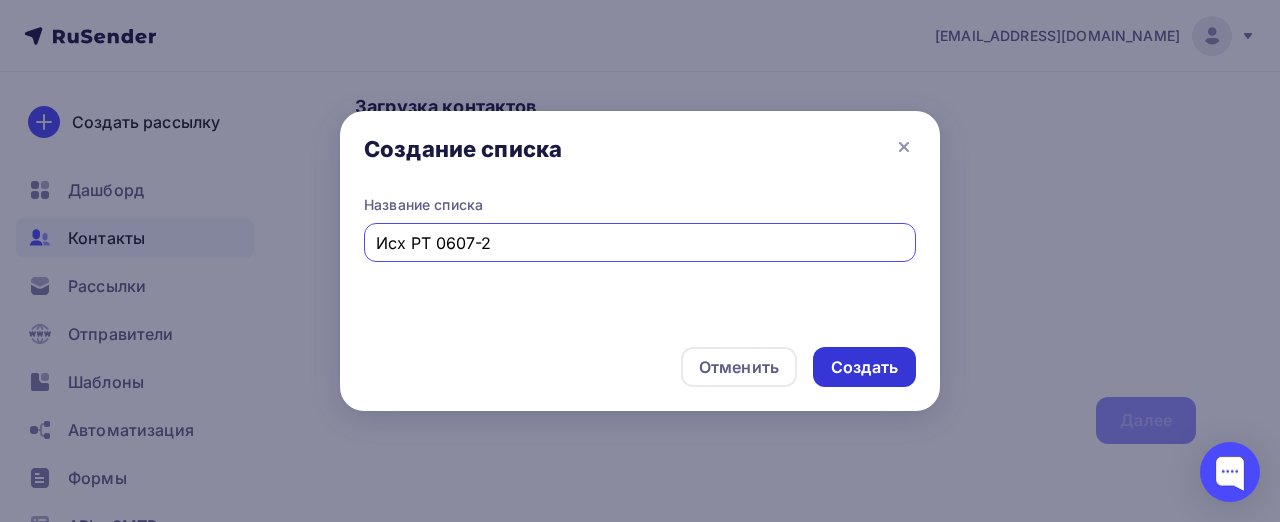 type on "Исх РТ 0607-2" 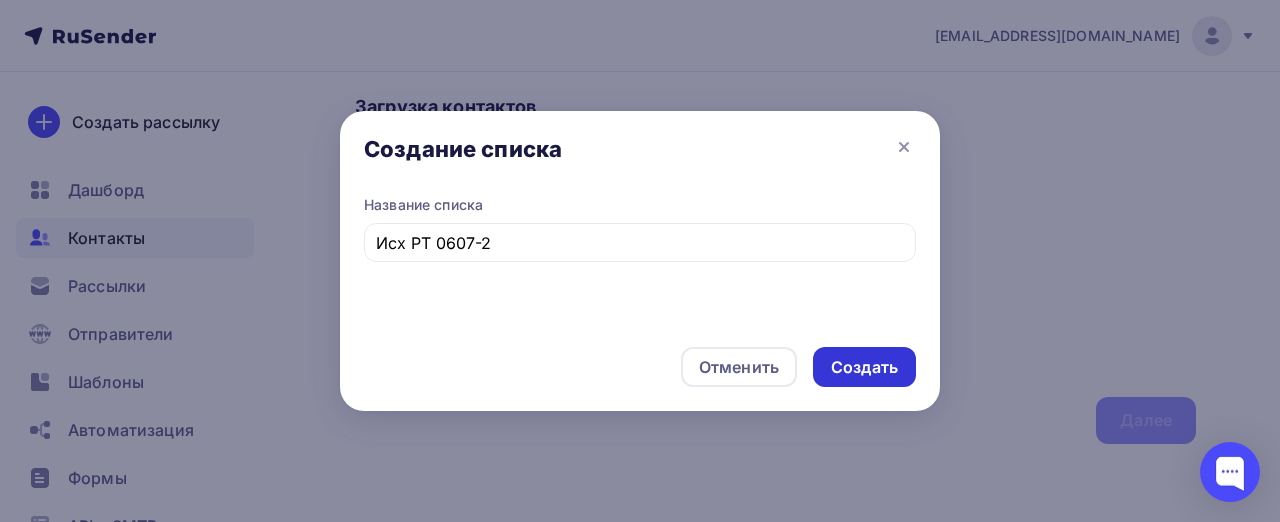 click on "Создать" at bounding box center (864, 367) 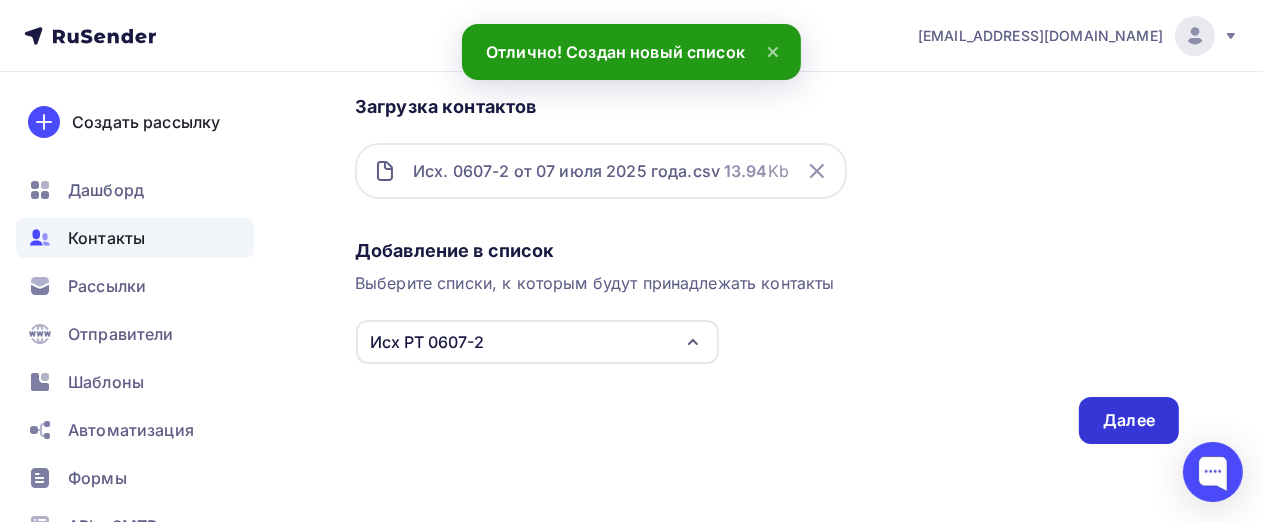 click on "Далее" at bounding box center (1129, 420) 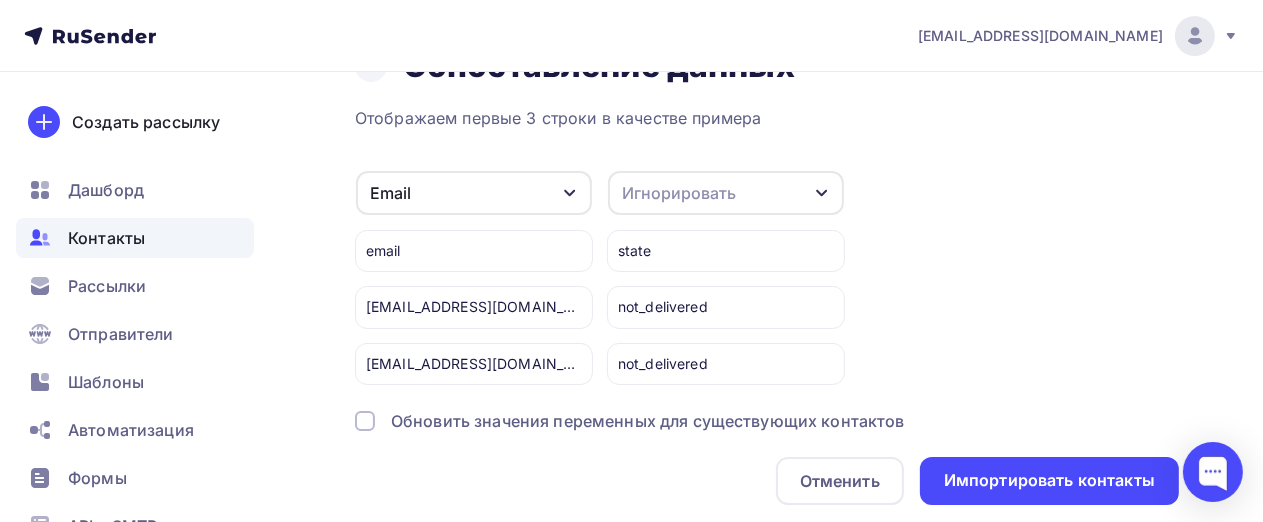 scroll, scrollTop: 117, scrollLeft: 0, axis: vertical 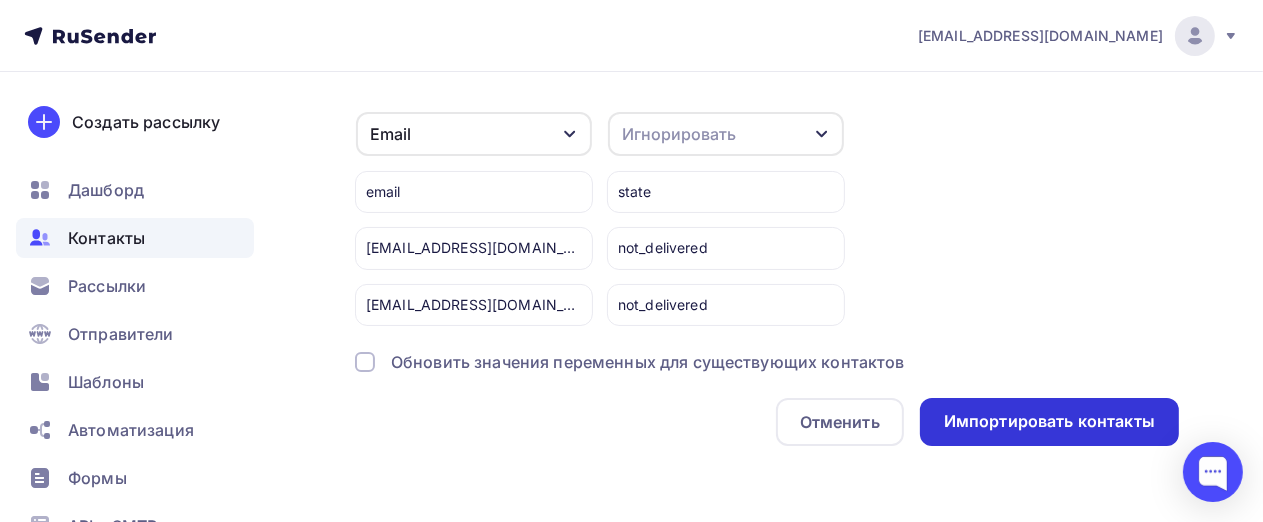 click on "Импортировать контакты" at bounding box center [1049, 421] 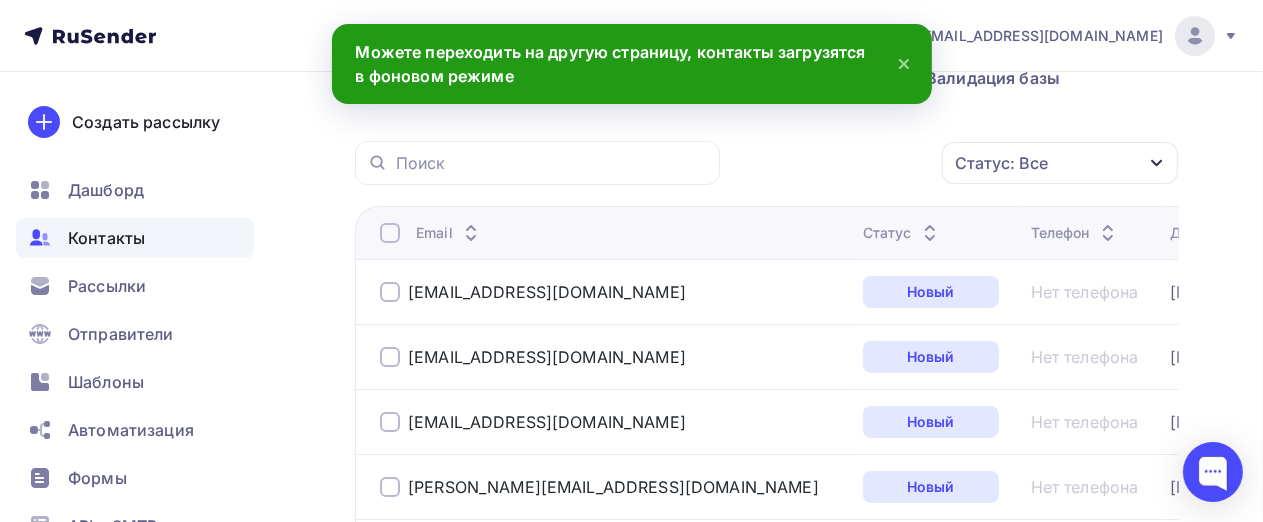 scroll, scrollTop: 0, scrollLeft: 0, axis: both 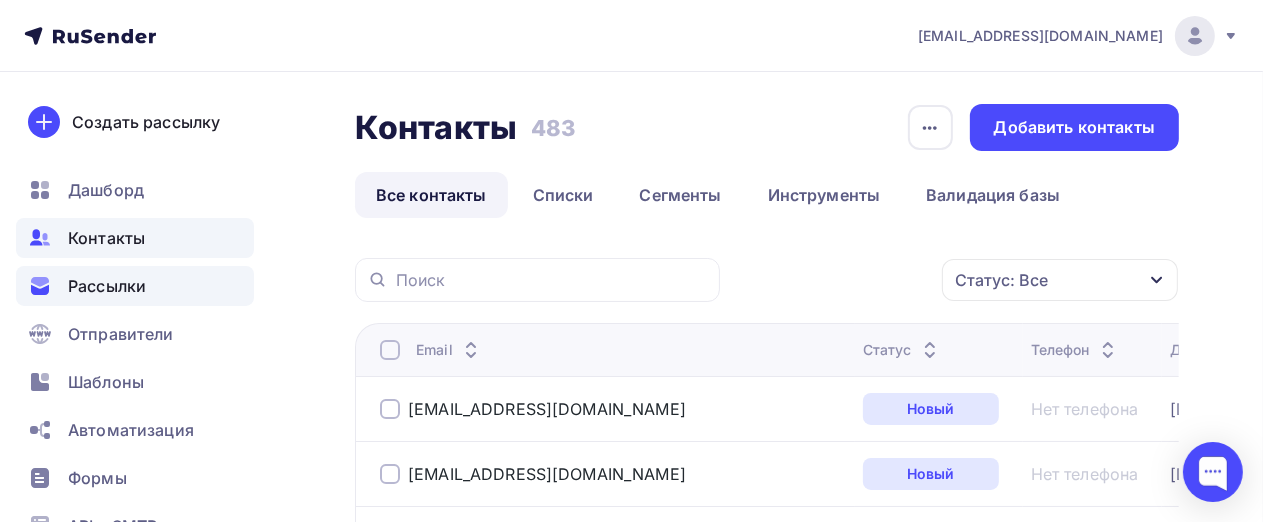 click on "Рассылки" at bounding box center [107, 286] 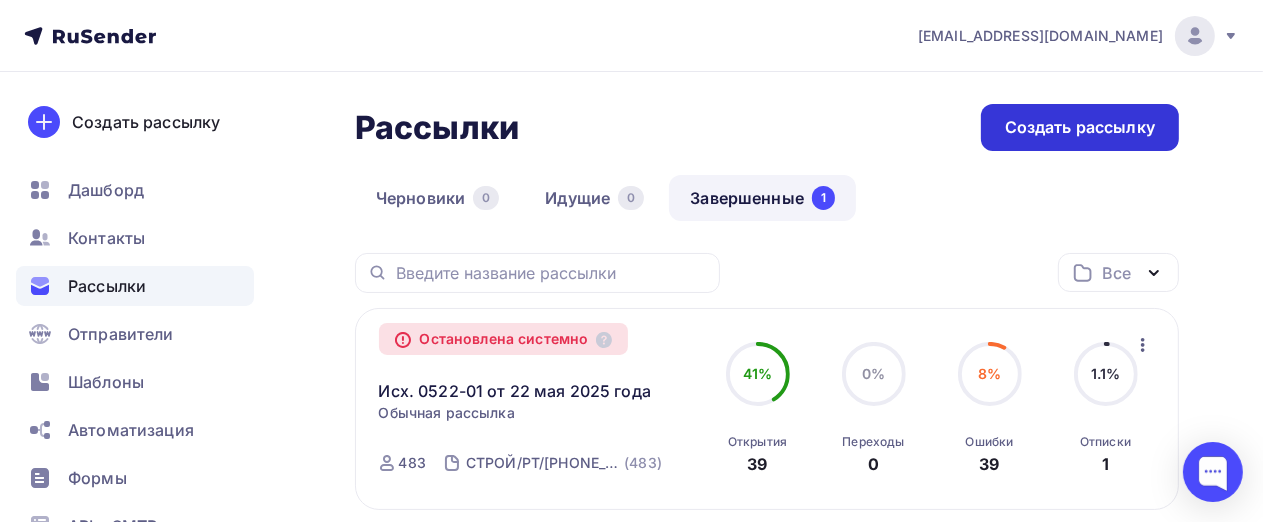 click on "Создать рассылку" at bounding box center [1080, 127] 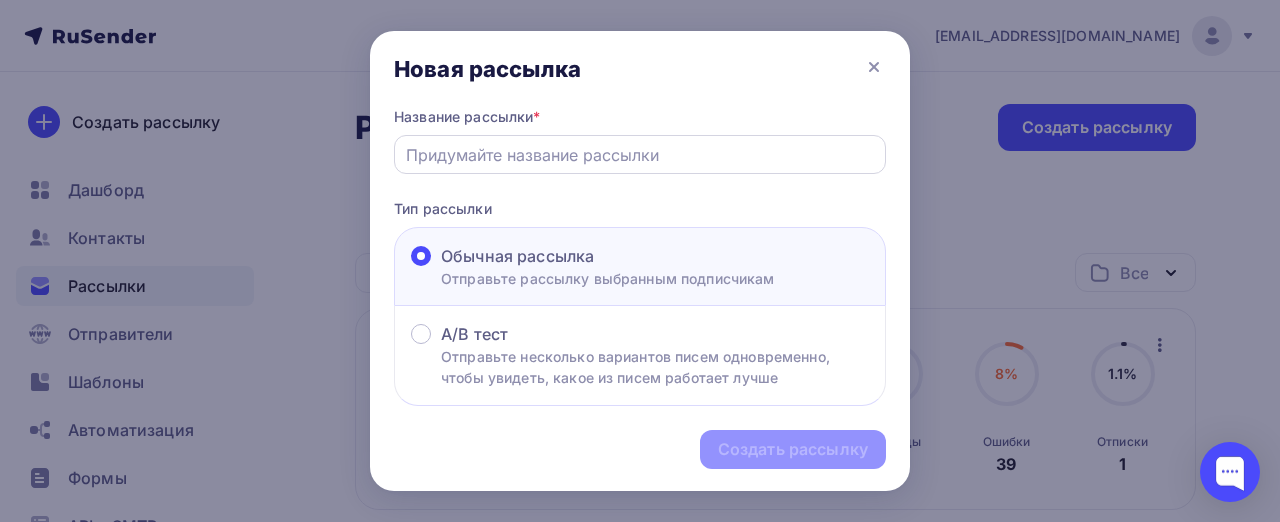 click at bounding box center [640, 155] 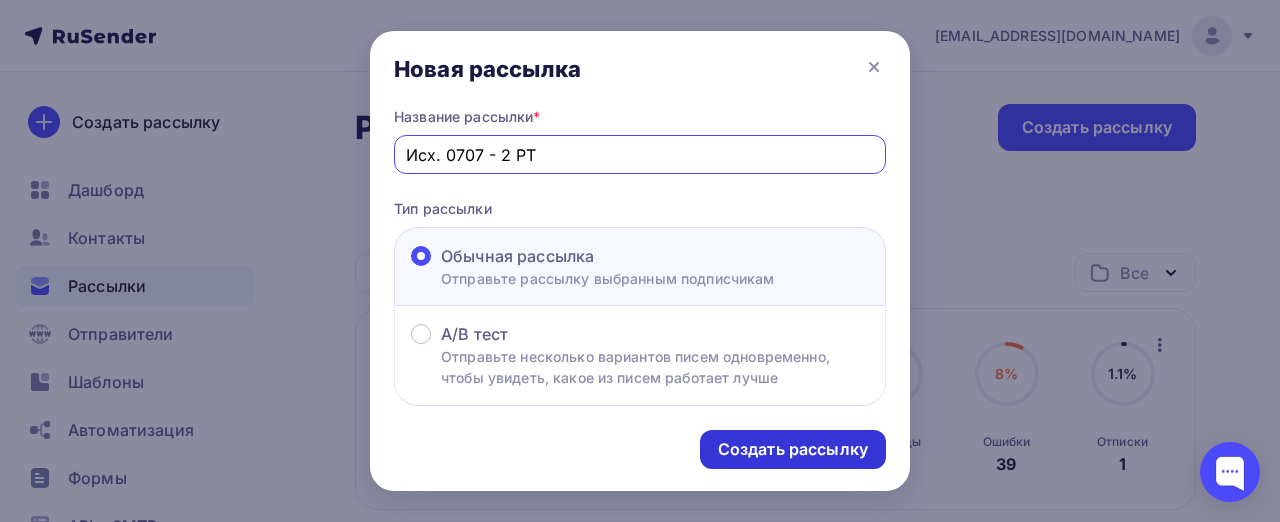 type on "Исх. 0707 - 2 РТ" 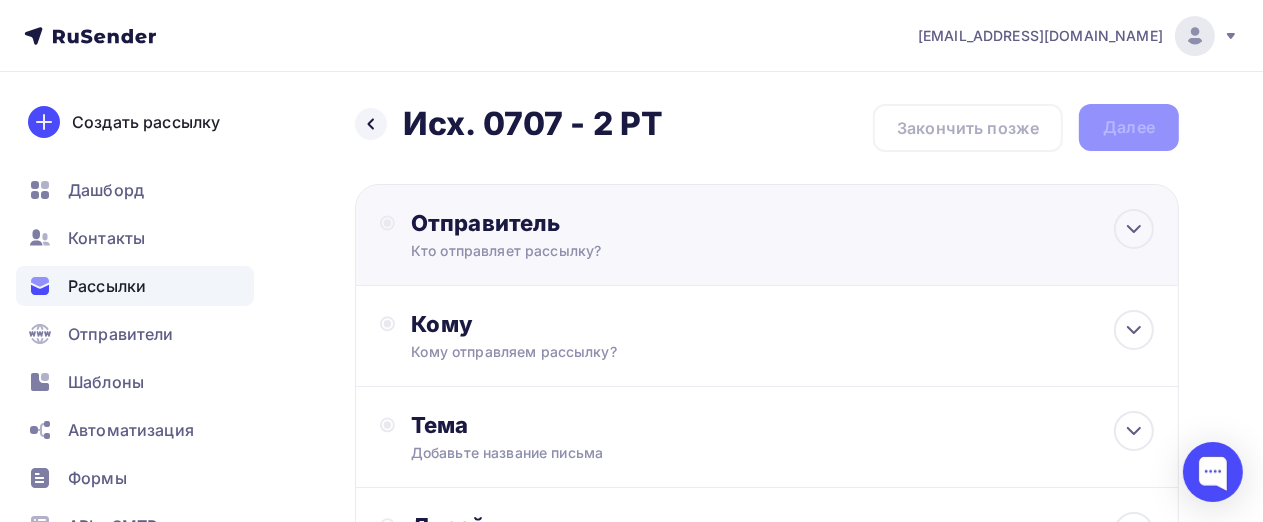 click on "Отправитель" at bounding box center (627, 223) 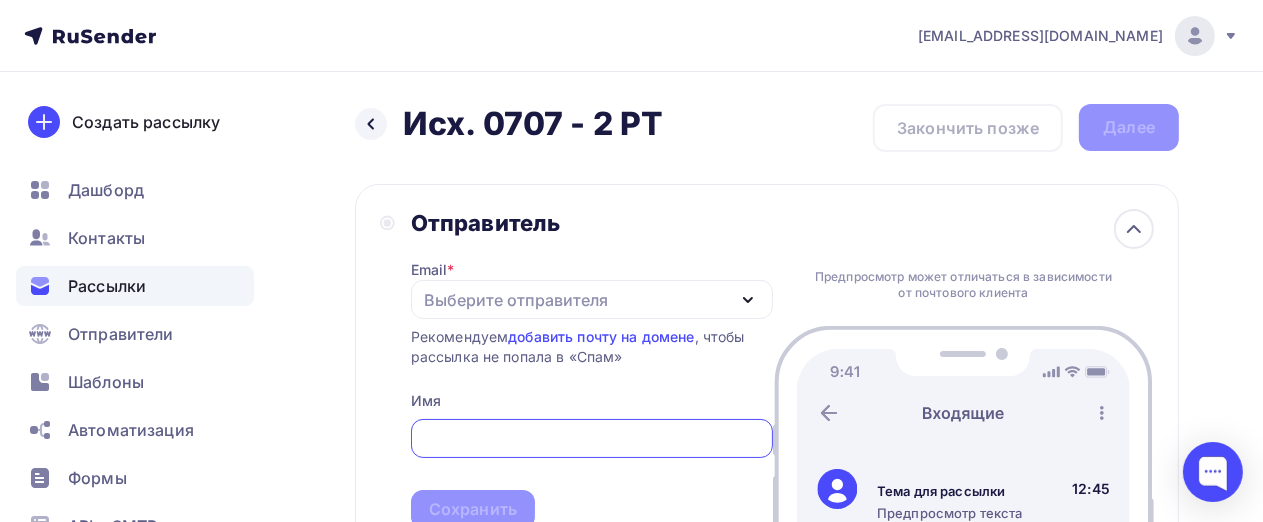 scroll, scrollTop: 0, scrollLeft: 0, axis: both 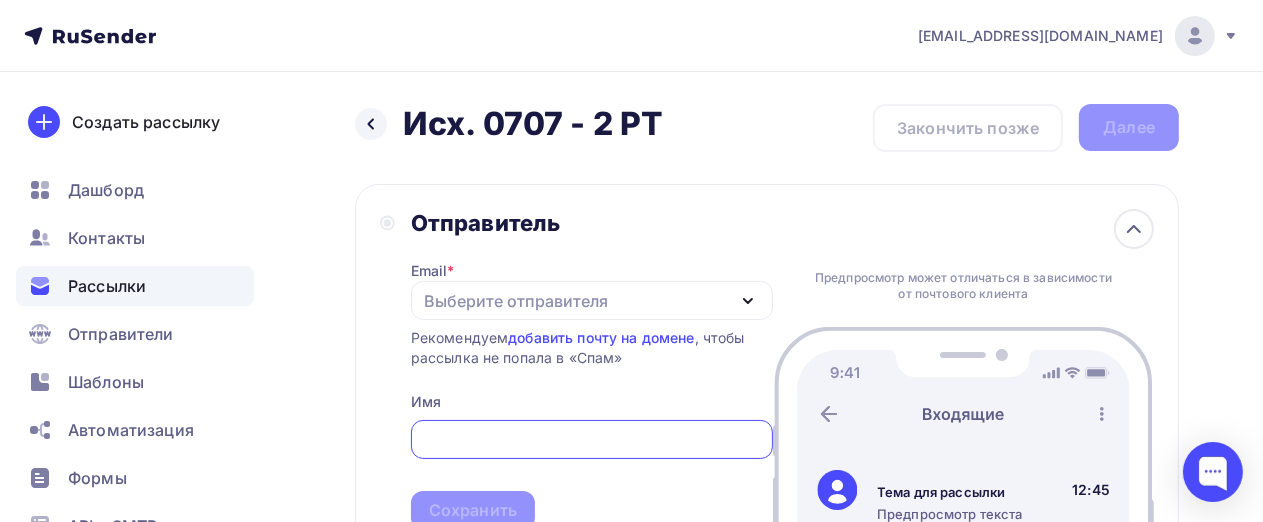 click on "Выберите отправителя" at bounding box center (592, 300) 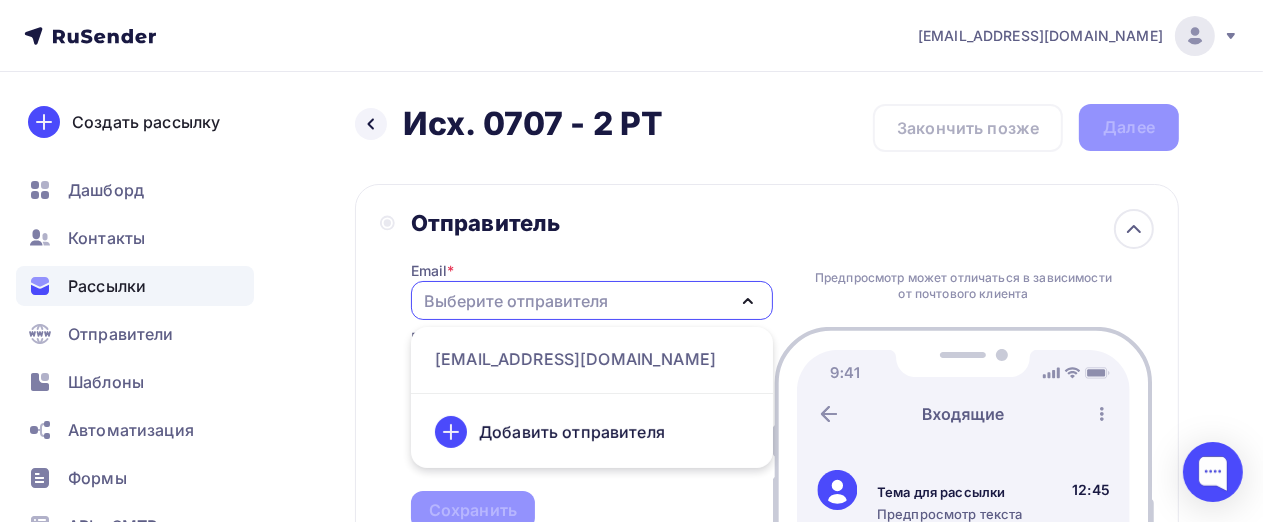 click on "[EMAIL_ADDRESS][DOMAIN_NAME]               Добавить отправителя" at bounding box center [592, 397] 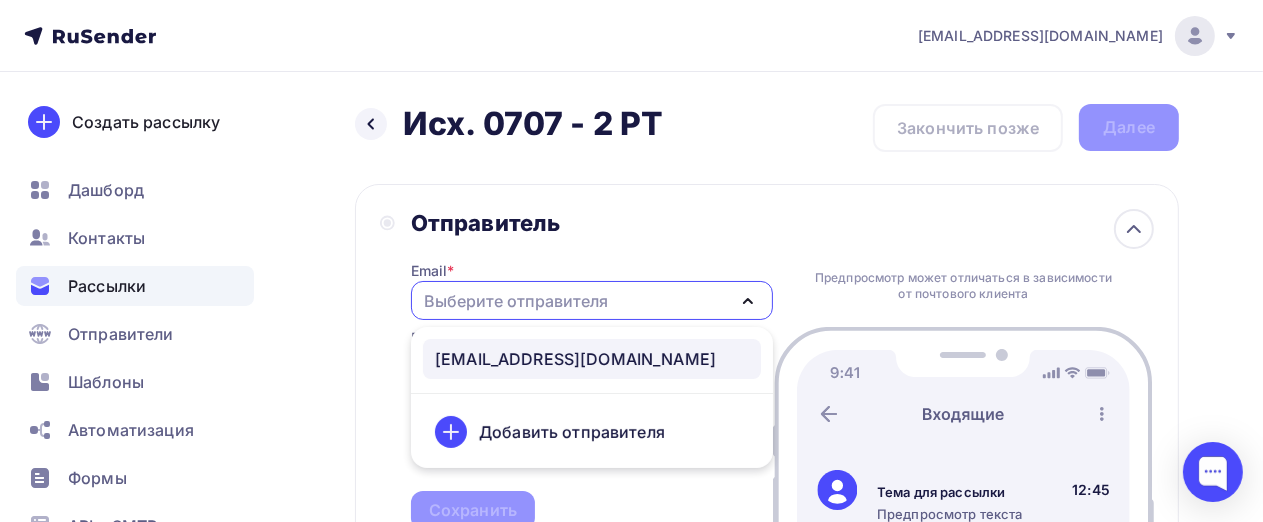 click on "[EMAIL_ADDRESS][DOMAIN_NAME]" at bounding box center [592, 359] 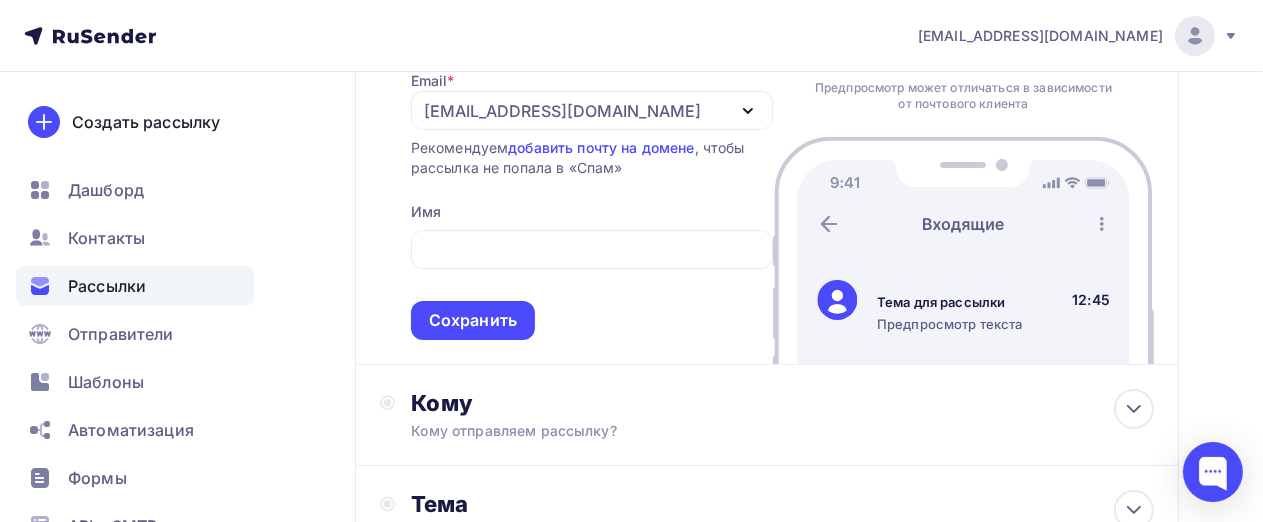 scroll, scrollTop: 200, scrollLeft: 0, axis: vertical 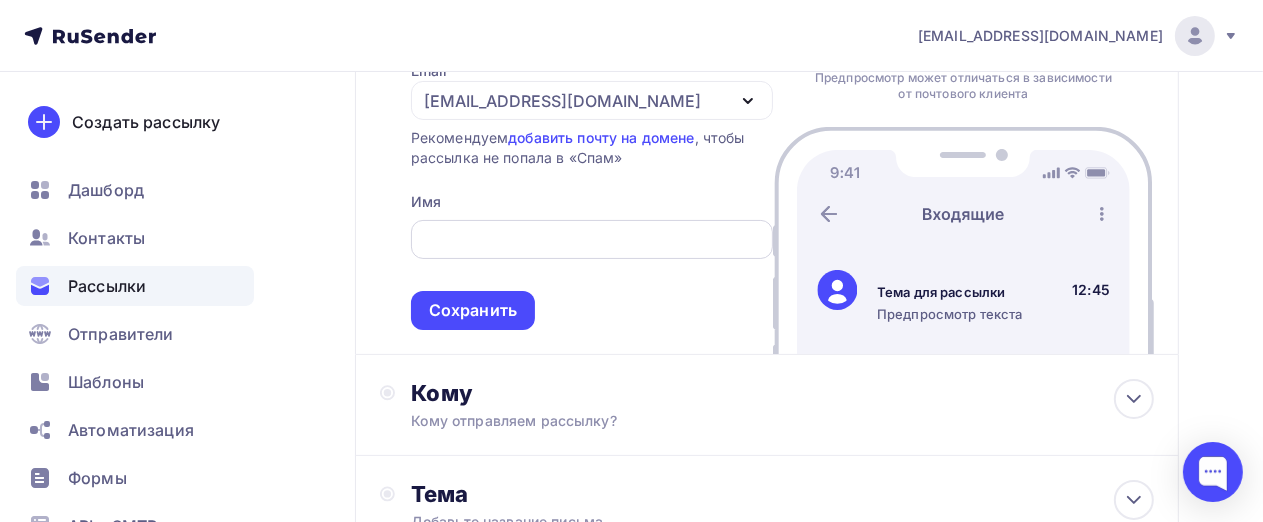click at bounding box center [591, 240] 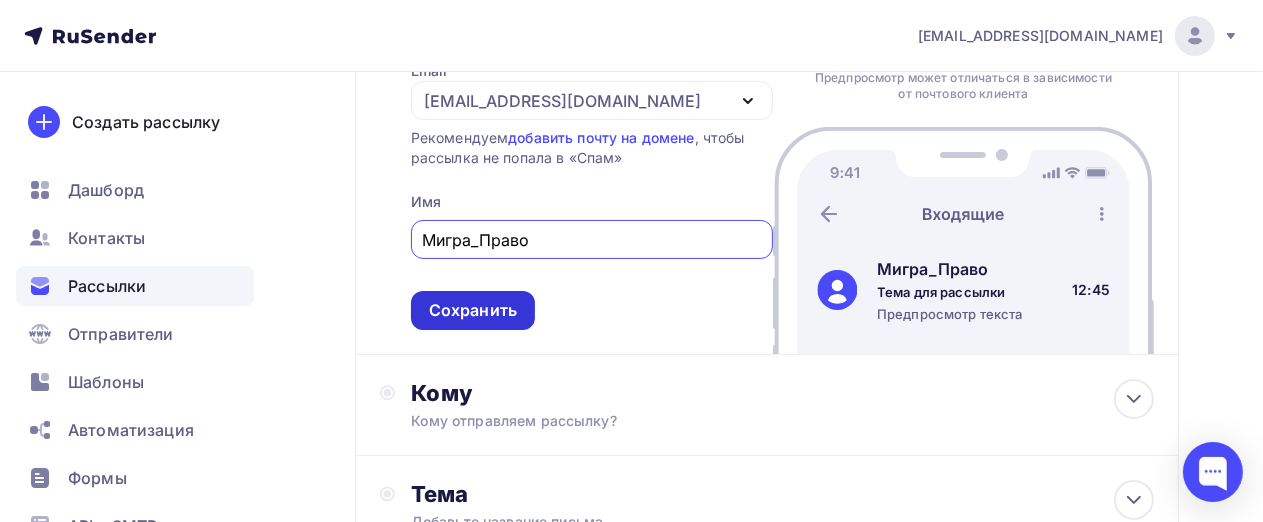 type on "Мигра_Право" 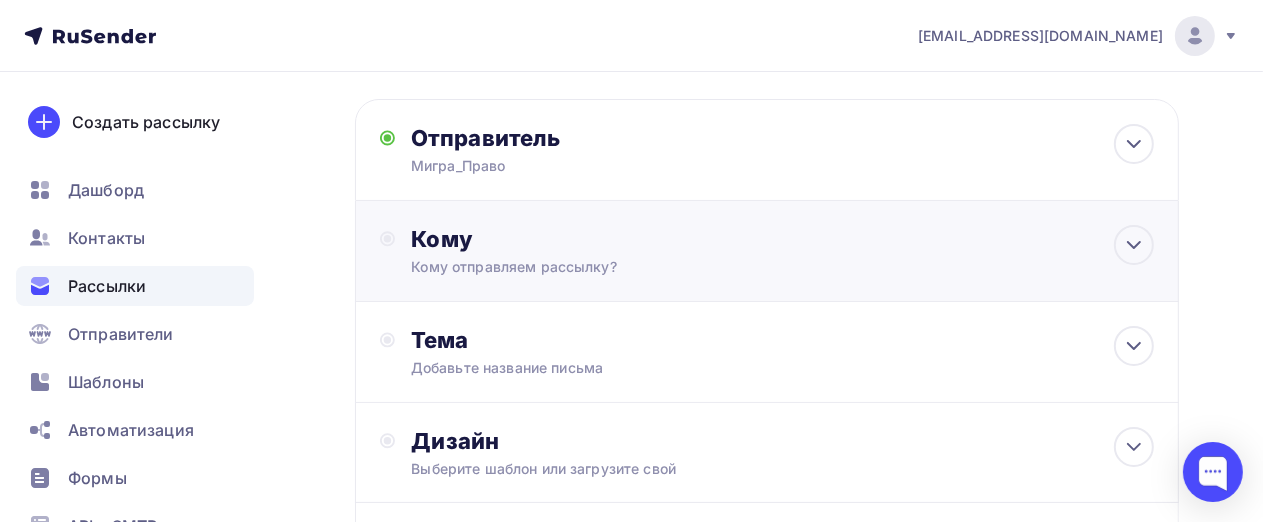 scroll, scrollTop: 0, scrollLeft: 0, axis: both 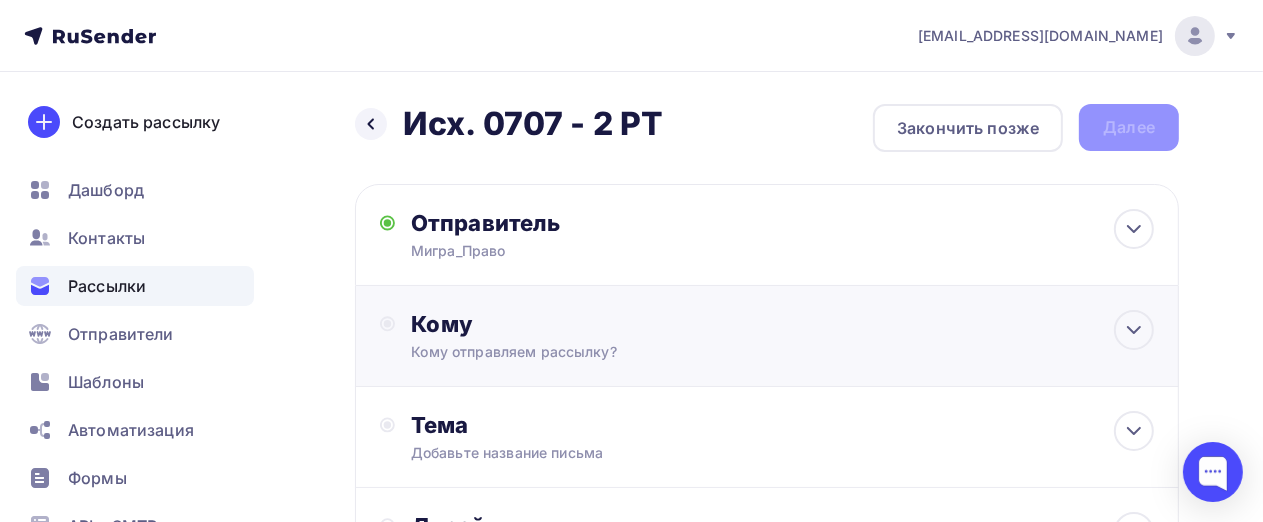 click on "Кому отправляем рассылку?" at bounding box center (745, 352) 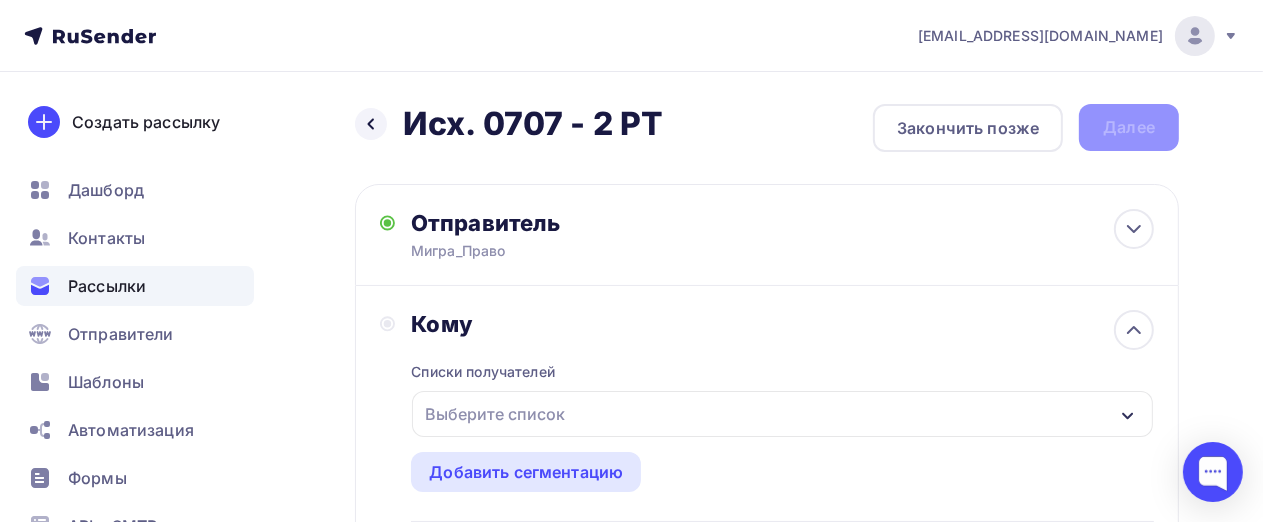 scroll, scrollTop: 200, scrollLeft: 0, axis: vertical 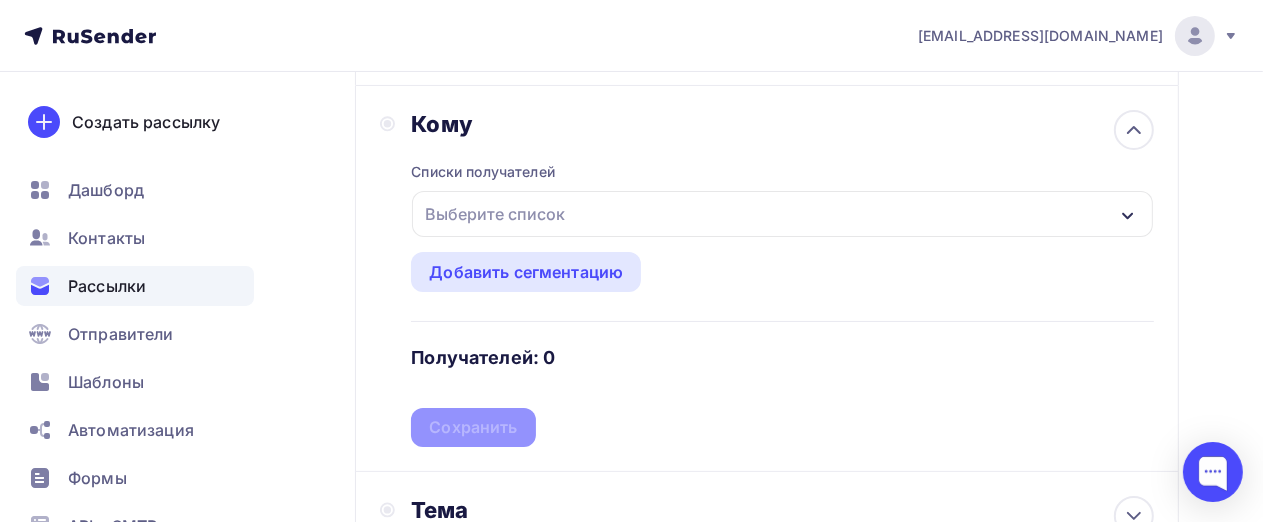 click on "Выберите список" at bounding box center [782, 214] 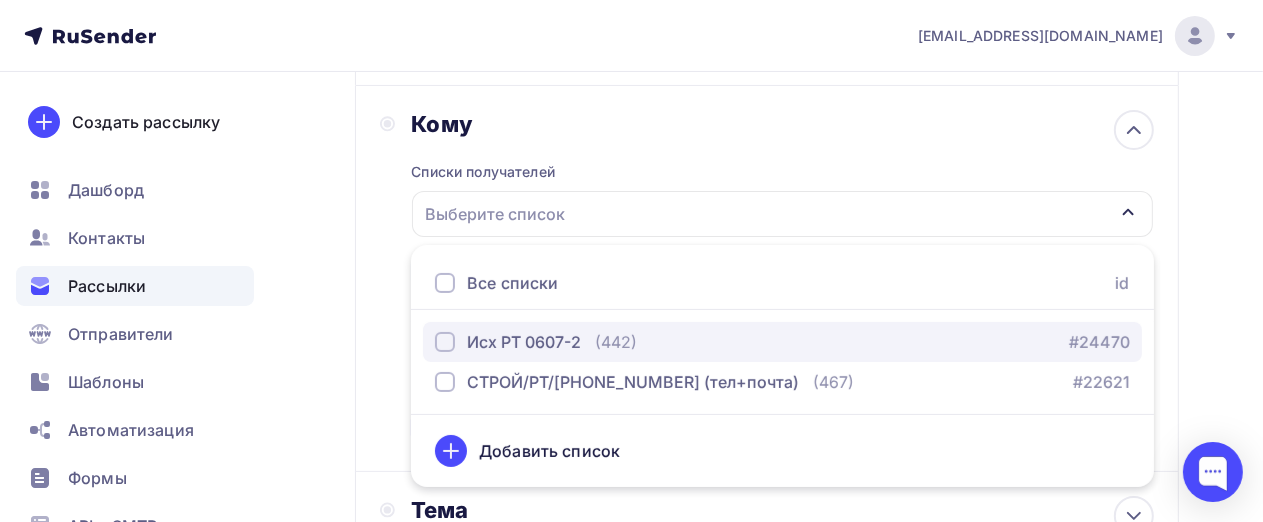 click at bounding box center (445, 342) 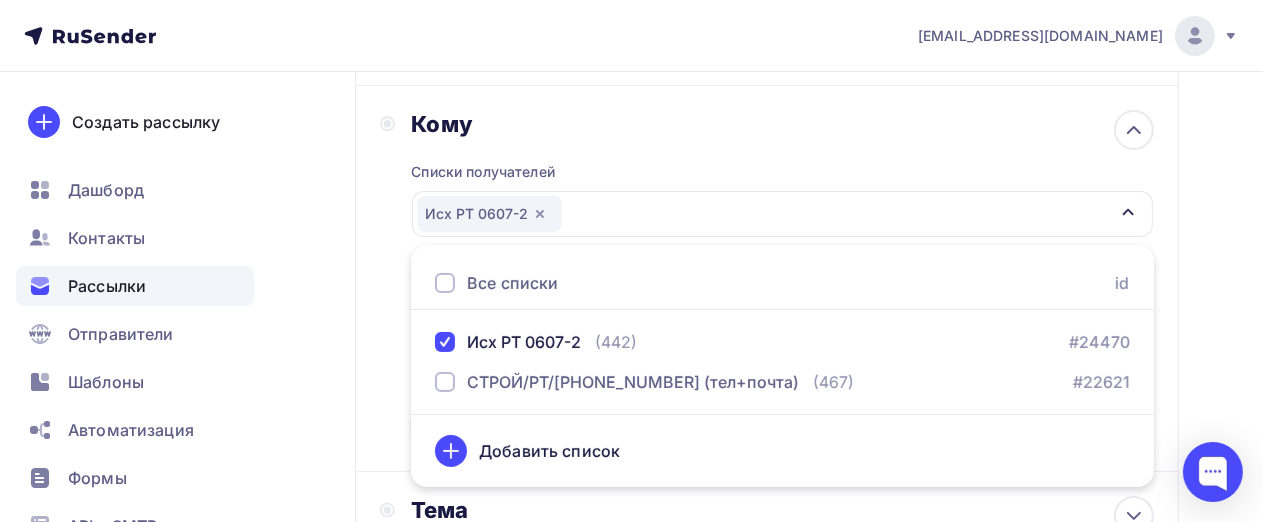 click on "Назад
Исх. 0707 - 2 РТ
Исх. 0707 - 2 РТ
Закончить позже
Далее
Отправитель
Мигра_Право
Email  *
[EMAIL_ADDRESS][DOMAIN_NAME]
[EMAIL_ADDRESS][DOMAIN_NAME]               Добавить отправителя
Рекомендуем  добавить почту на домене , чтобы рассылка не попала в «Спам»
Имя     Мигра_Право             Сохранить
Предпросмотр может отличаться  в зависимости от почтового клиента
Мигра_Право
Тема для рассылки
12:45         Кому               id" at bounding box center [631, 387] 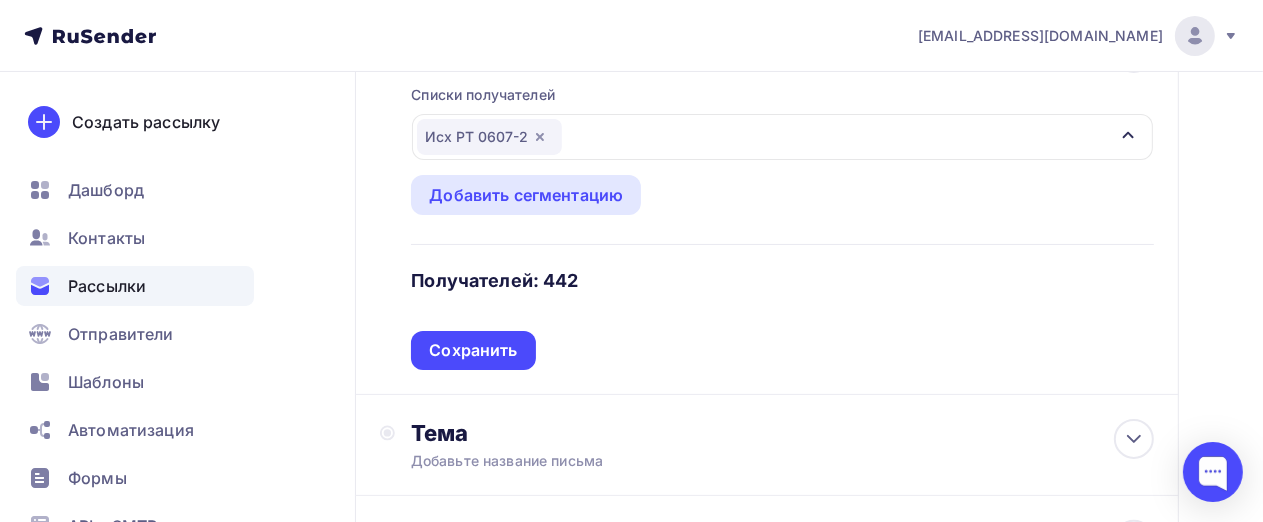 scroll, scrollTop: 300, scrollLeft: 0, axis: vertical 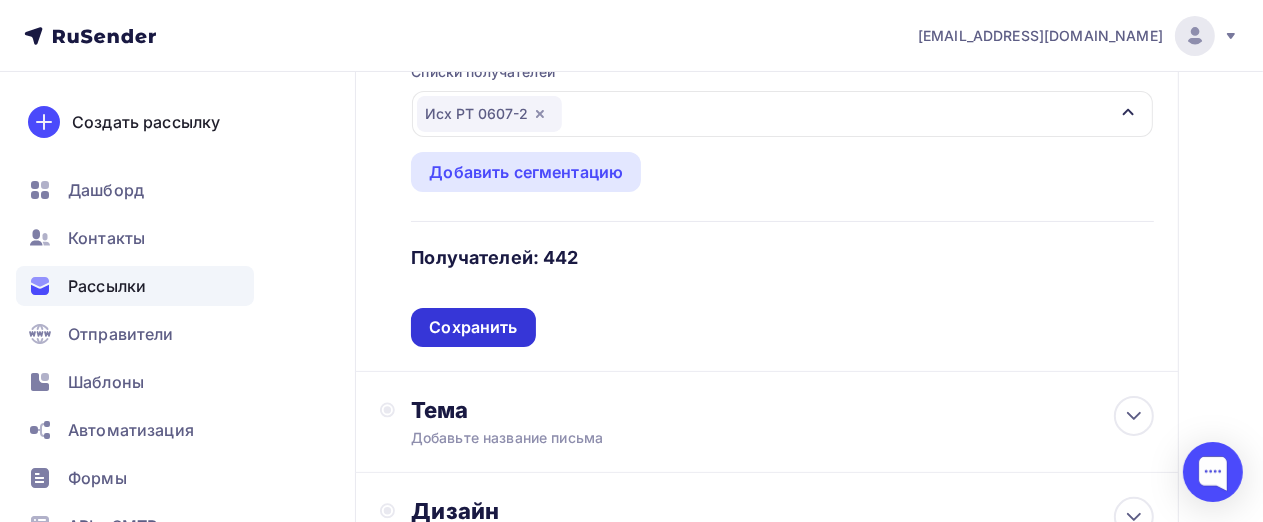 click on "Сохранить" at bounding box center [473, 327] 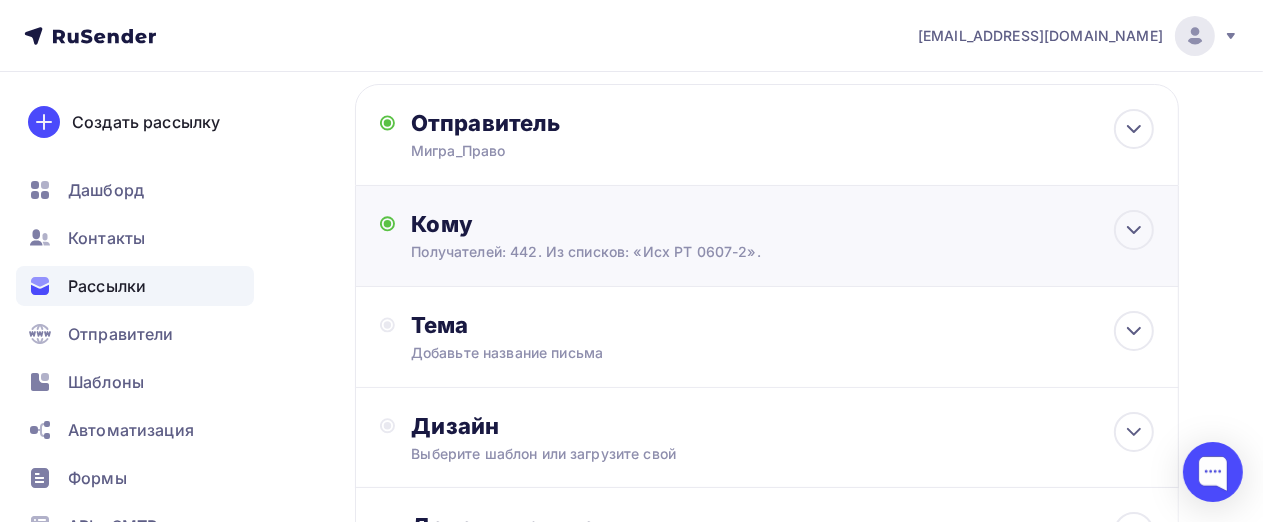 scroll, scrollTop: 0, scrollLeft: 0, axis: both 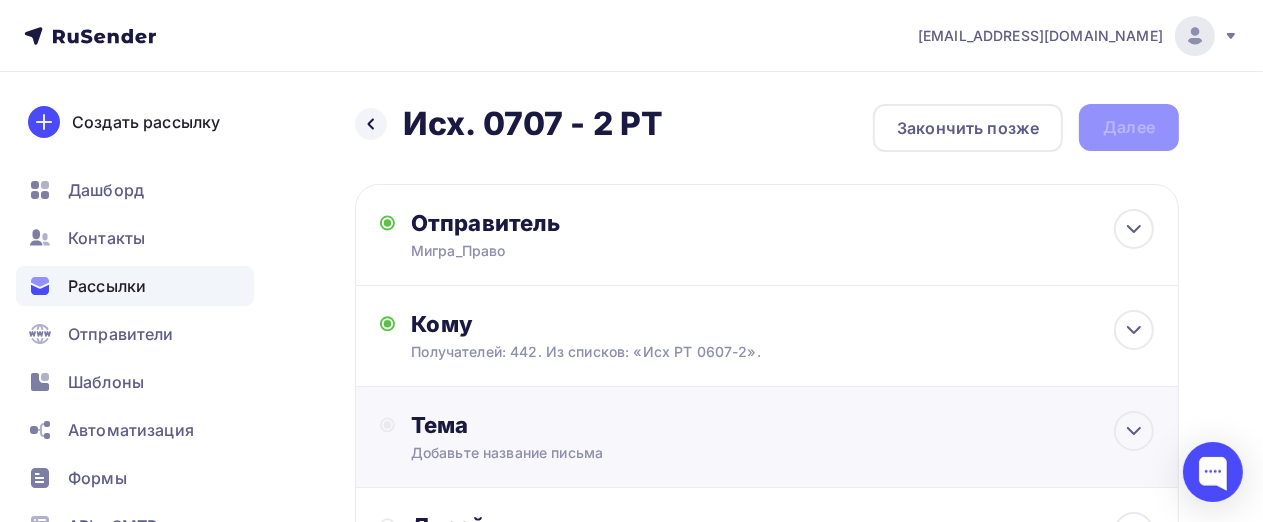 click on "Тема" at bounding box center [608, 425] 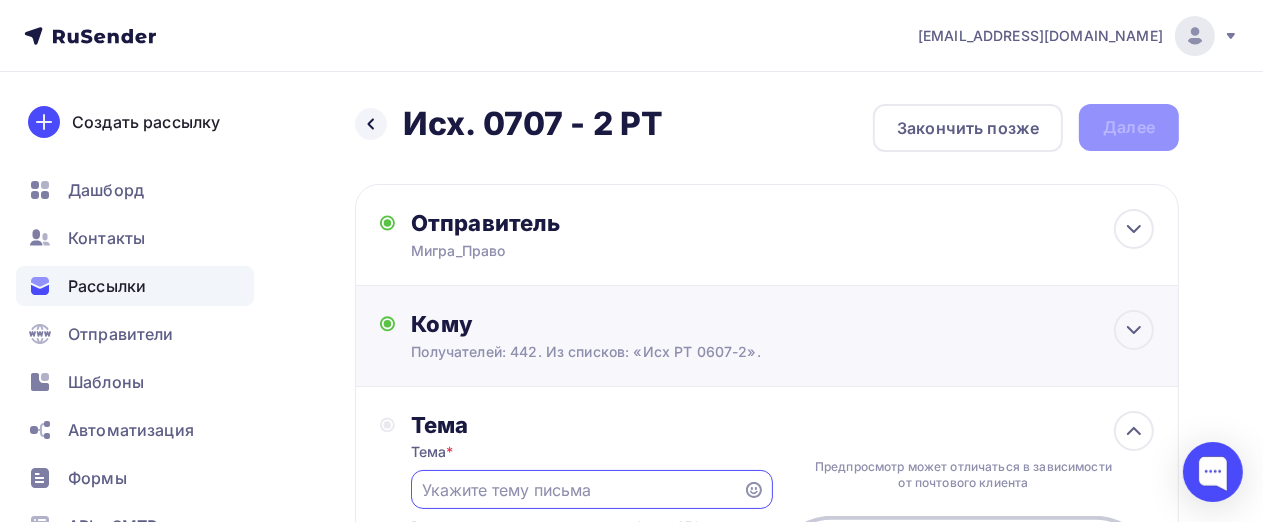 scroll, scrollTop: 0, scrollLeft: 0, axis: both 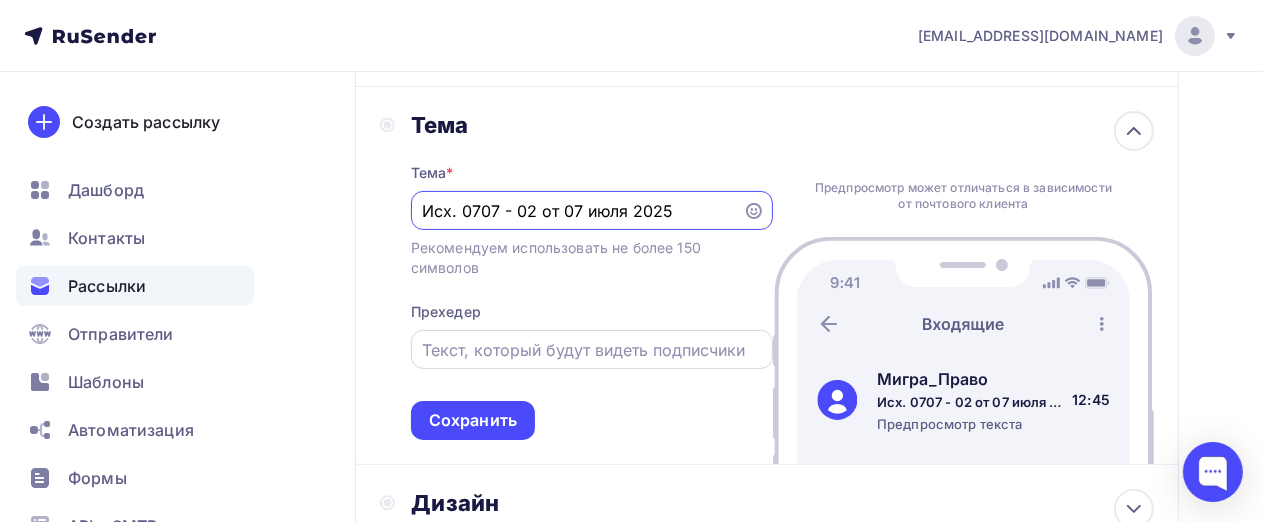 type on "Исх. 0707 - 02 от 07 июля 2025" 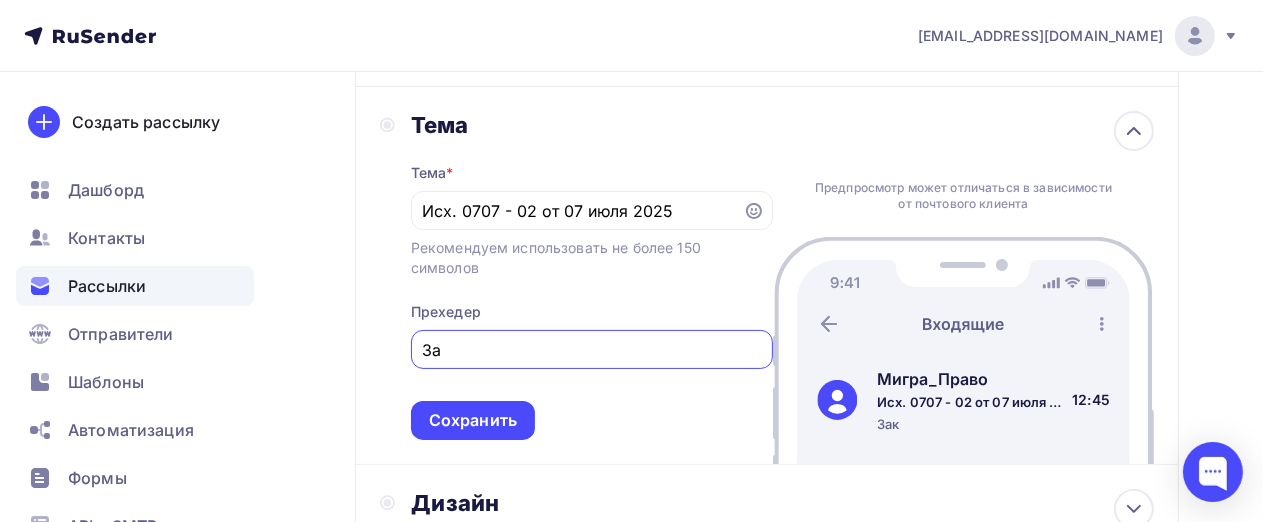 type on "З" 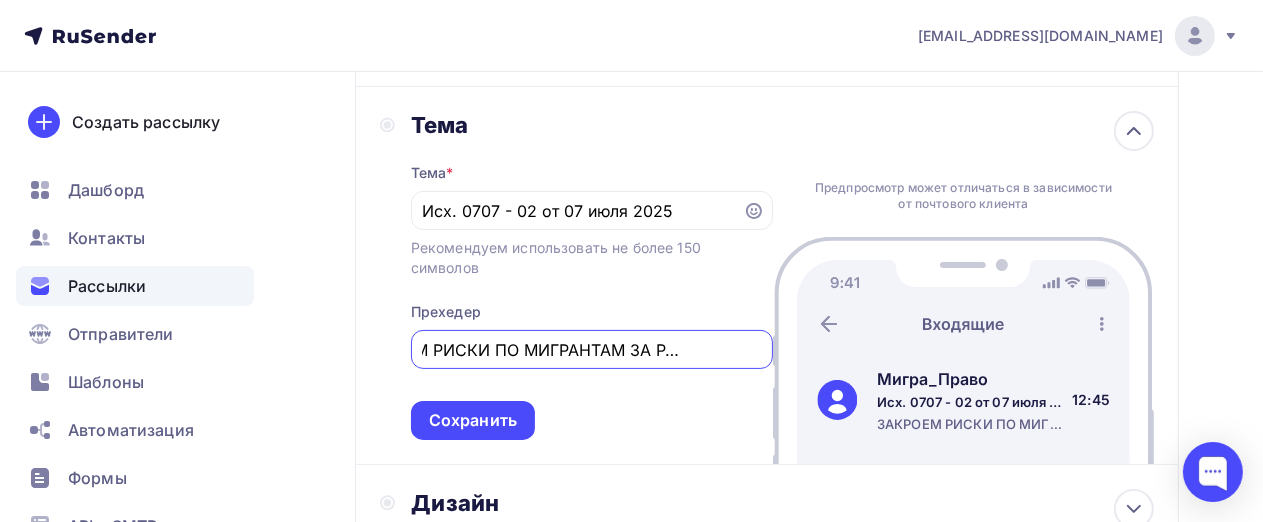 scroll, scrollTop: 0, scrollLeft: 95, axis: horizontal 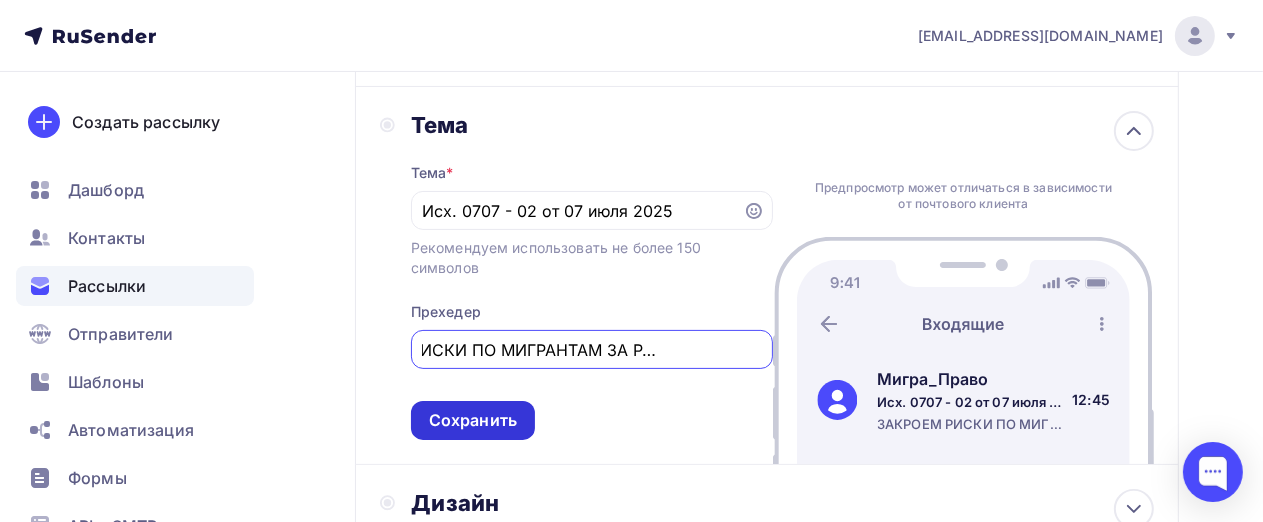 type on "ЗАКРОЕМ РИСКИ ПО МИГРАНТАМ ЗА РАБОТОДАТЕЛЯ" 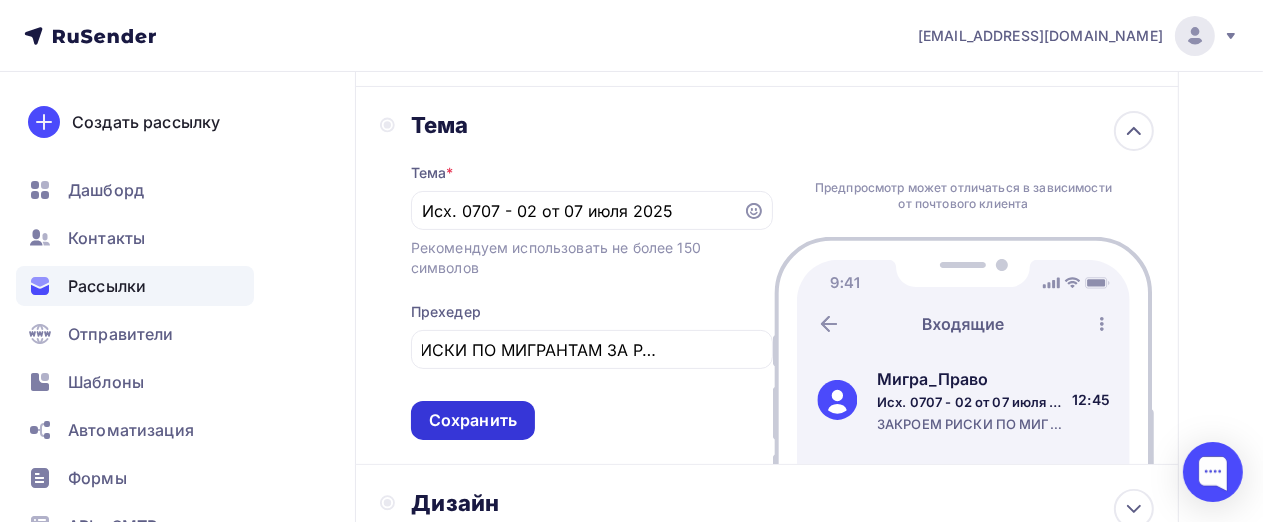 scroll, scrollTop: 0, scrollLeft: 0, axis: both 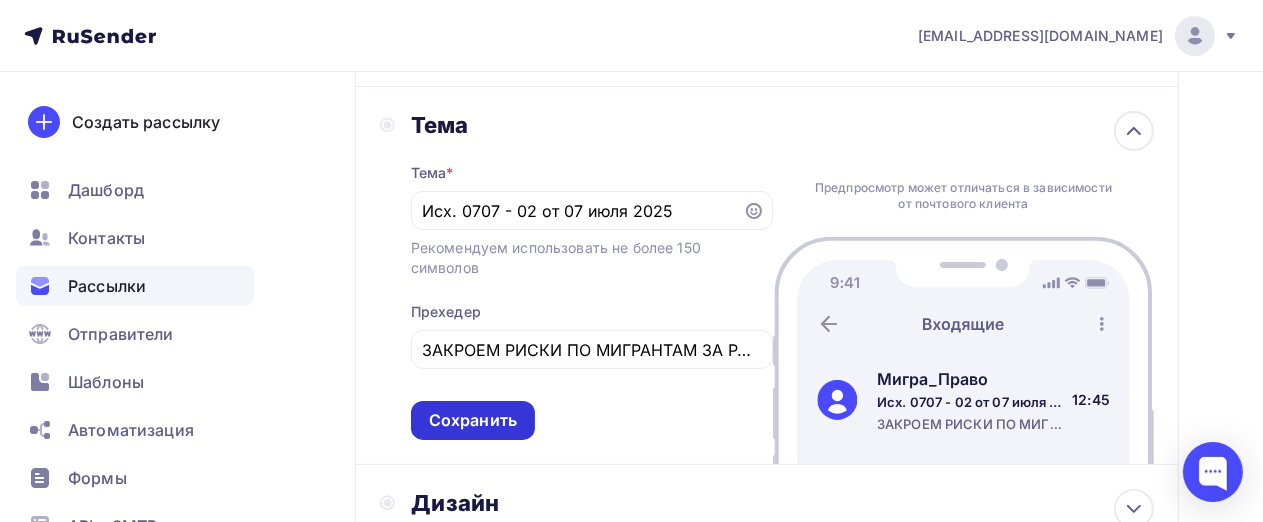 click on "Сохранить" at bounding box center [473, 420] 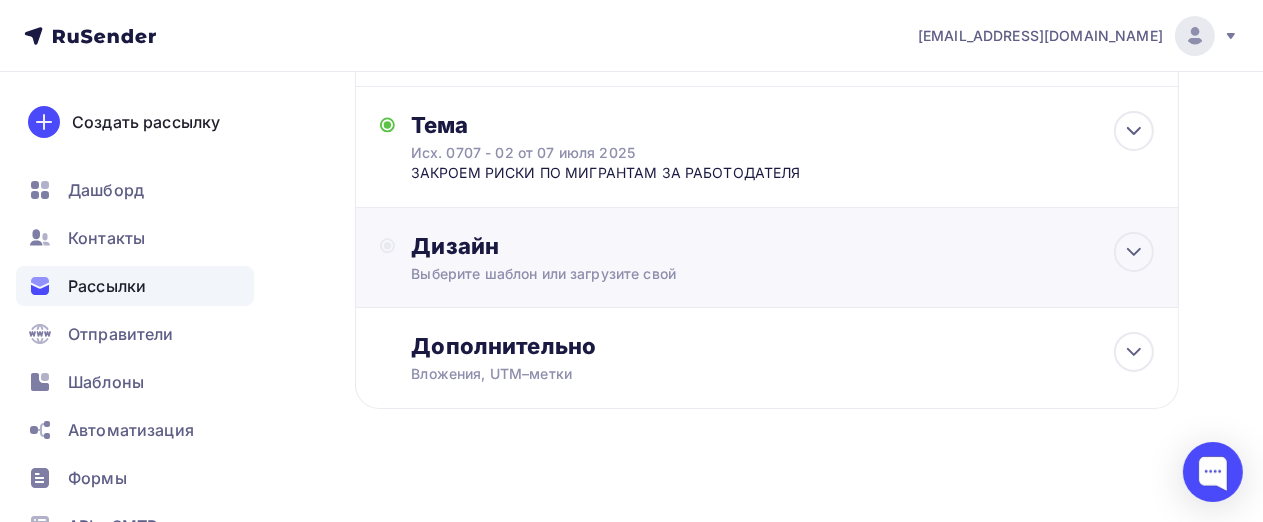 click on "Дизайн" at bounding box center [782, 246] 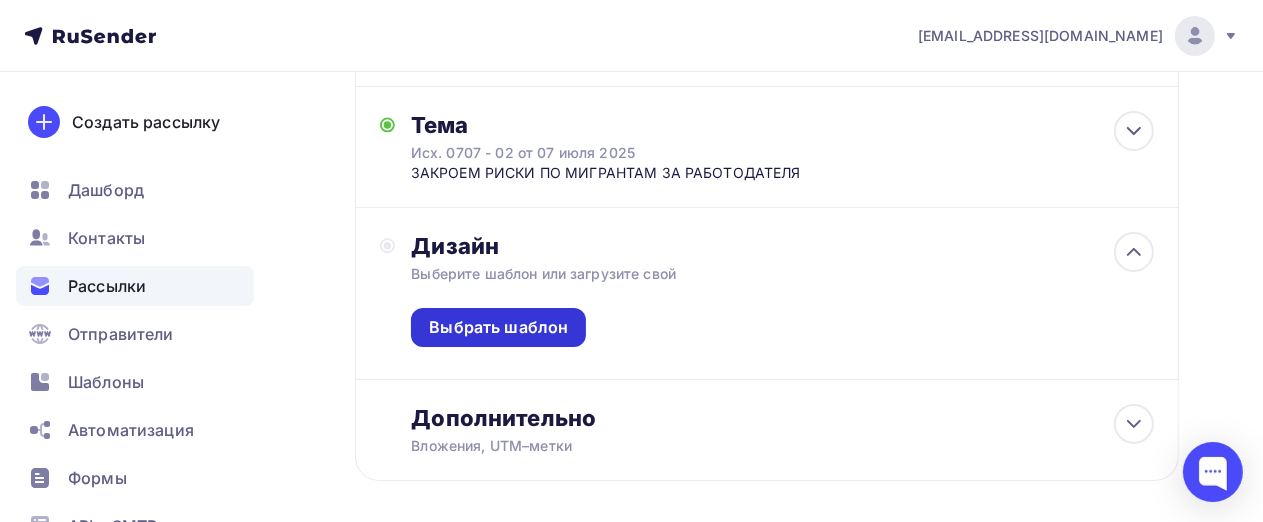 click on "Выбрать шаблон" at bounding box center (498, 327) 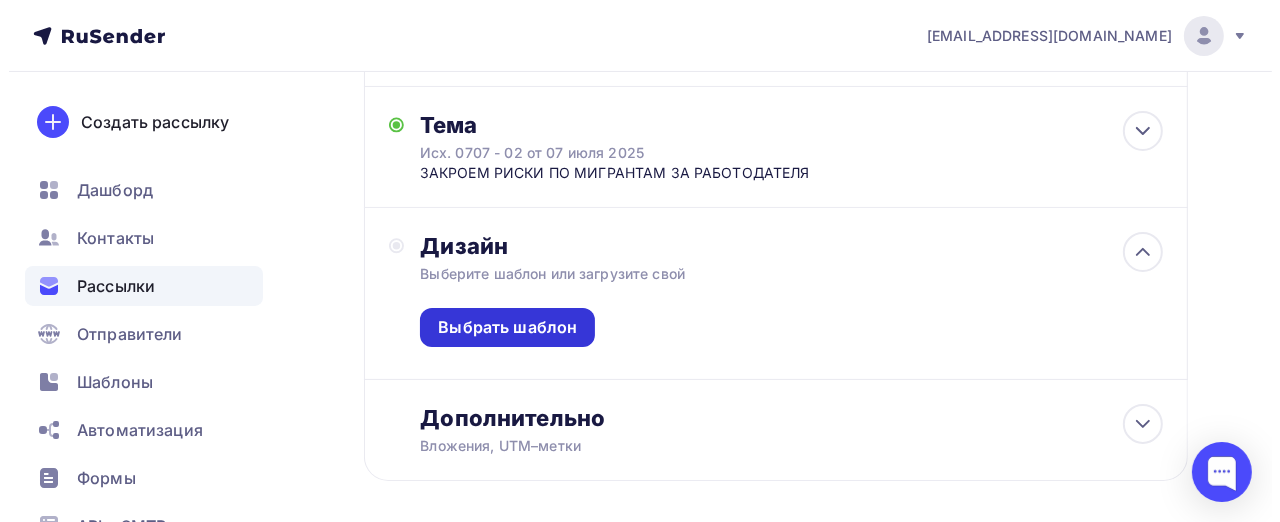 scroll, scrollTop: 0, scrollLeft: 0, axis: both 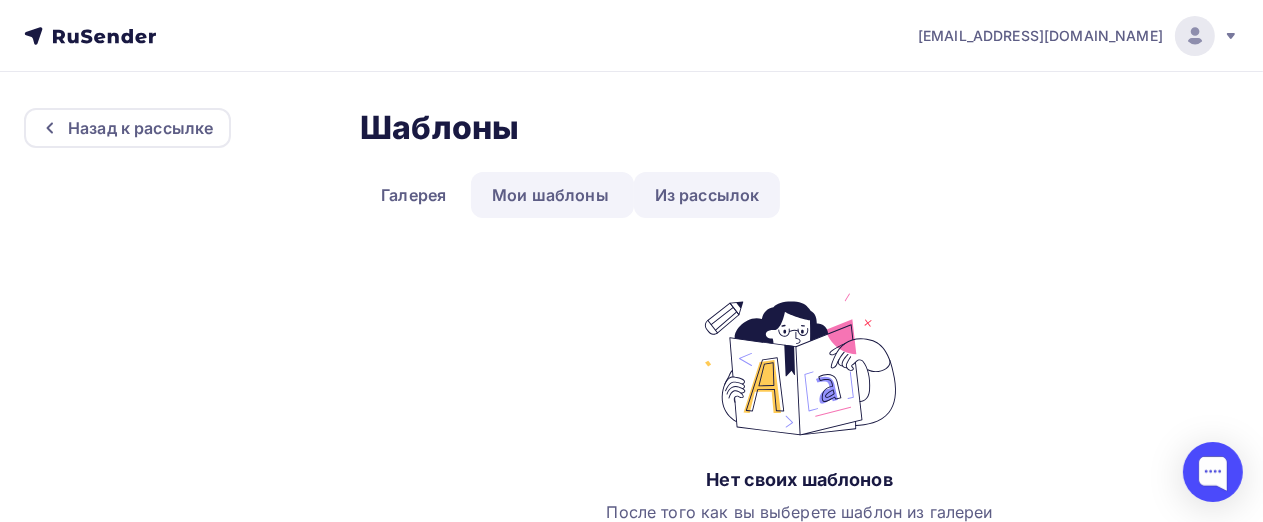 click on "Из рассылок" at bounding box center (707, 195) 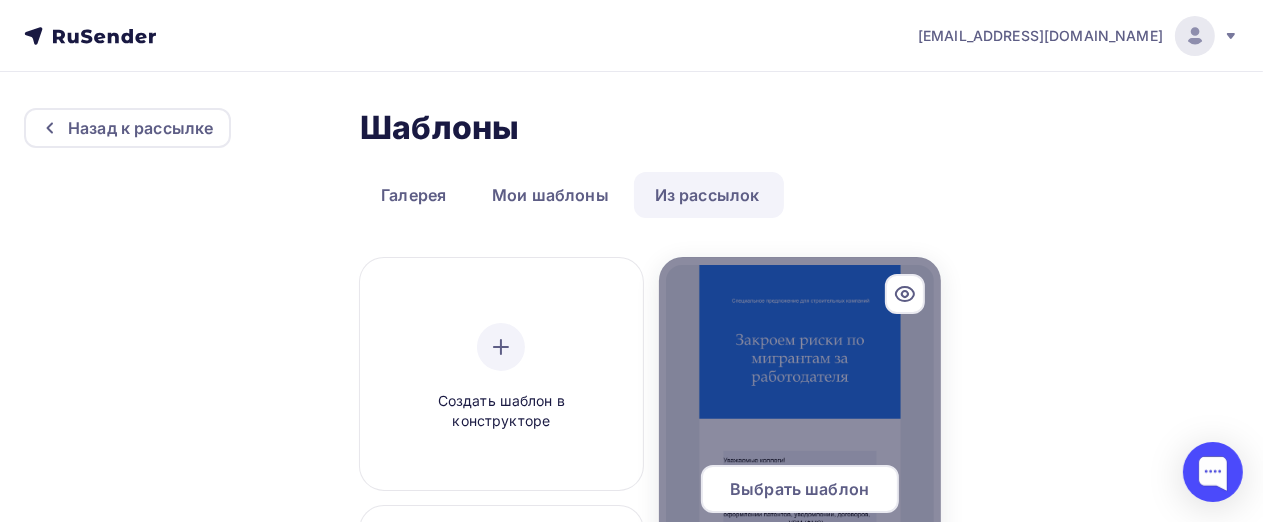 click at bounding box center (800, 497) 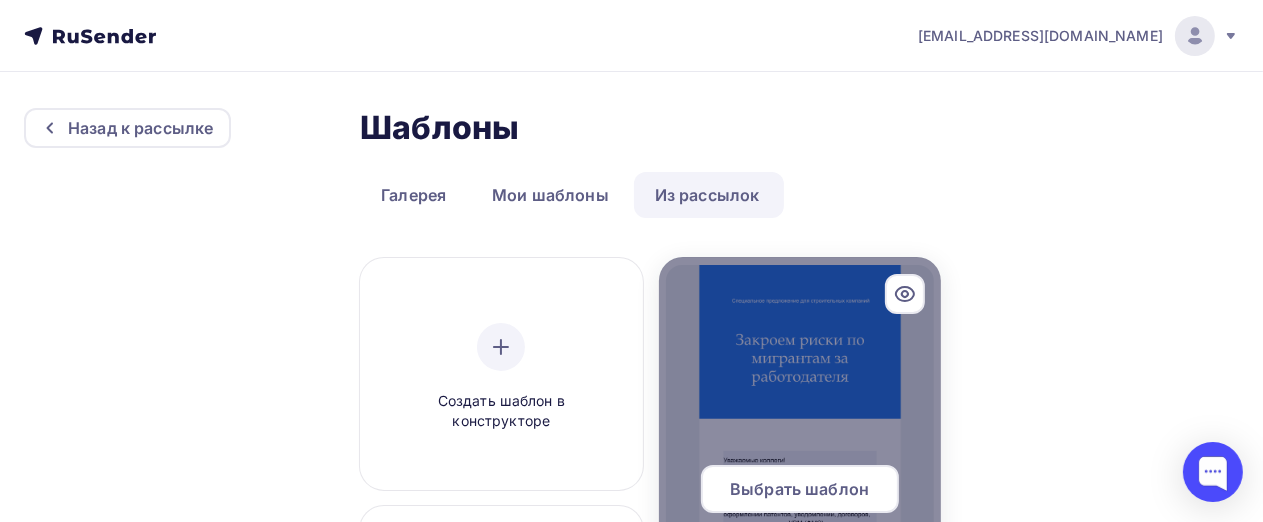 click 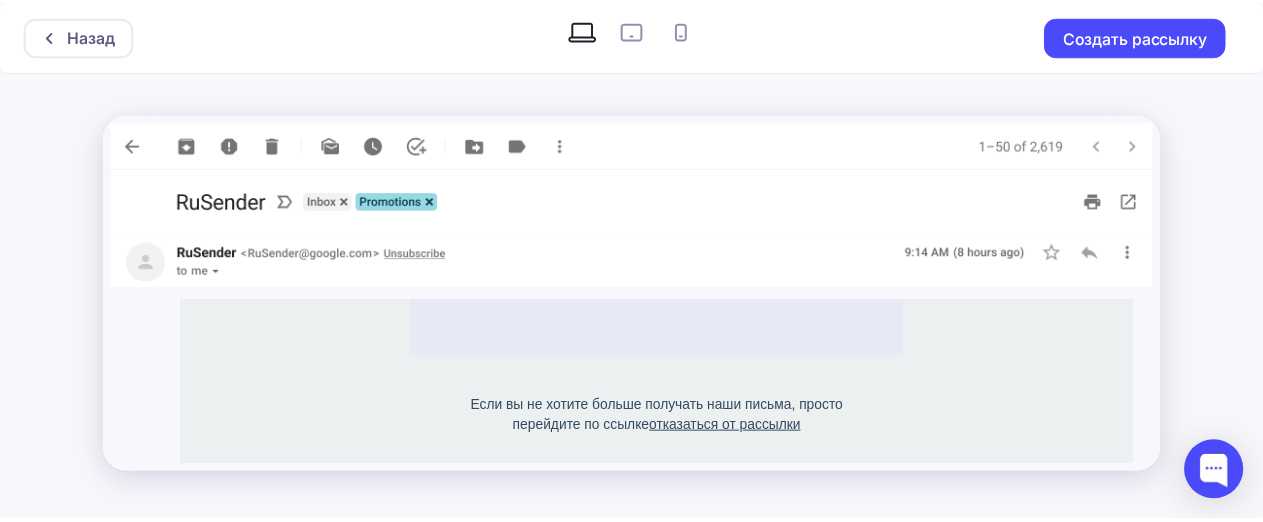 scroll, scrollTop: 985, scrollLeft: 0, axis: vertical 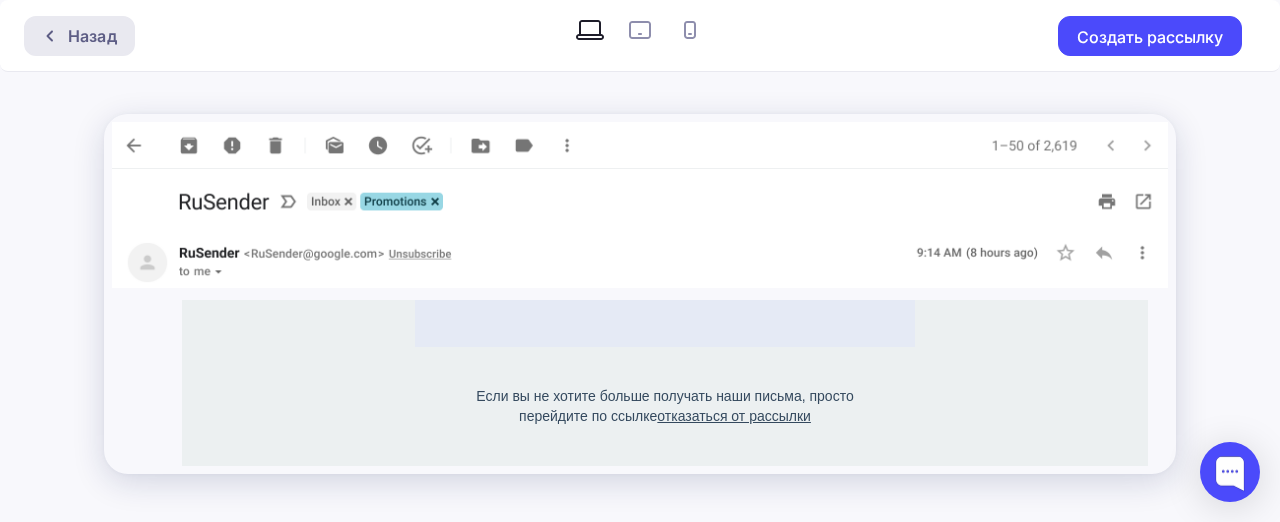 click at bounding box center (55, 36) 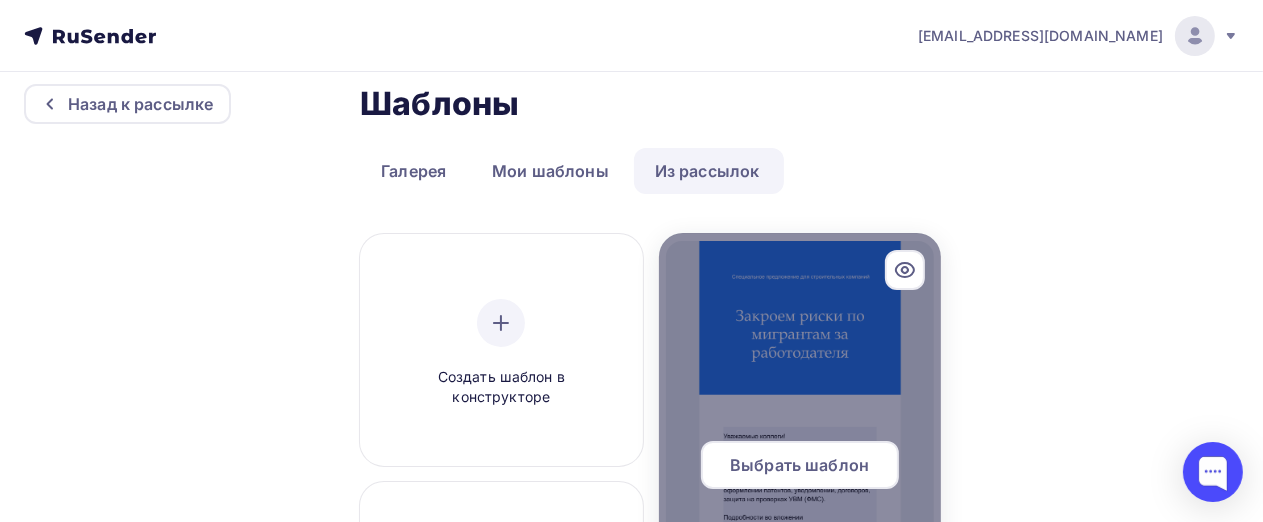 scroll, scrollTop: 300, scrollLeft: 0, axis: vertical 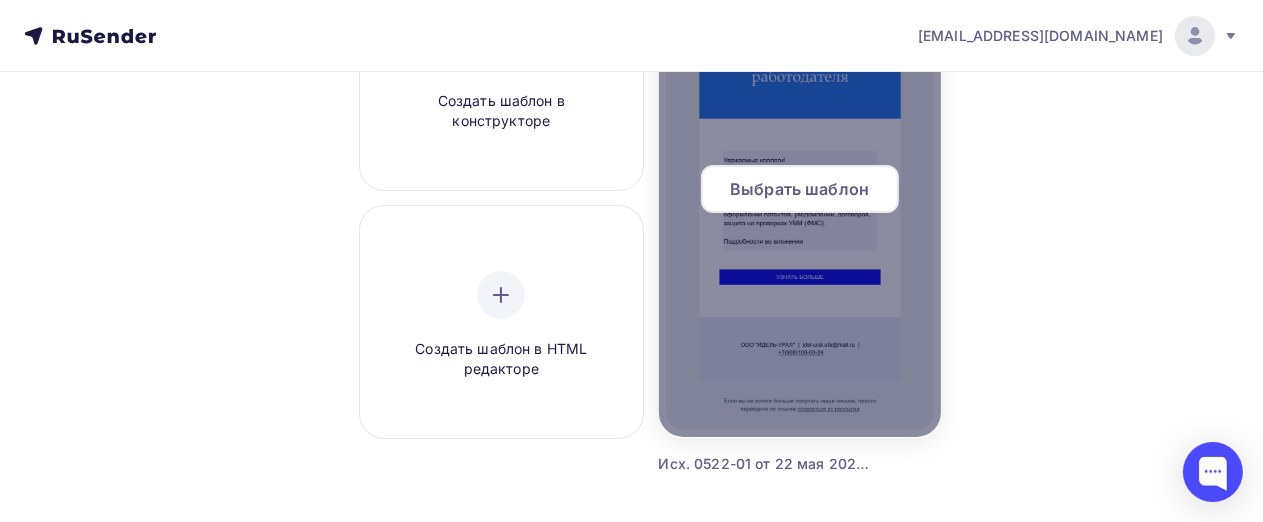 click on "Выбрать шаблон" at bounding box center (799, 189) 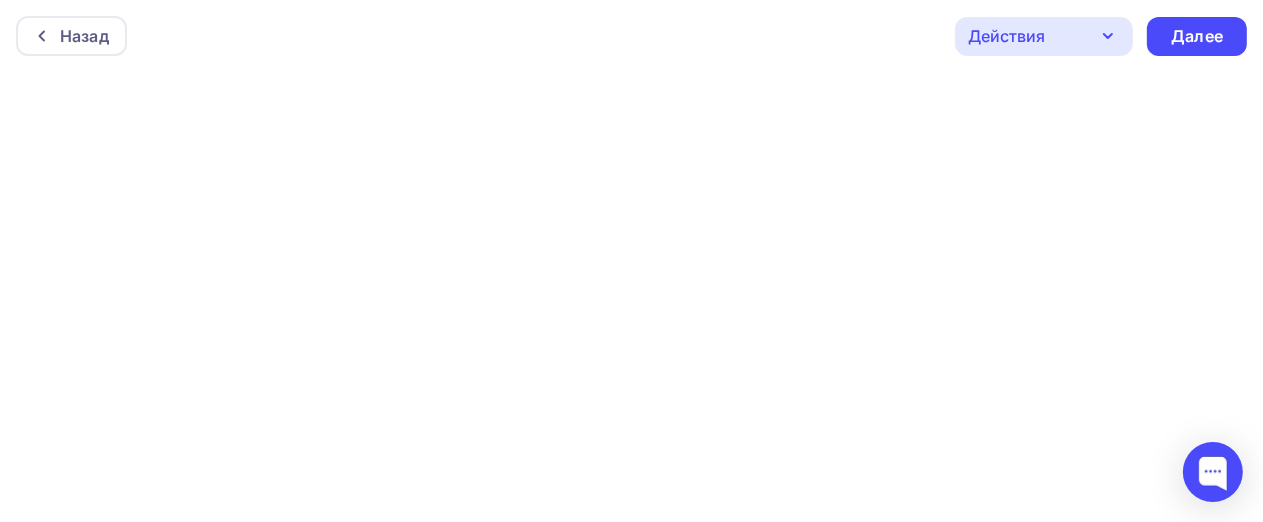 scroll, scrollTop: 0, scrollLeft: 0, axis: both 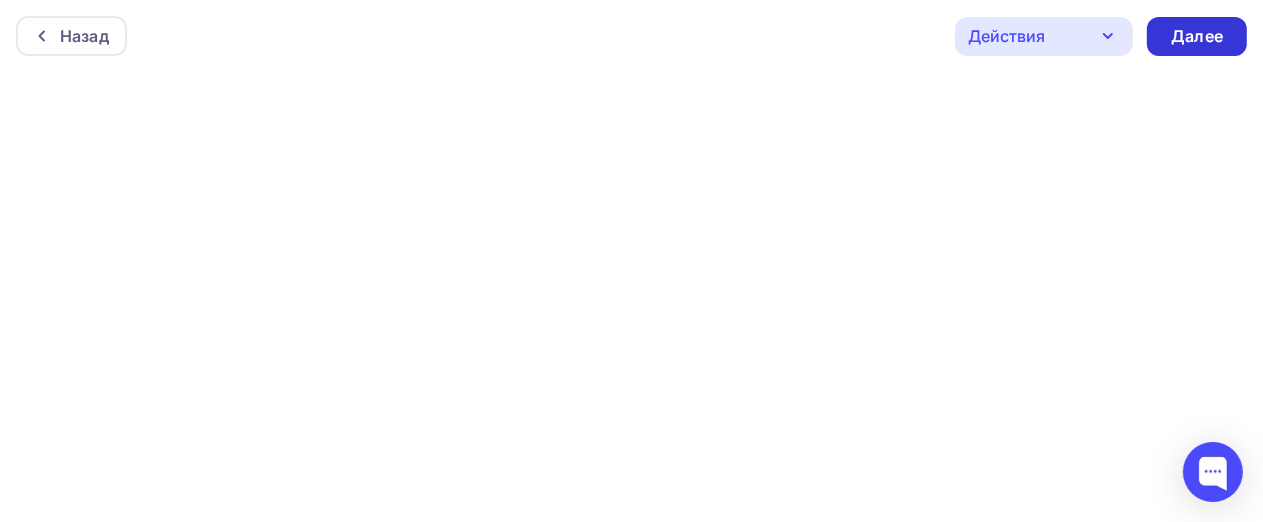 click on "Далее" at bounding box center [1197, 36] 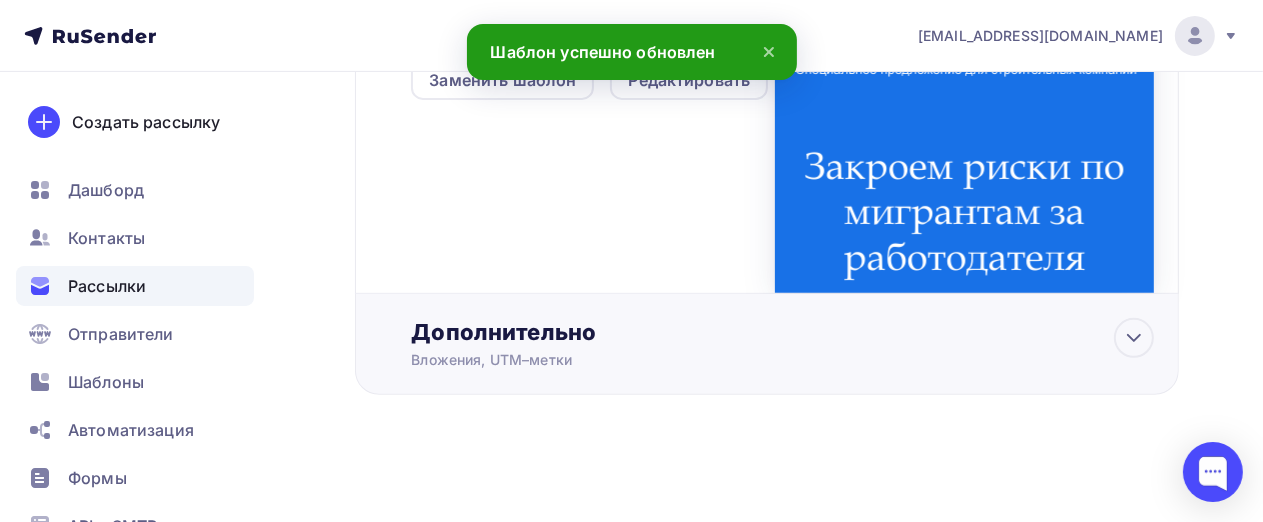click on "Дополнительно
Вложения, UTM–метки
Вложения       Добавить файл
Максимальный суммарный размер прикрепляемых файлов — 5 Мб.
UTM-метки
Название кампании
Источник кампании
Тип трафика              Сохранить" at bounding box center (767, 344) 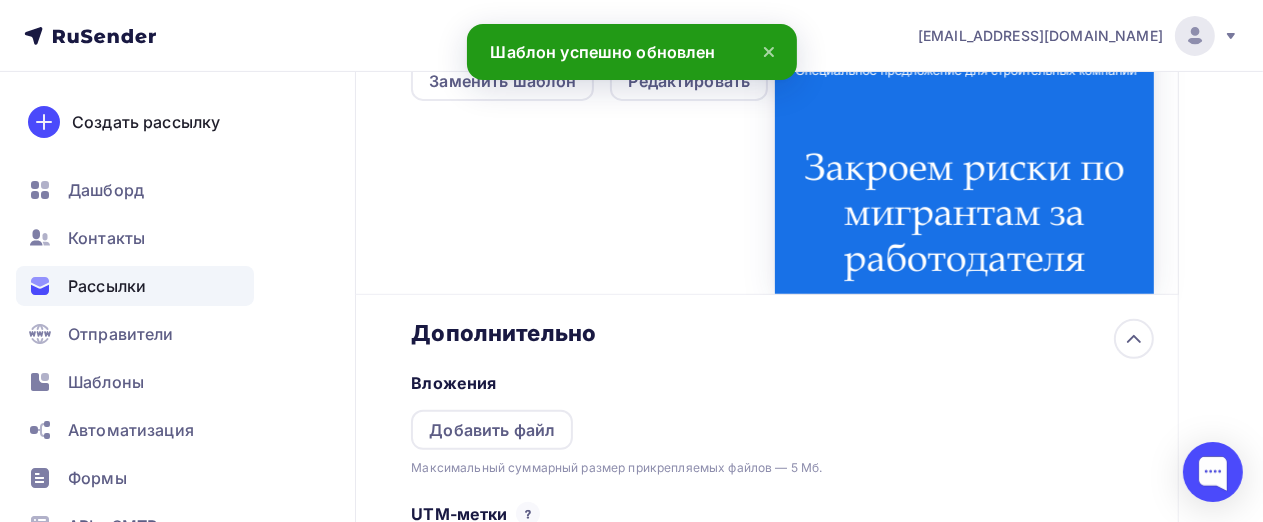 scroll, scrollTop: 0, scrollLeft: 0, axis: both 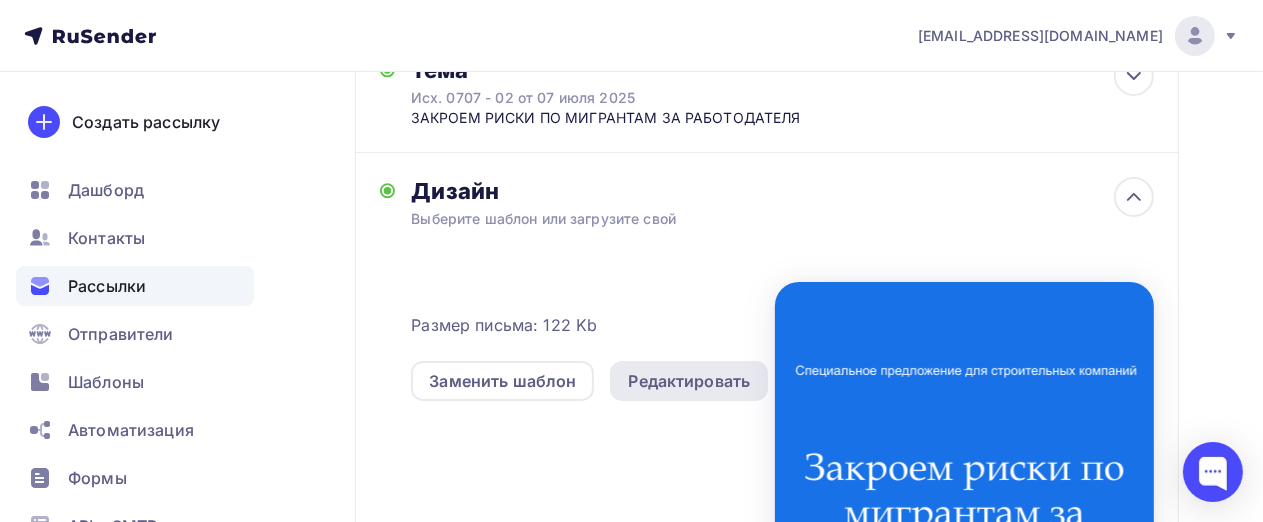 click on "Редактировать" at bounding box center (689, 381) 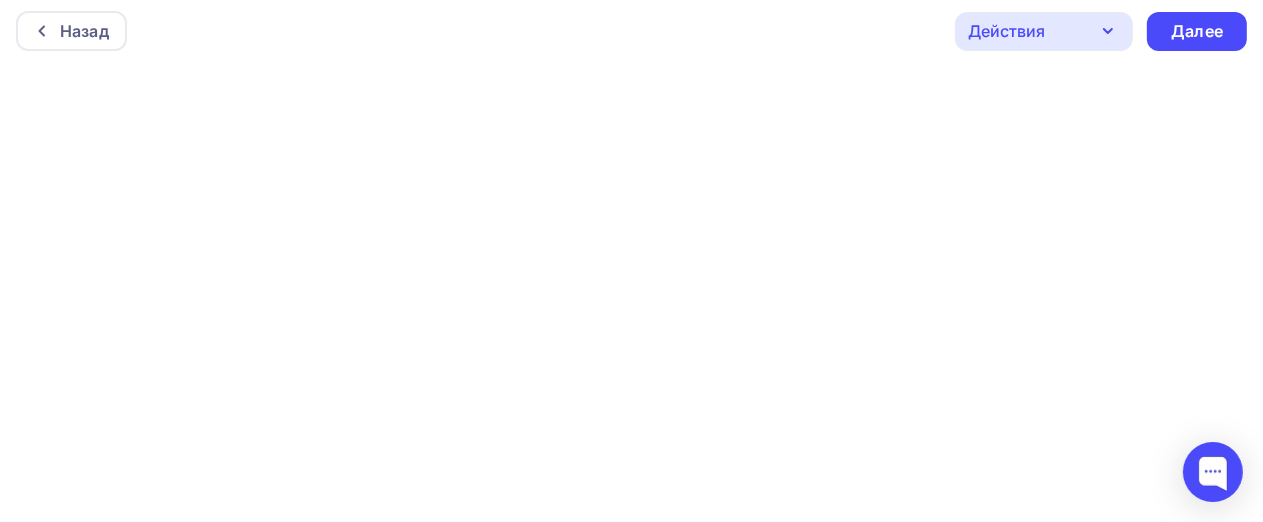 scroll, scrollTop: 0, scrollLeft: 0, axis: both 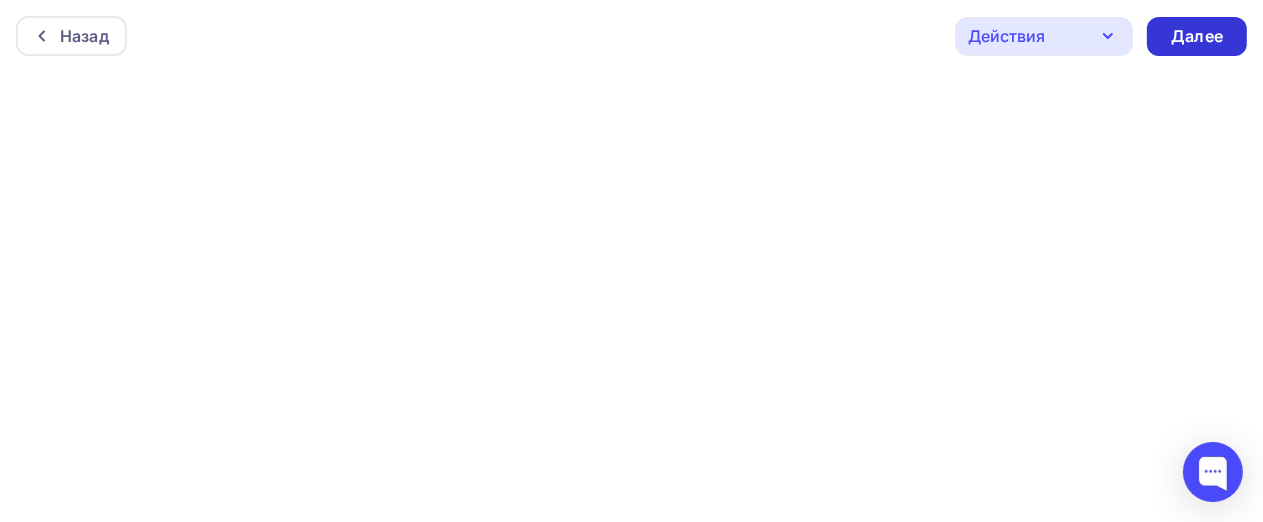click on "Далее" at bounding box center (1197, 36) 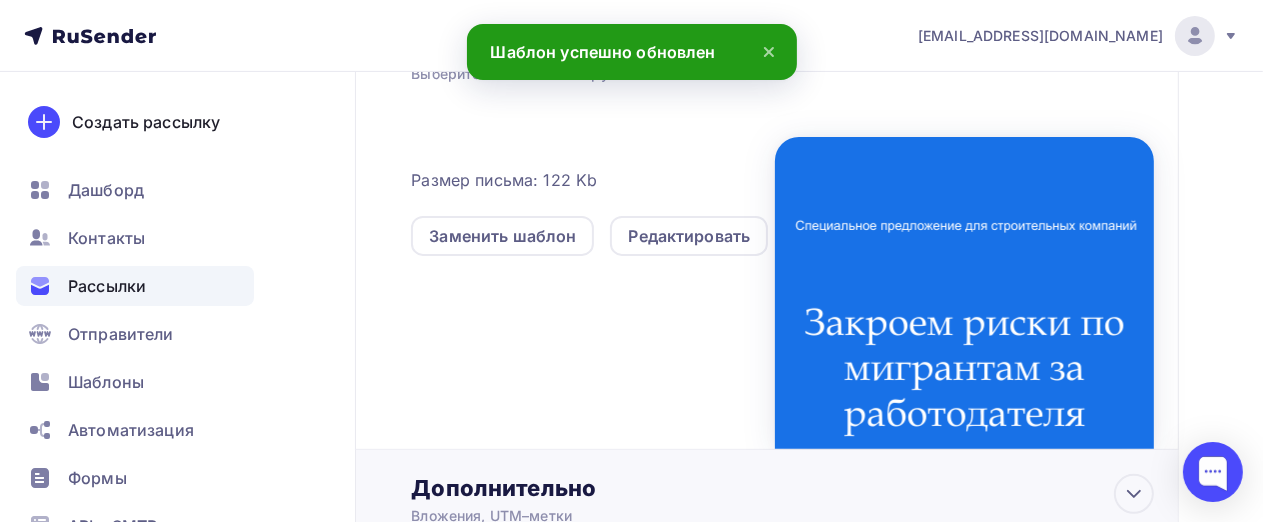 scroll, scrollTop: 656, scrollLeft: 0, axis: vertical 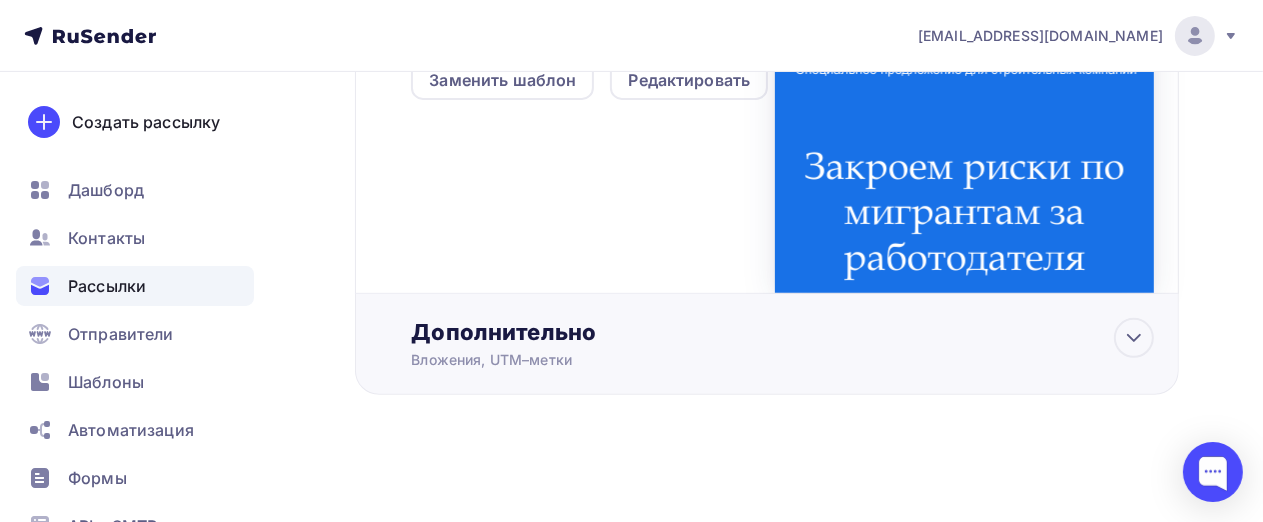 click on "Вложения, UTM–метки" at bounding box center (745, 360) 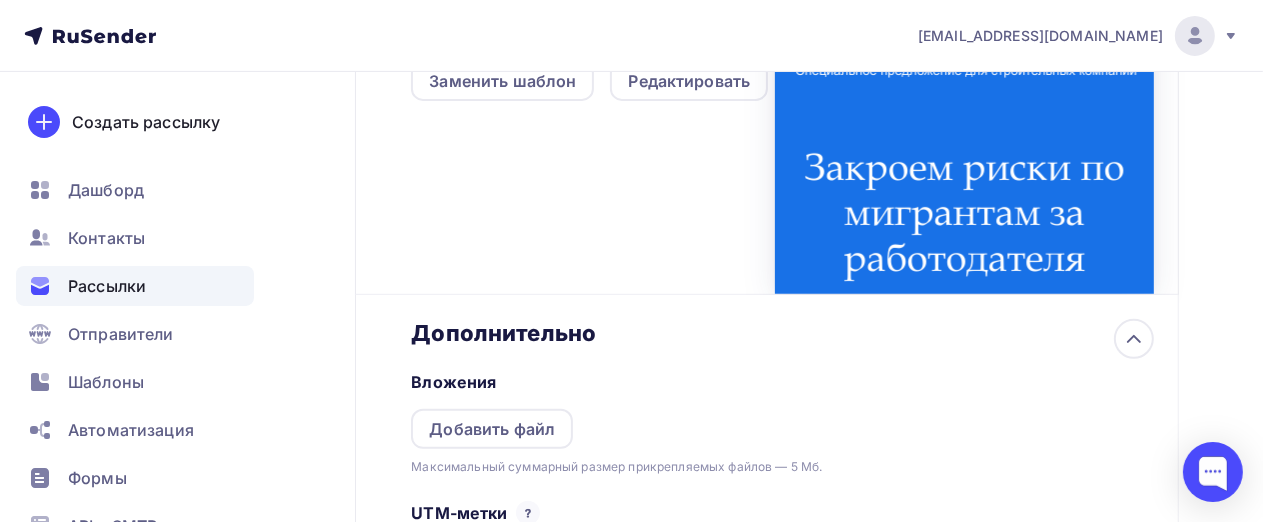 scroll, scrollTop: 0, scrollLeft: 0, axis: both 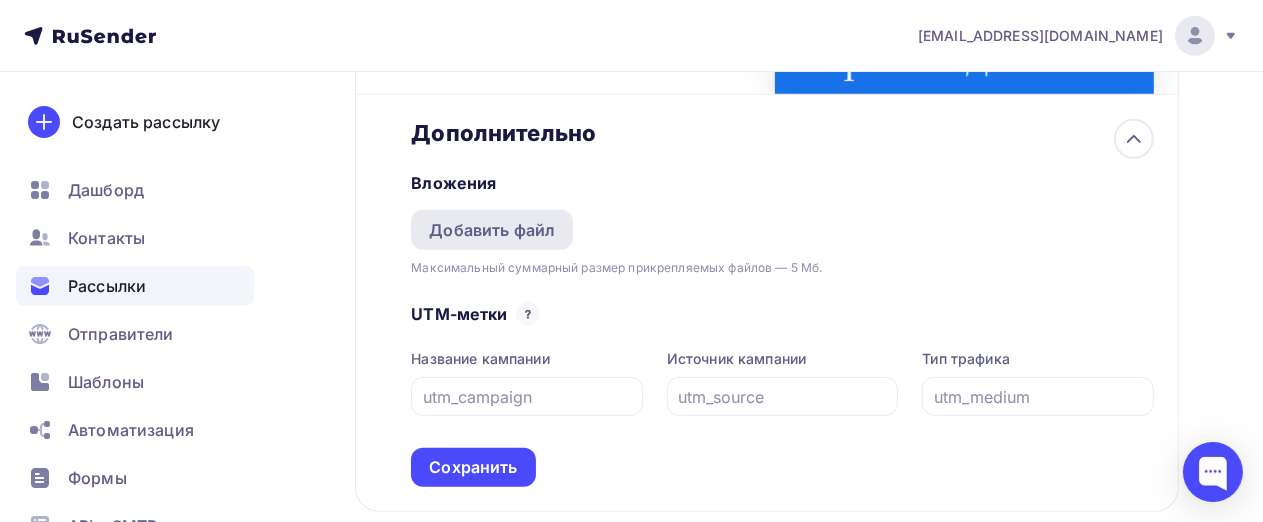 click on "Добавить файл" at bounding box center [492, 230] 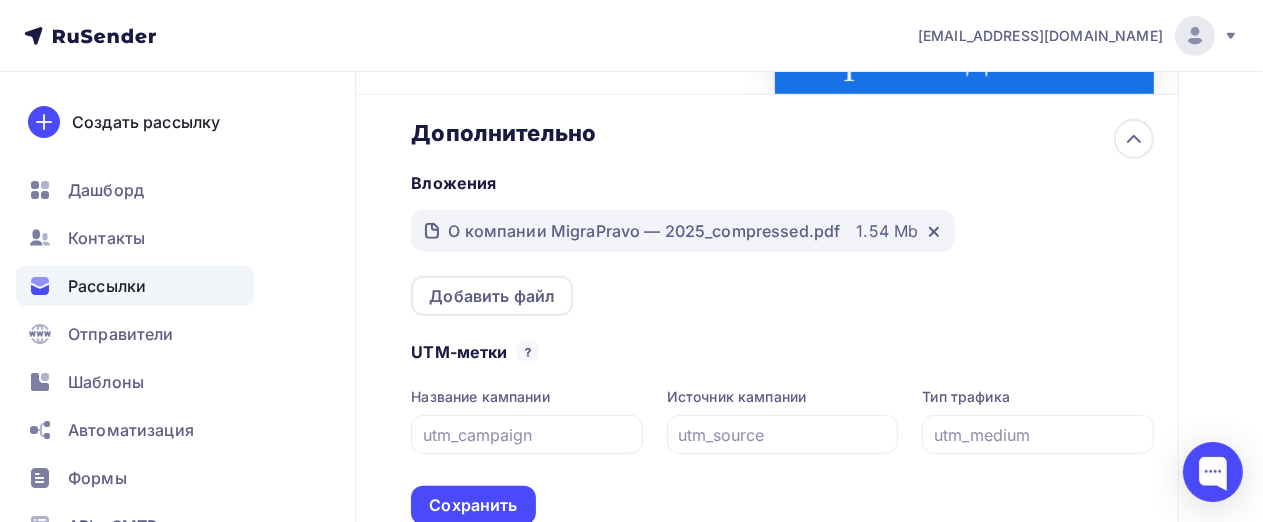 scroll, scrollTop: 1008, scrollLeft: 0, axis: vertical 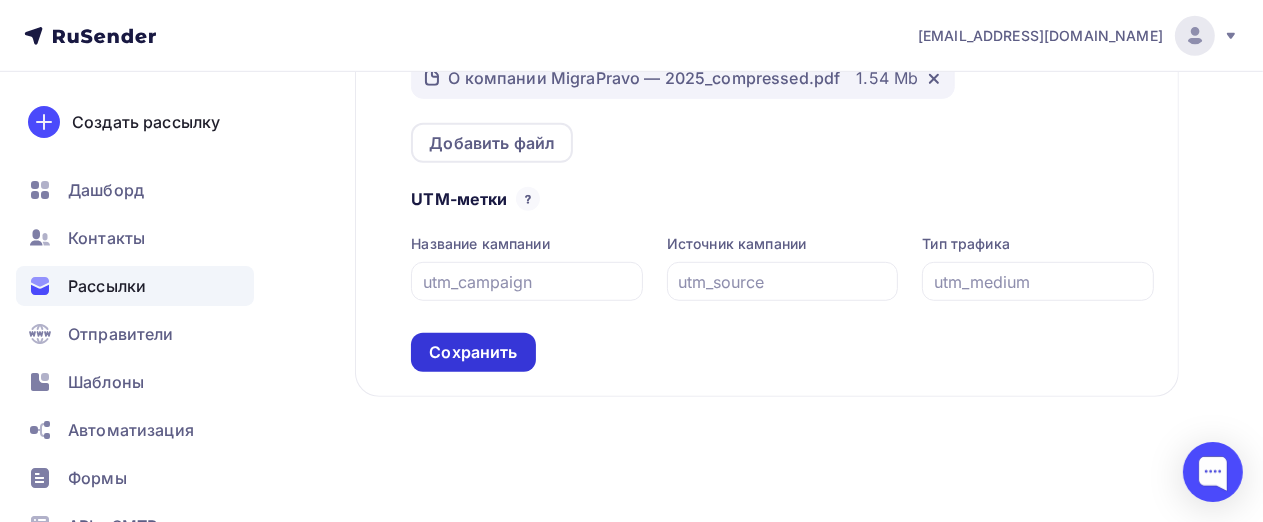 click on "Сохранить" at bounding box center [473, 352] 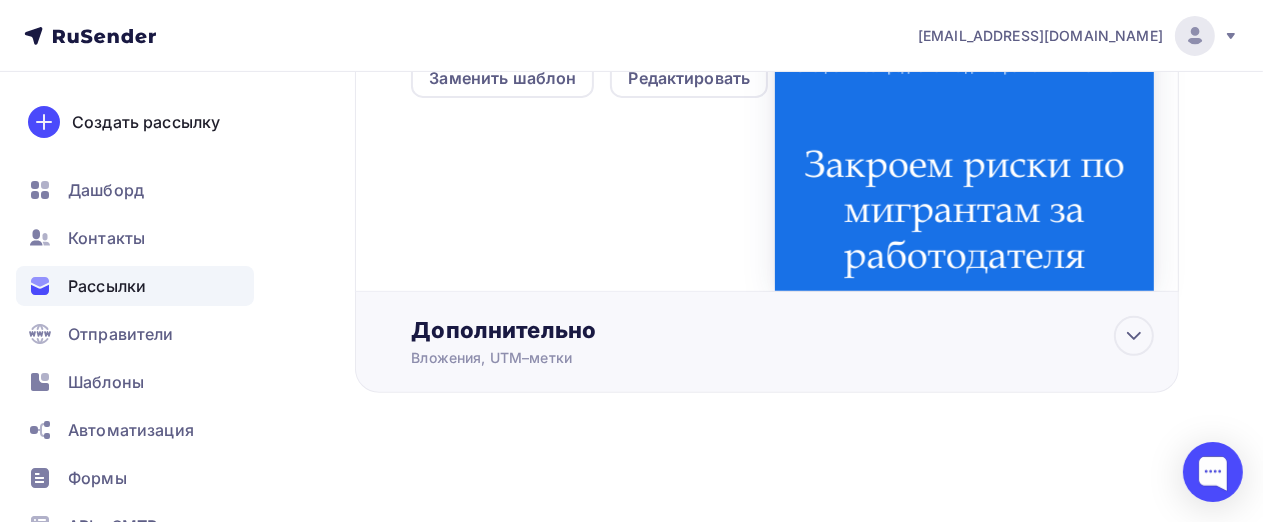 scroll, scrollTop: 656, scrollLeft: 0, axis: vertical 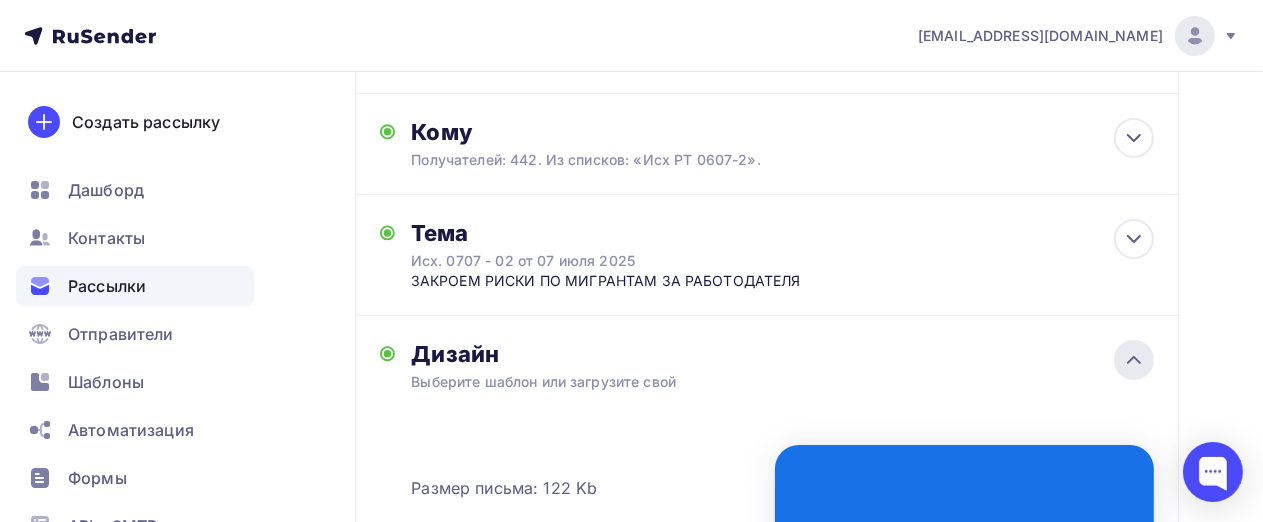 click 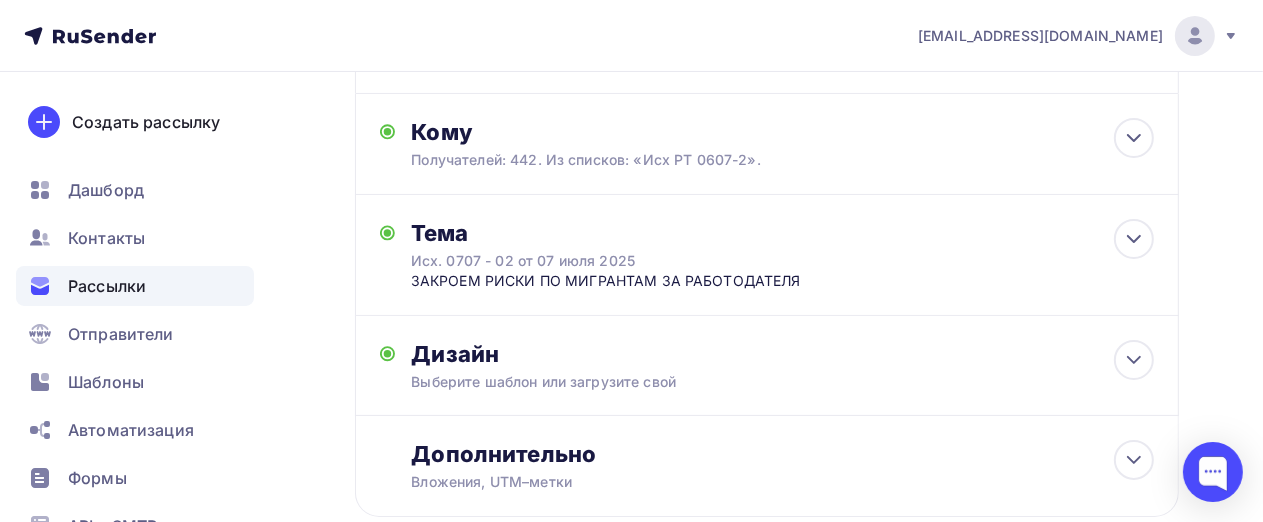 scroll, scrollTop: 314, scrollLeft: 0, axis: vertical 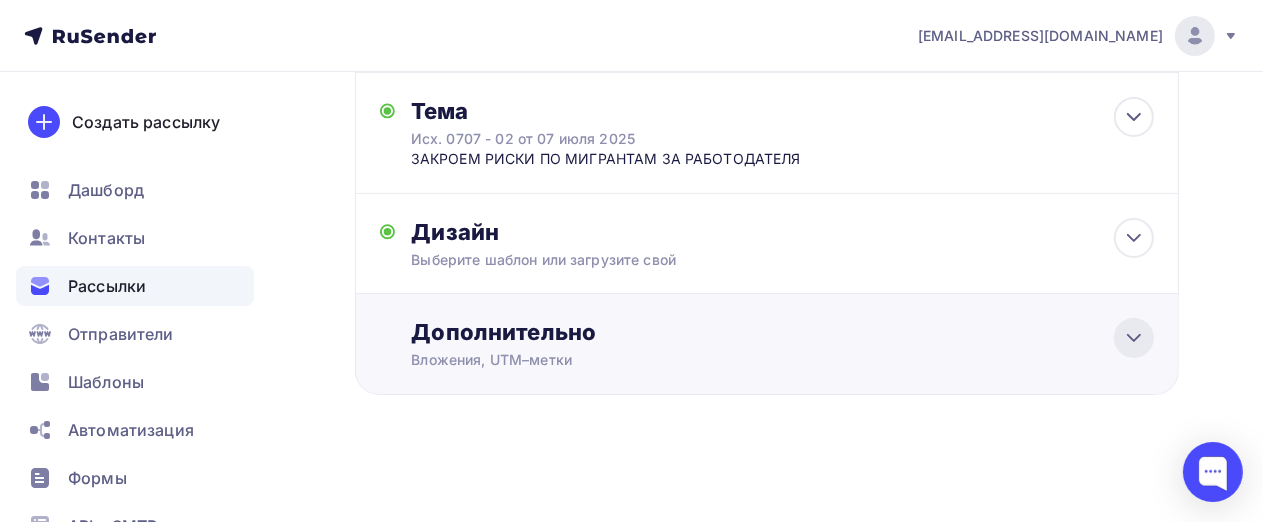 click at bounding box center [1134, 338] 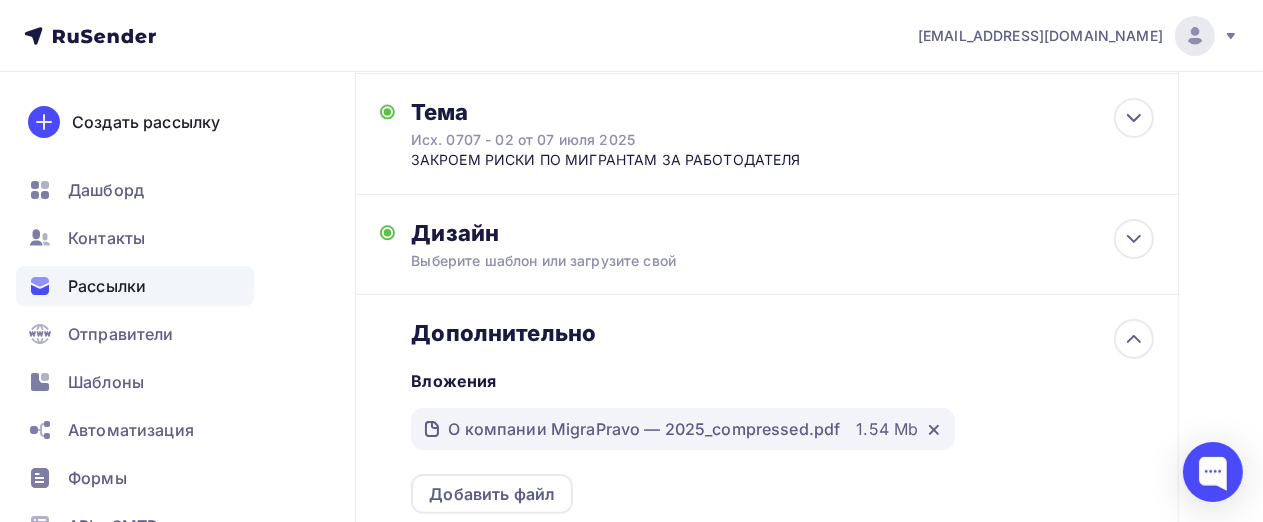 scroll, scrollTop: 0, scrollLeft: 0, axis: both 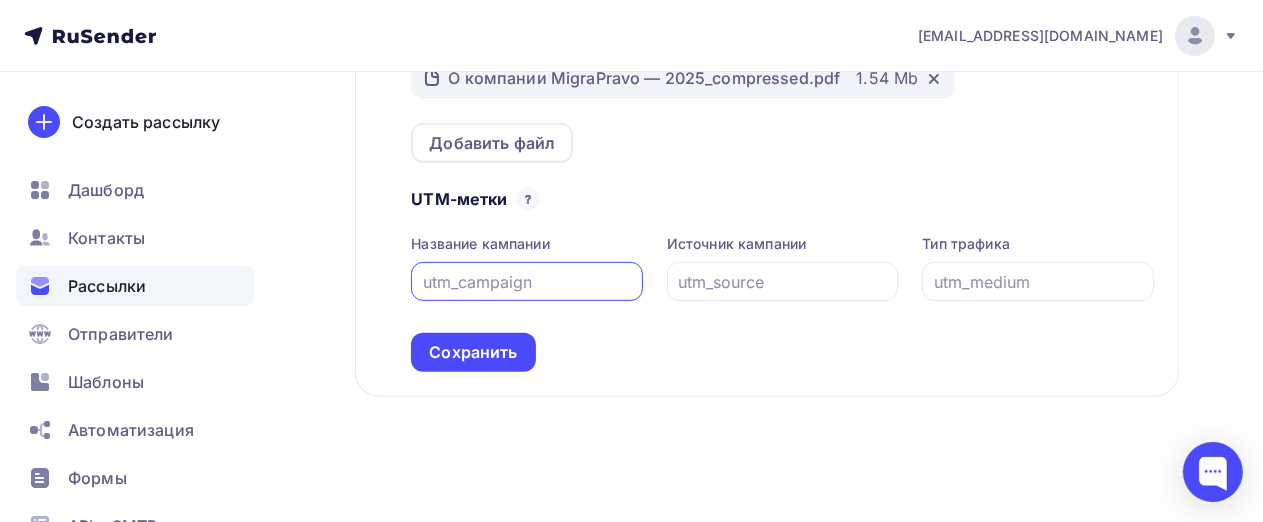 paste on "[URL][DOMAIN_NAME]" 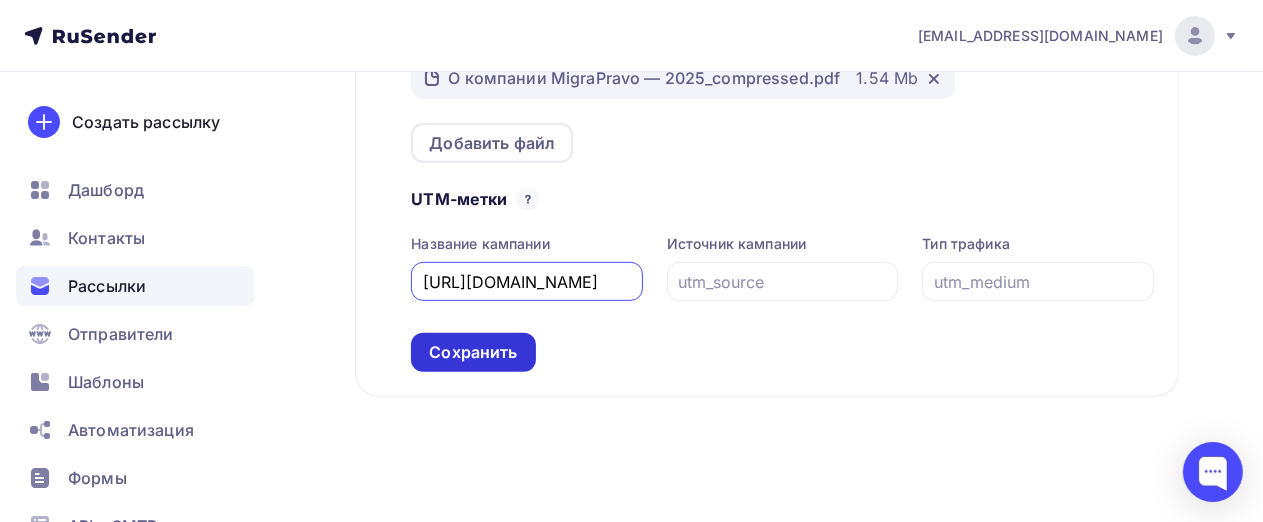 type on "[URL][DOMAIN_NAME]" 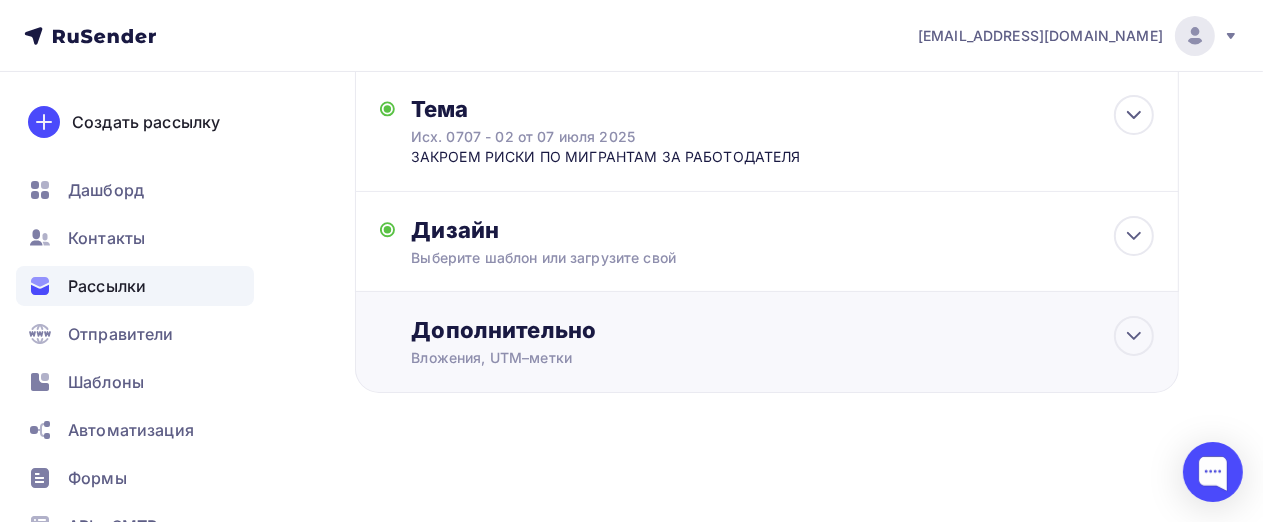 scroll, scrollTop: 473, scrollLeft: 0, axis: vertical 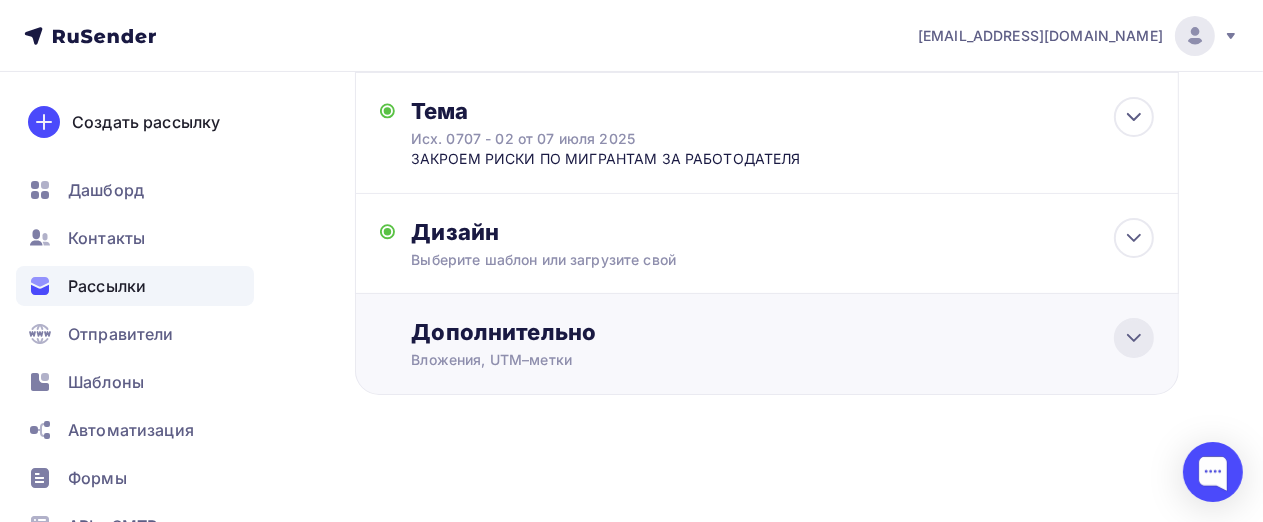 click 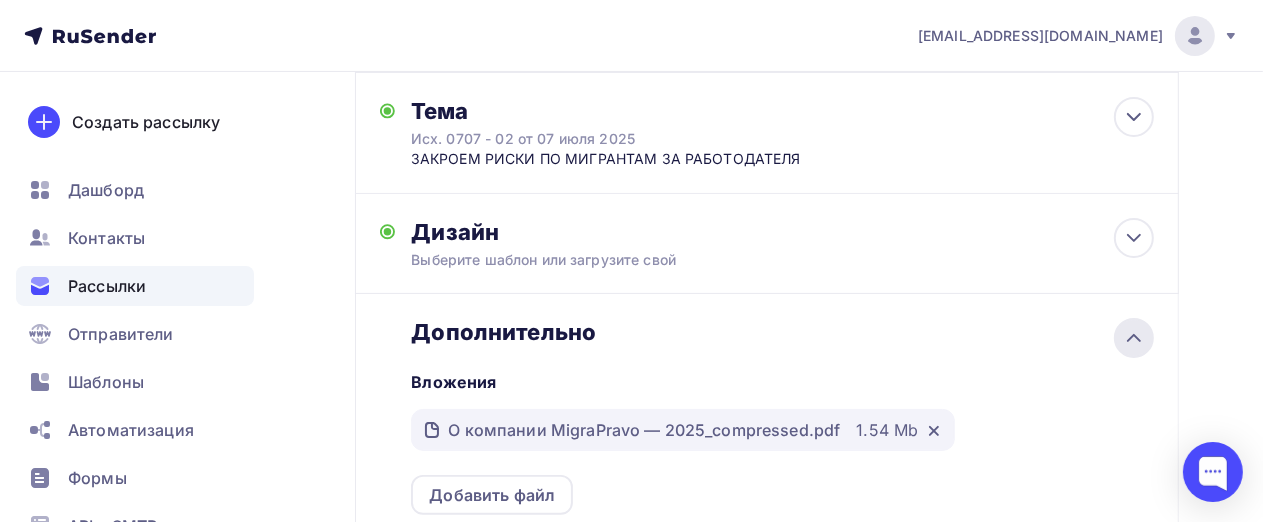scroll, scrollTop: 313, scrollLeft: 0, axis: vertical 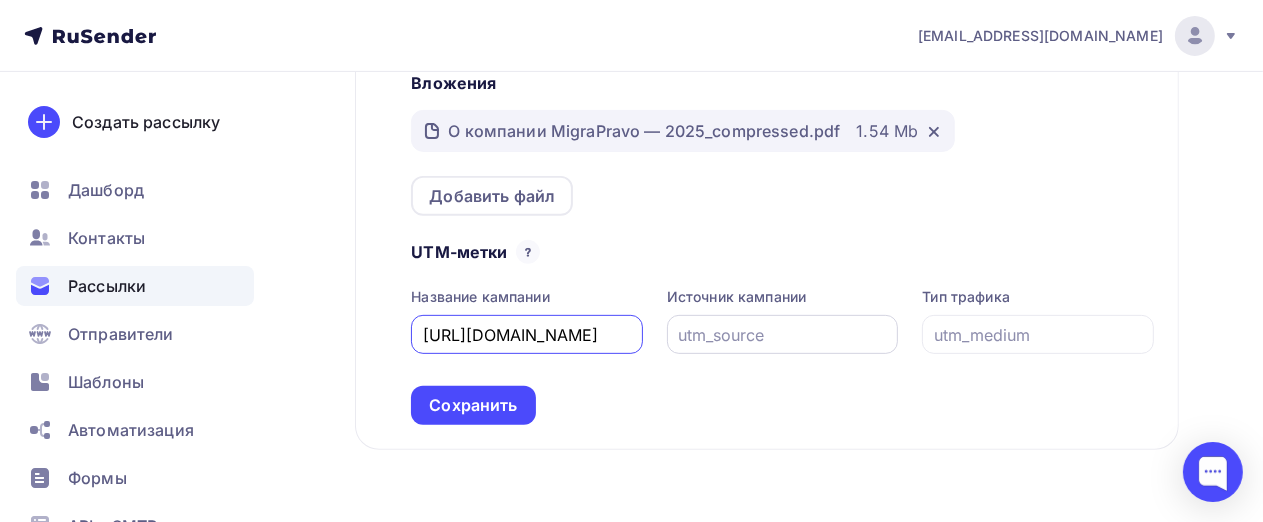 click at bounding box center (782, 335) 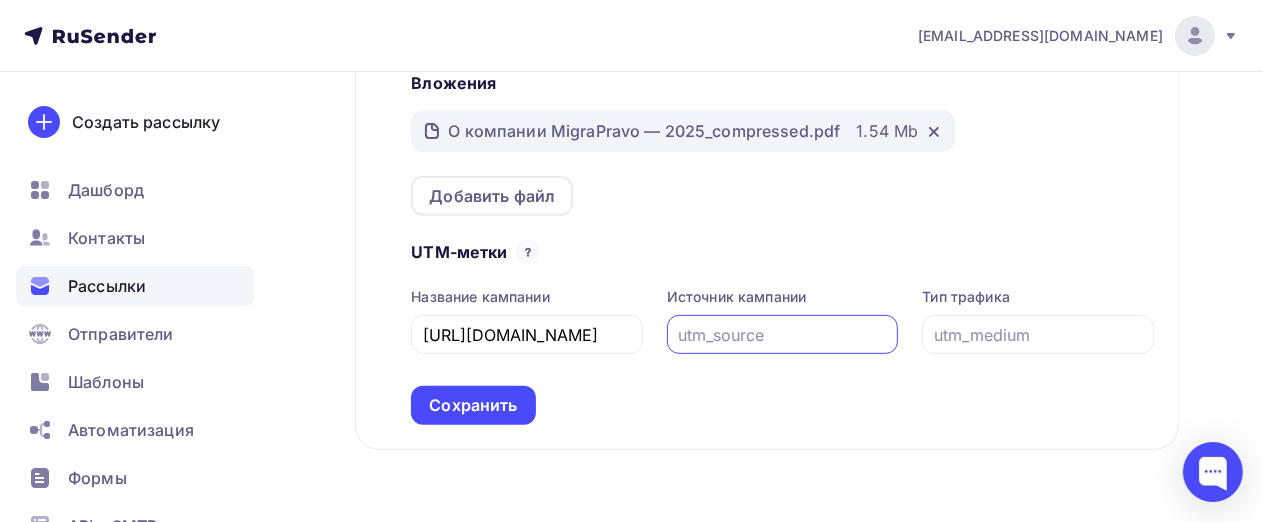 paste on "[URL][DOMAIN_NAME]" 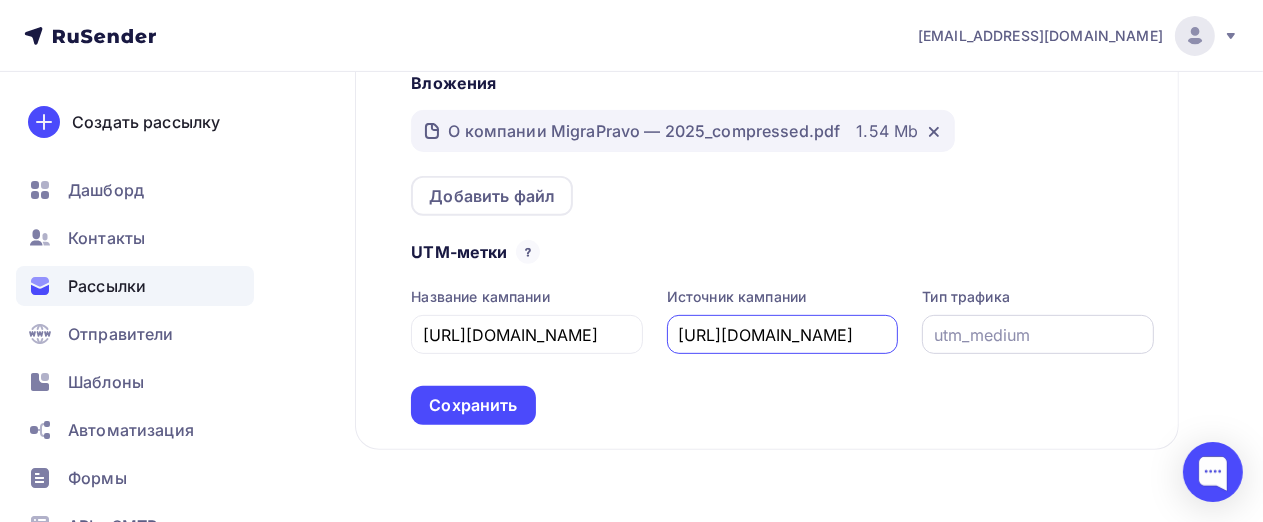 type on "[URL][DOMAIN_NAME]" 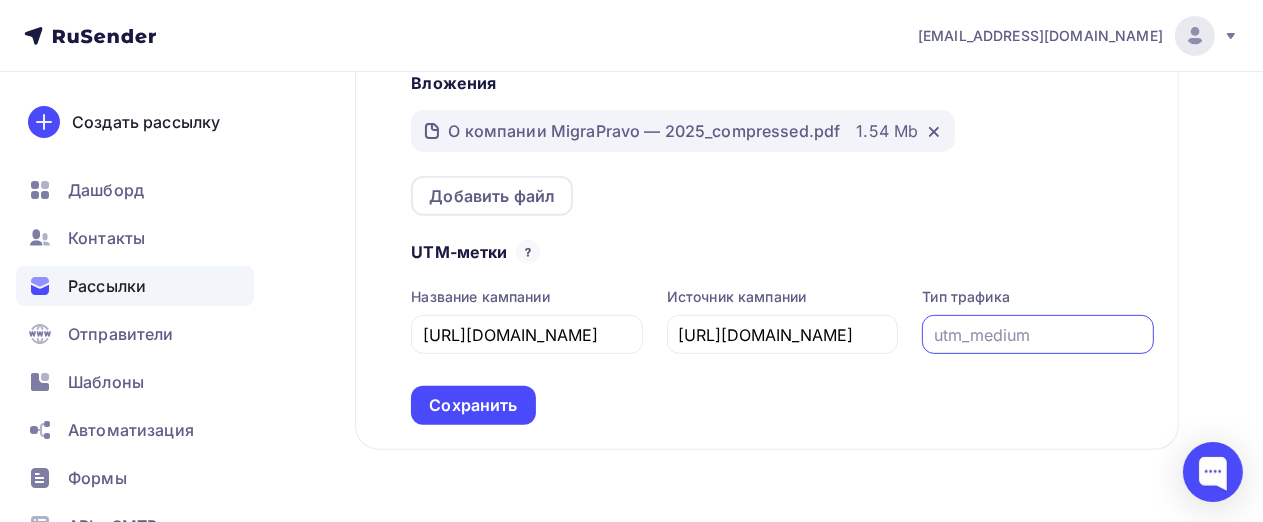 click at bounding box center [1038, 335] 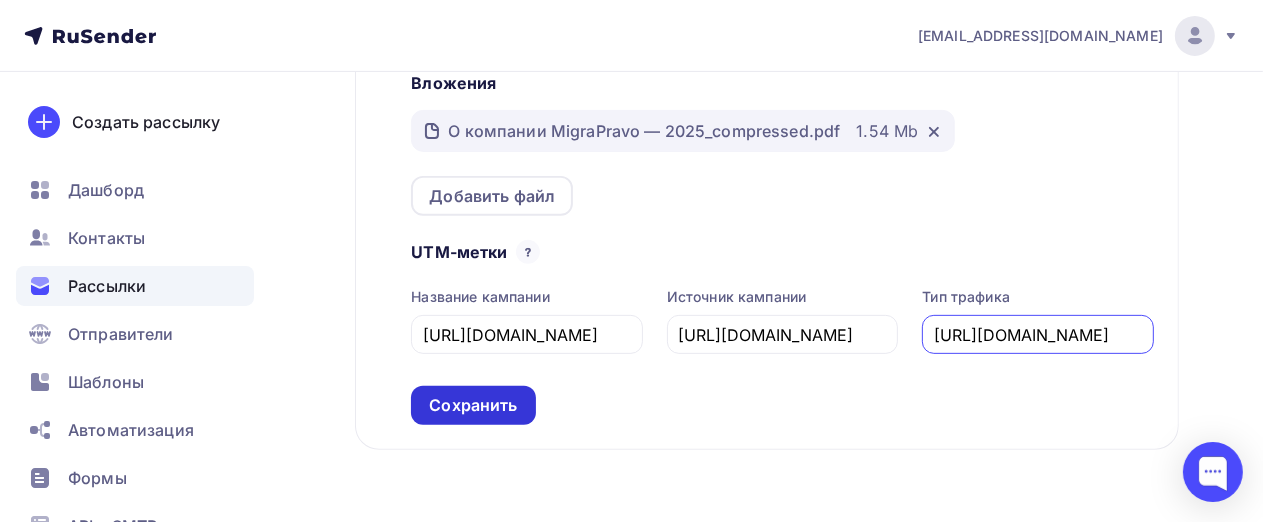 type on "[URL][DOMAIN_NAME]" 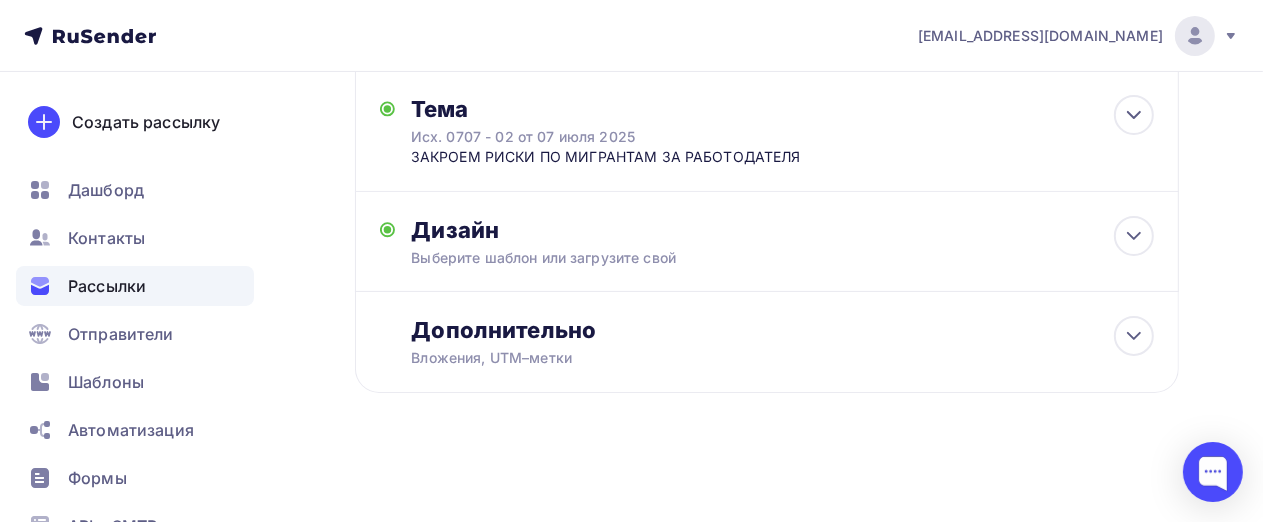 scroll, scrollTop: 0, scrollLeft: 0, axis: both 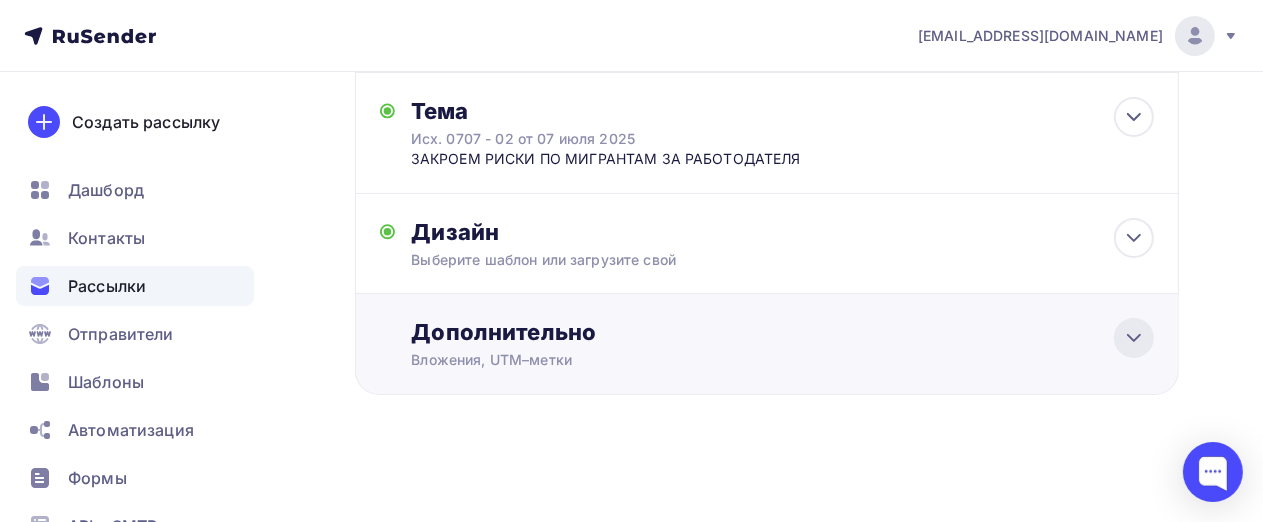 click 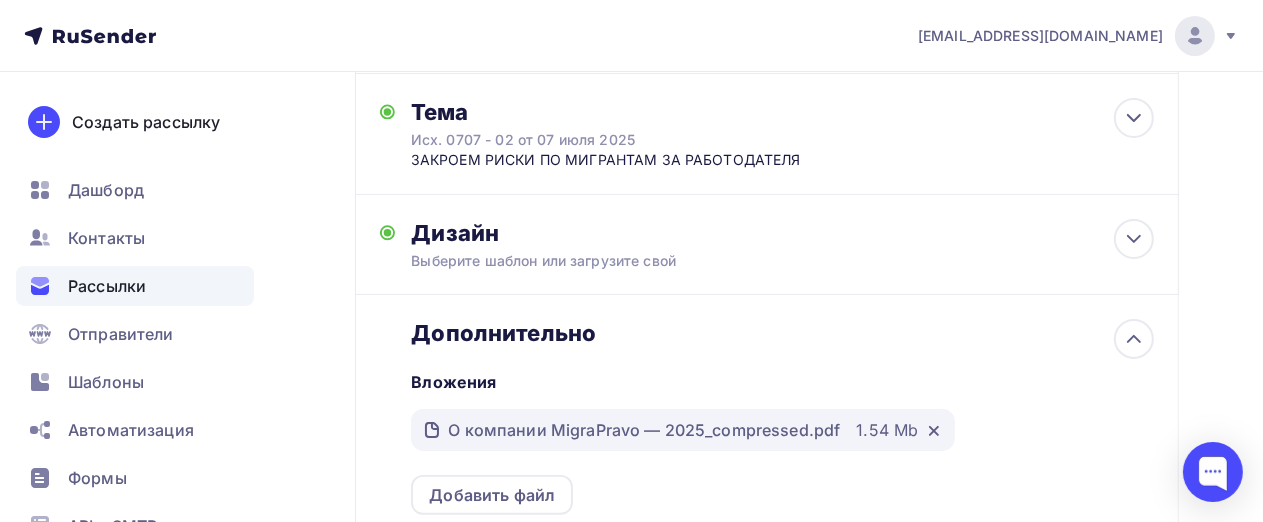 scroll, scrollTop: 0, scrollLeft: 0, axis: both 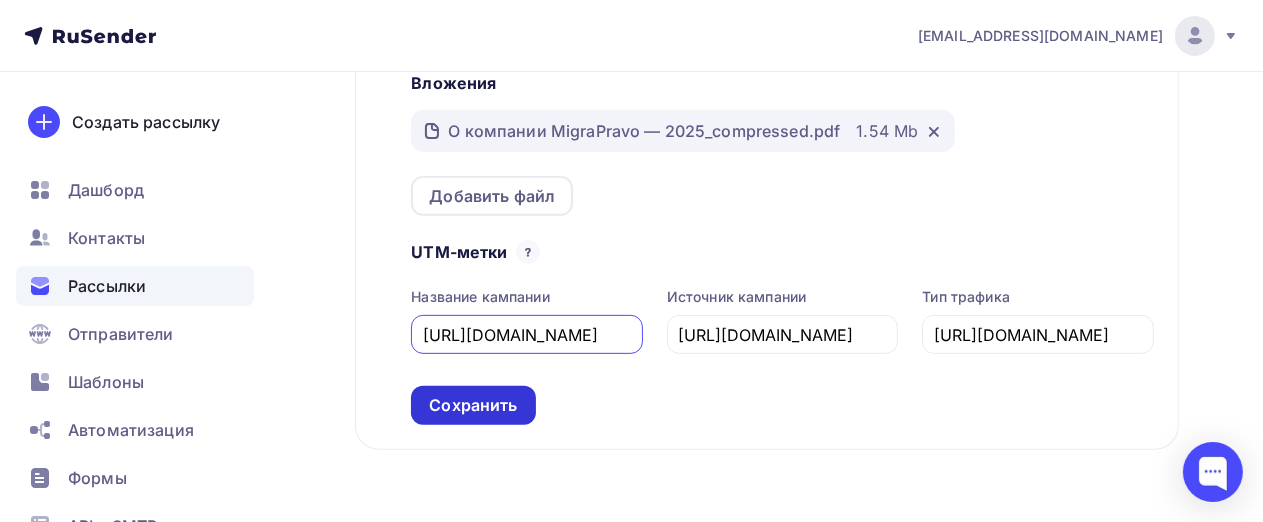 click on "Сохранить" at bounding box center [473, 405] 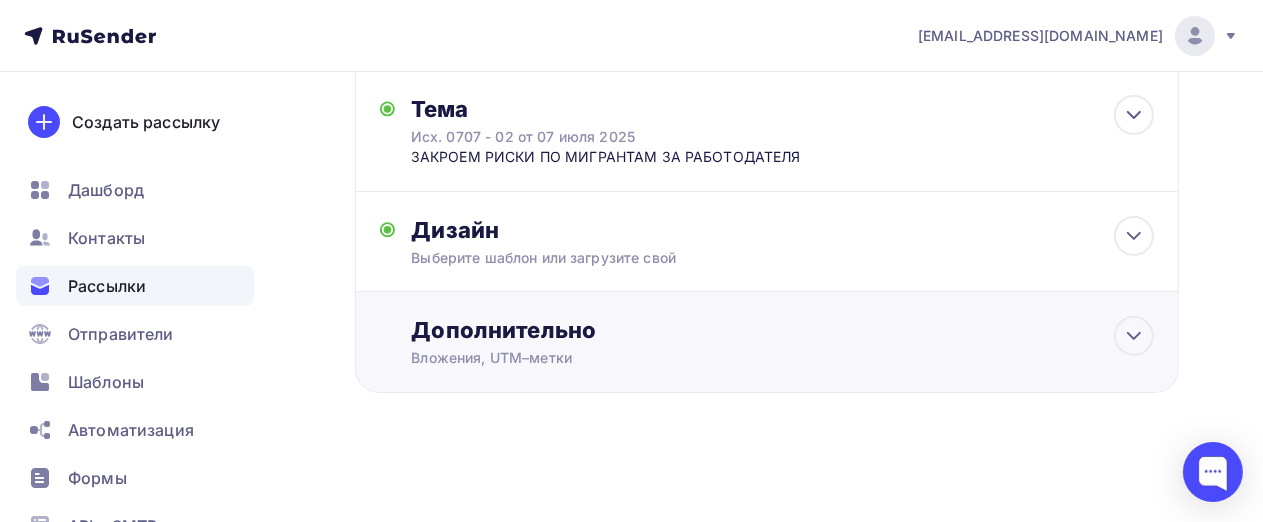 scroll, scrollTop: 397, scrollLeft: 0, axis: vertical 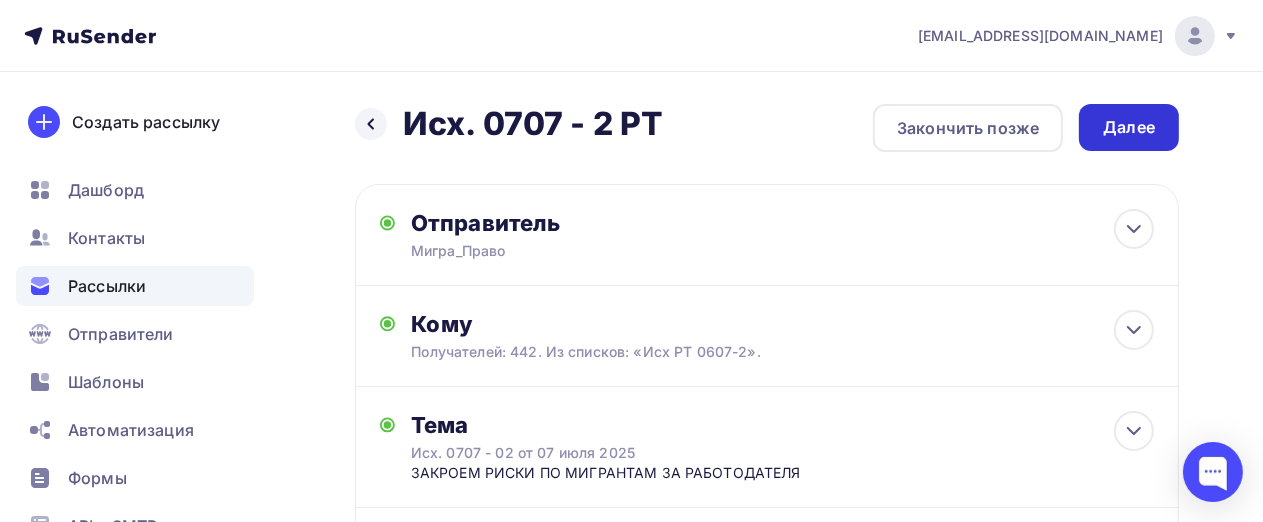 click on "Далее" at bounding box center [1129, 127] 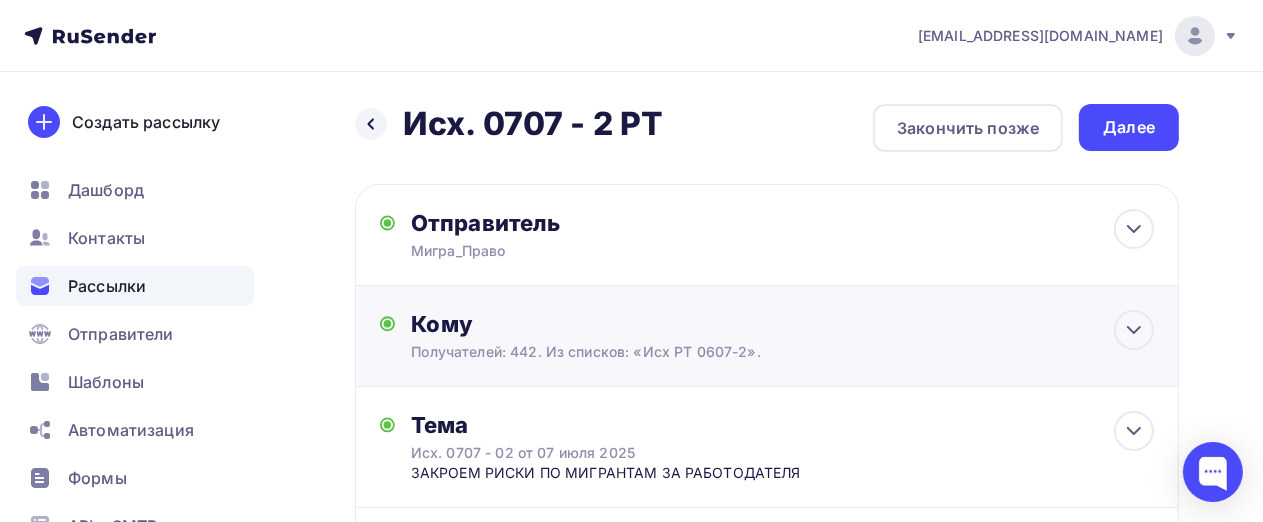 scroll, scrollTop: 314, scrollLeft: 0, axis: vertical 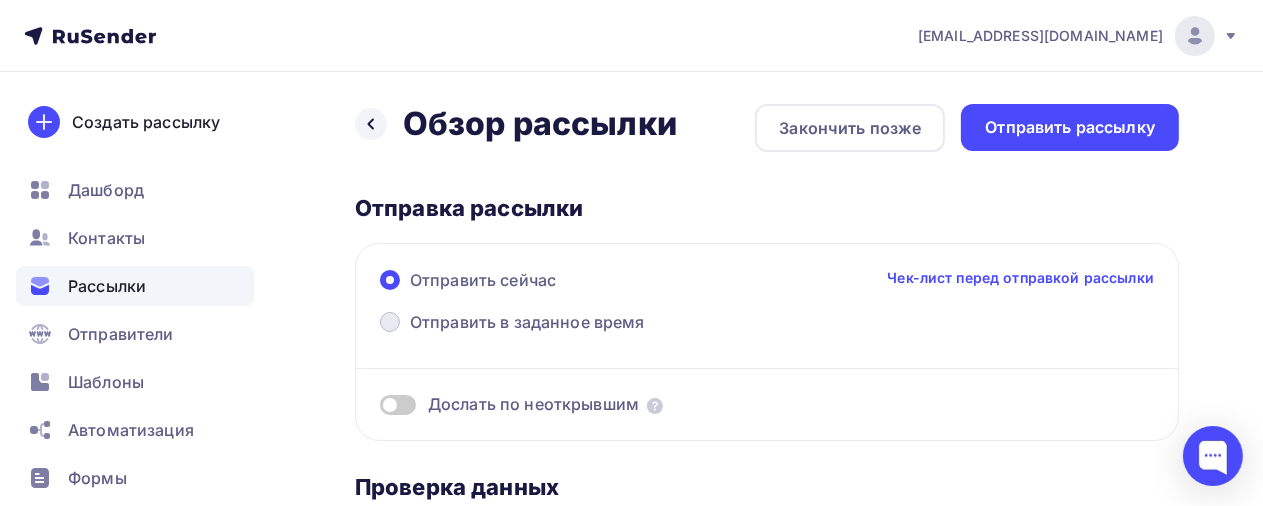 click on "Отправить в заданное время" at bounding box center [512, 324] 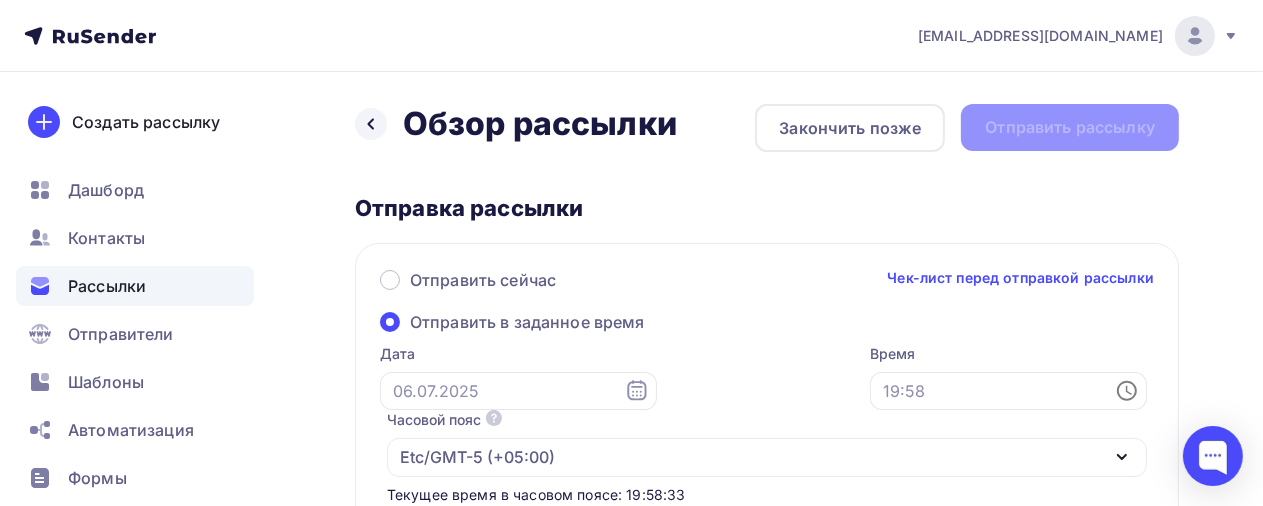 scroll, scrollTop: 100, scrollLeft: 0, axis: vertical 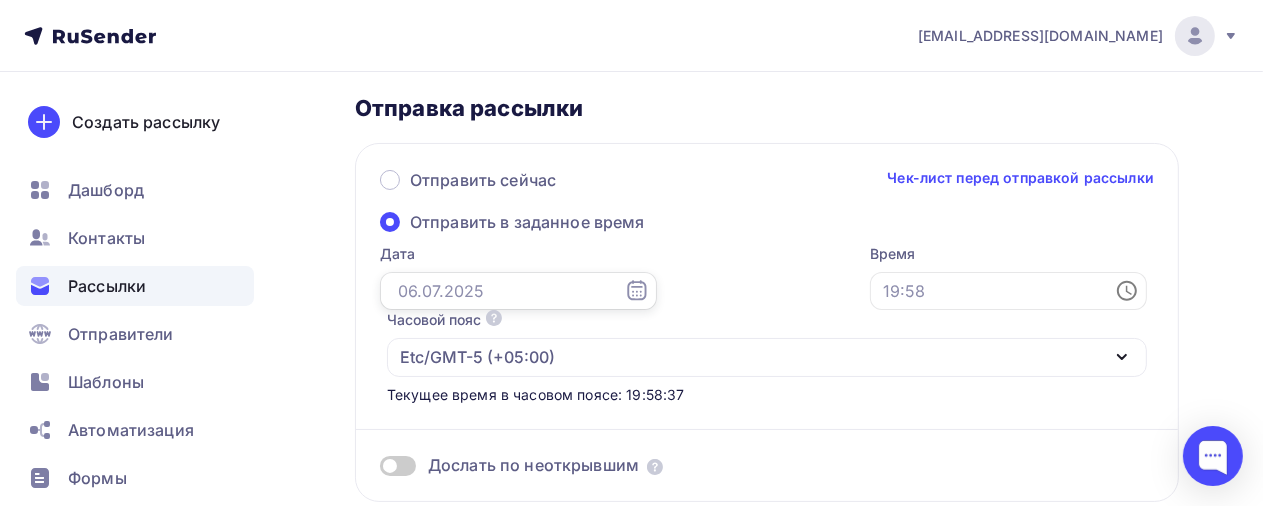 click on "[EMAIL_ADDRESS][DOMAIN_NAME]             Аккаунт         Тарифы       Выйти
Создать рассылку
[GEOGRAPHIC_DATA]
Контакты
Рассылки
Отправители
Шаблоны
Автоматизация
Формы
API и SMTP
Помощь
Telegram
Аккаунт         Тарифы                   Помощь       Выйти       Назад
Обзор рассылки
Обзор рассылки
Закончить позже
Отправить рассылку
Отправка рассылки" at bounding box center [631, 153] 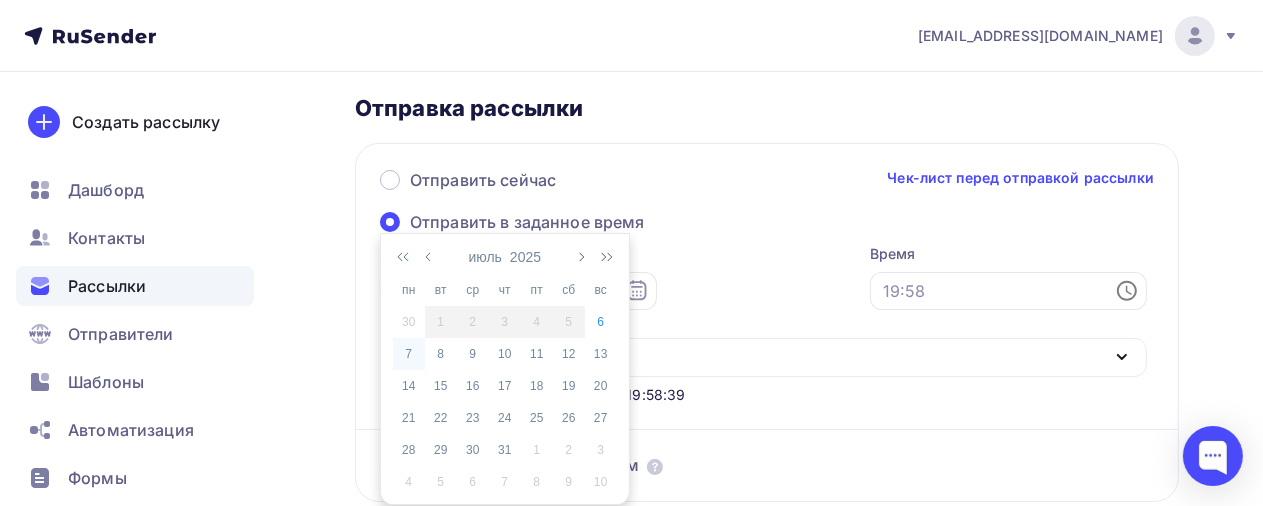 click on "7" at bounding box center [409, 354] 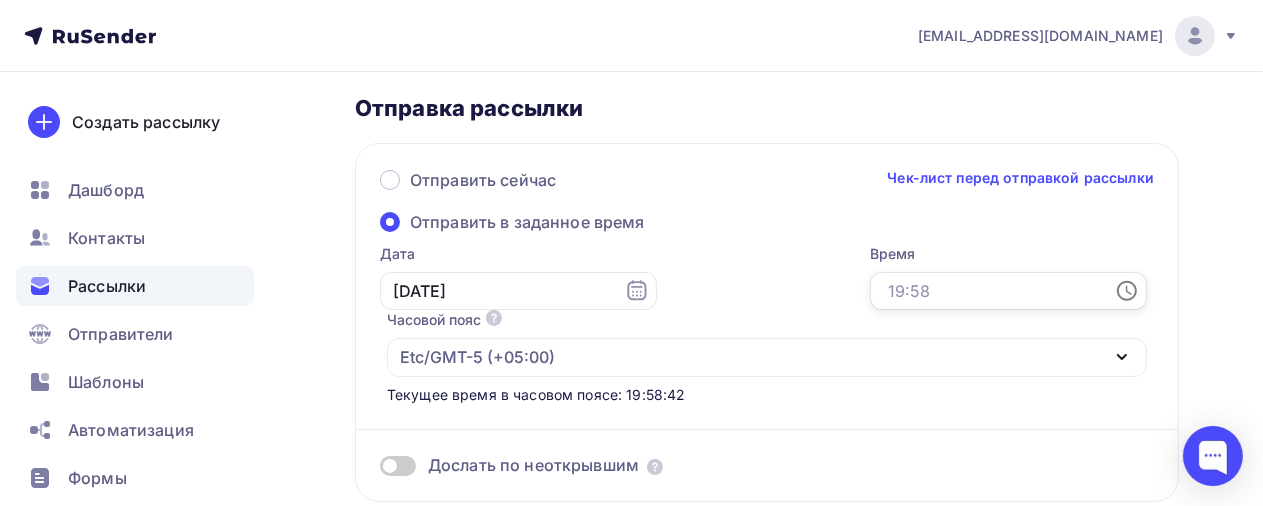 click at bounding box center (1008, 291) 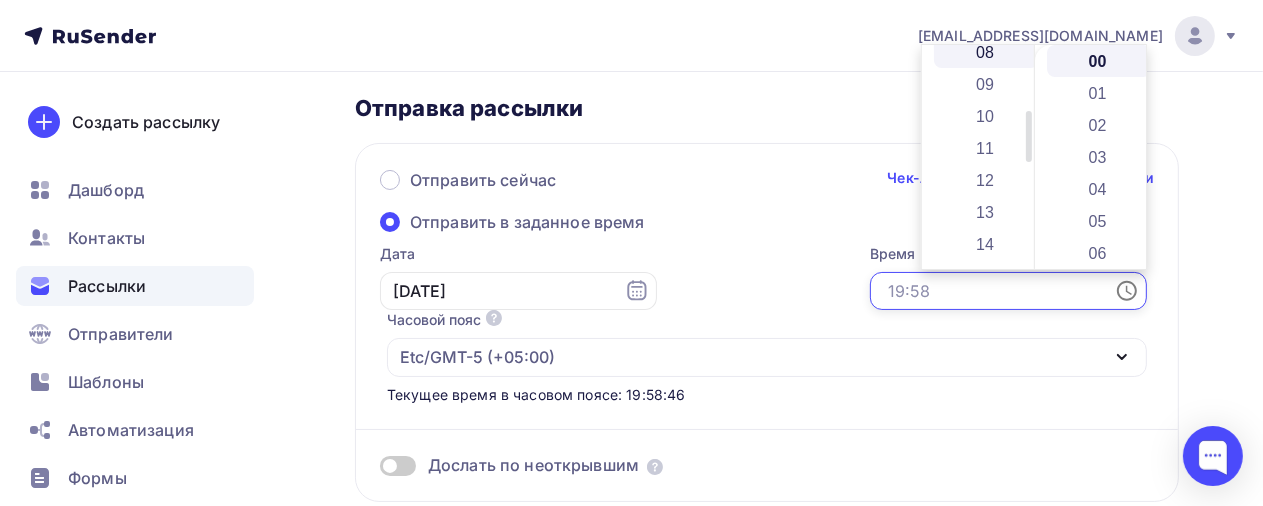 scroll, scrollTop: 300, scrollLeft: 0, axis: vertical 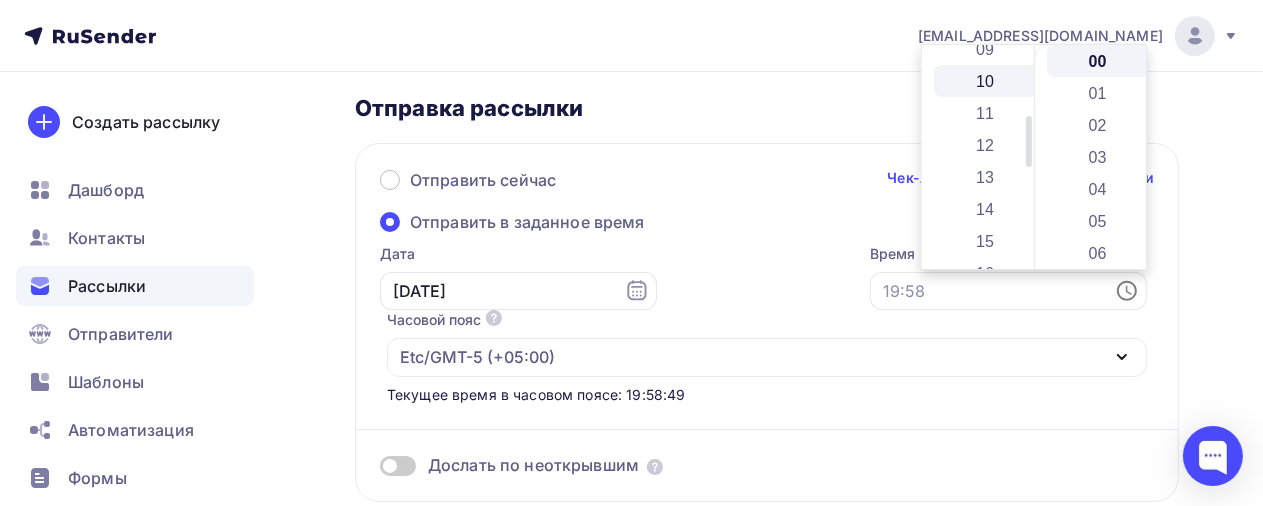 click on "10" at bounding box center (986, 81) 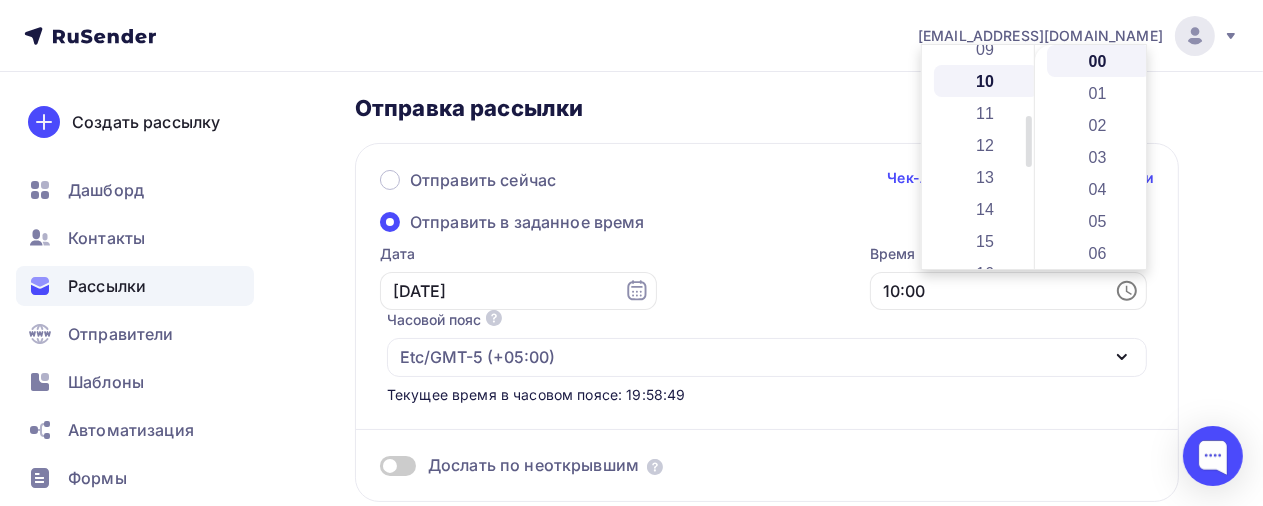 scroll, scrollTop: 320, scrollLeft: 0, axis: vertical 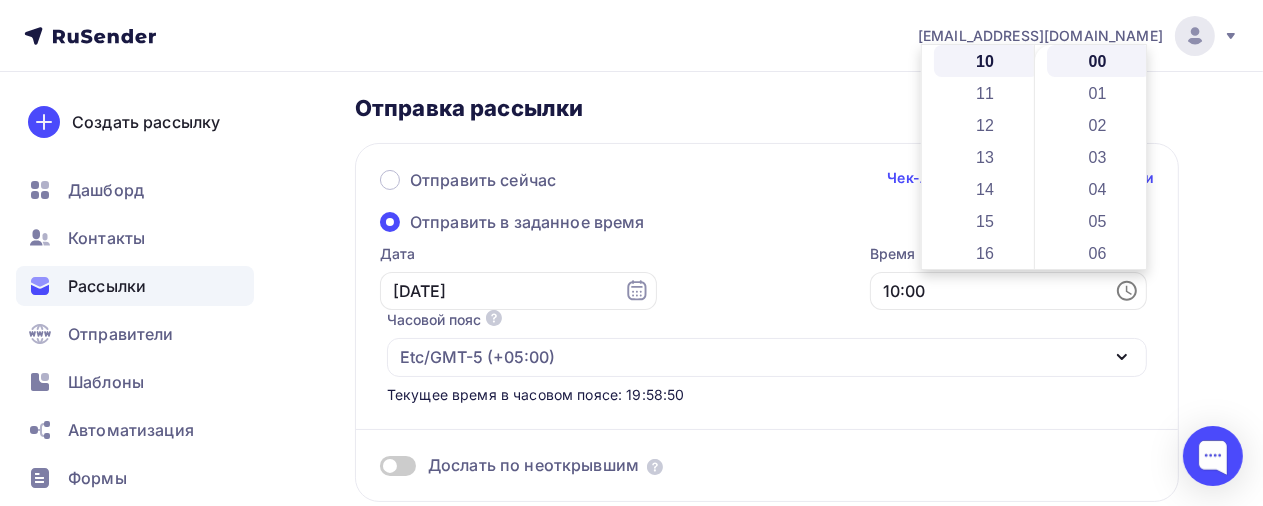 click on "Часовой пояс
По умолчанию используется часовой пояс из настроек вашего акаунта
Etc/GMT-5 (+05:00)" at bounding box center [767, 343] 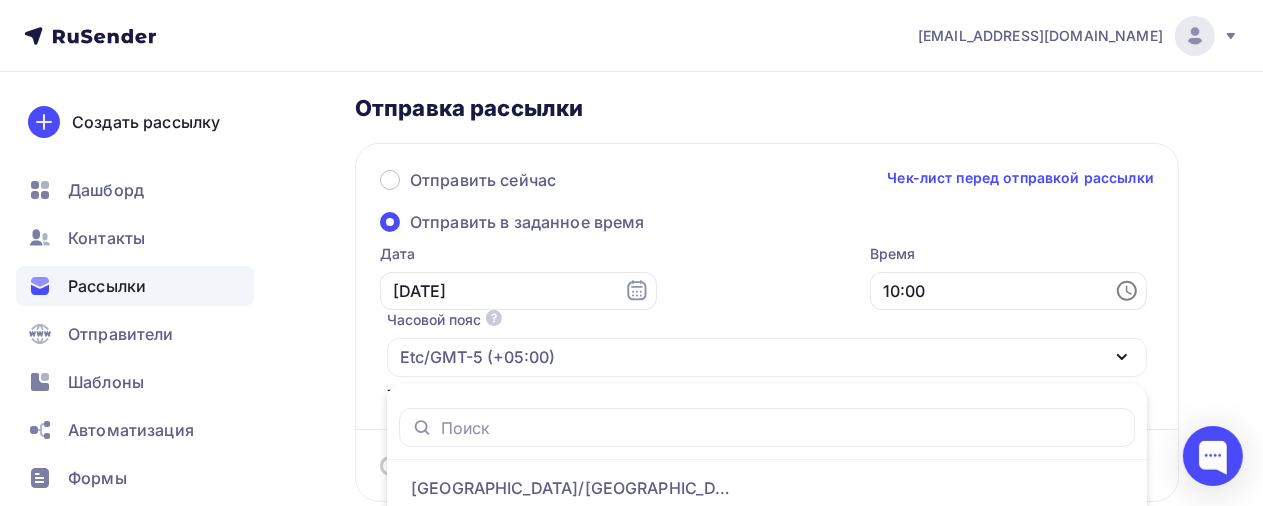 scroll, scrollTop: 376, scrollLeft: 0, axis: vertical 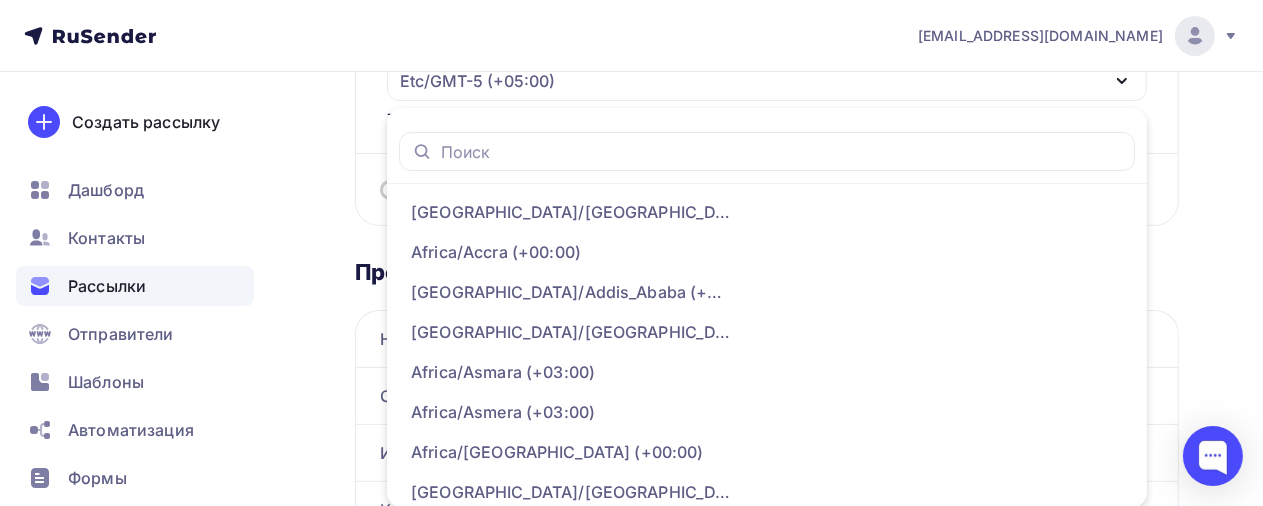 click on "Назад
Обзор рассылки
Обзор рассылки
Закончить позже
Отправить рассылку
Отправка рассылки
Отправить сейчас
Чек-лист перед отправкой рассылки
Отправить в заданное время
Дата   [DATE]   Время   10:00
Часовой пояс
По умолчанию используется часовой пояс из настроек вашего акаунта
Etc/GMT-5 (+05:00)
[GEOGRAPHIC_DATA]/[GEOGRAPHIC_DATA] (+00:00)           [GEOGRAPHIC_DATA]/[GEOGRAPHIC_DATA] (+00:00)           [GEOGRAPHIC_DATA]/Addis_Ababa (+03:00)           [GEOGRAPHIC_DATA]/[GEOGRAPHIC_DATA] (+01:00)           [GEOGRAPHIC_DATA]/[GEOGRAPHIC_DATA] (+03:00)           [GEOGRAPHIC_DATA]/[GEOGRAPHIC_DATA] (+03:00)           [GEOGRAPHIC_DATA]/[GEOGRAPHIC_DATA] (+00:00)           [GEOGRAPHIC_DATA]/[GEOGRAPHIC_DATA] (+01:00)" at bounding box center (631, 522) 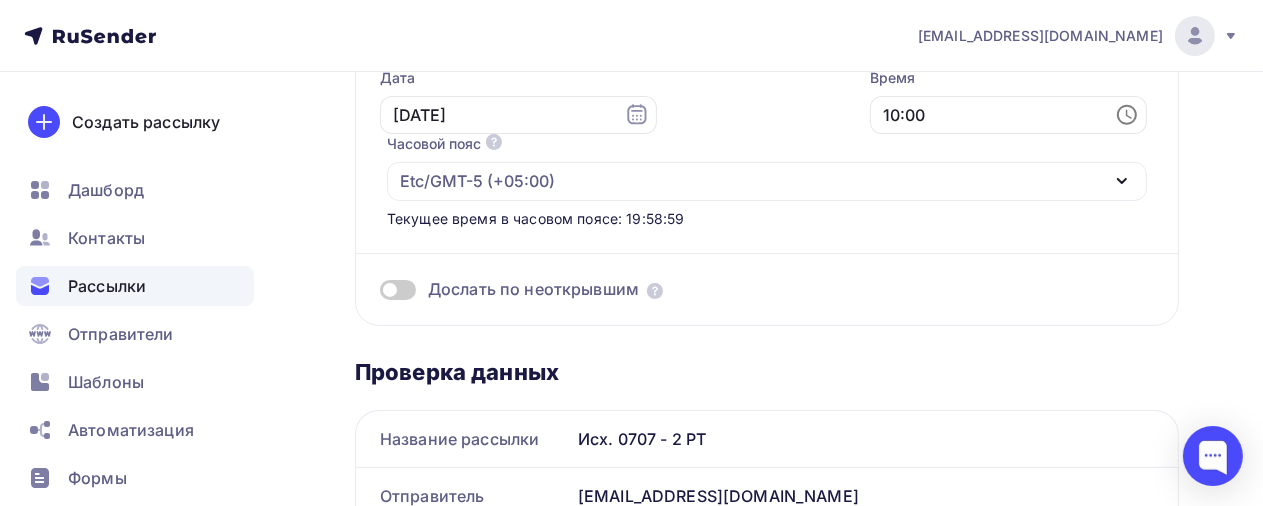 click 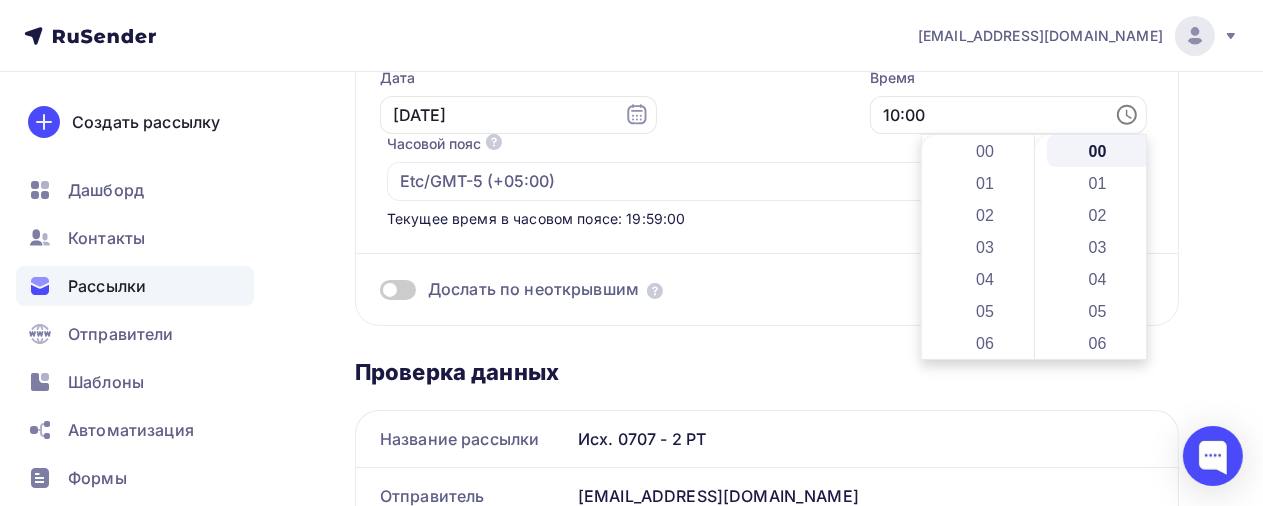 scroll, scrollTop: 320, scrollLeft: 0, axis: vertical 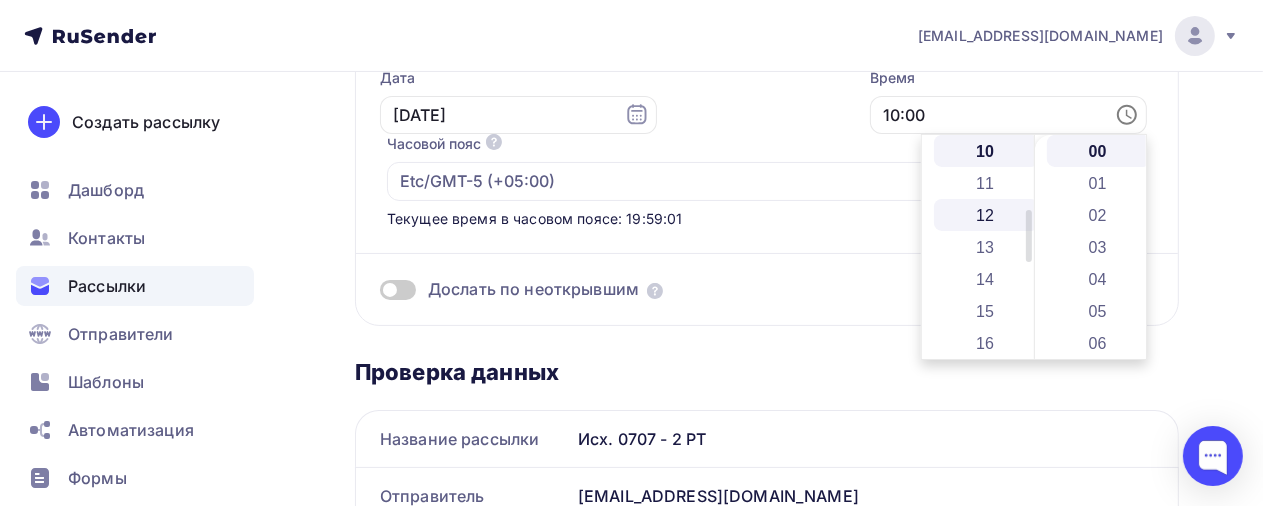 click on "12" at bounding box center (986, 215) 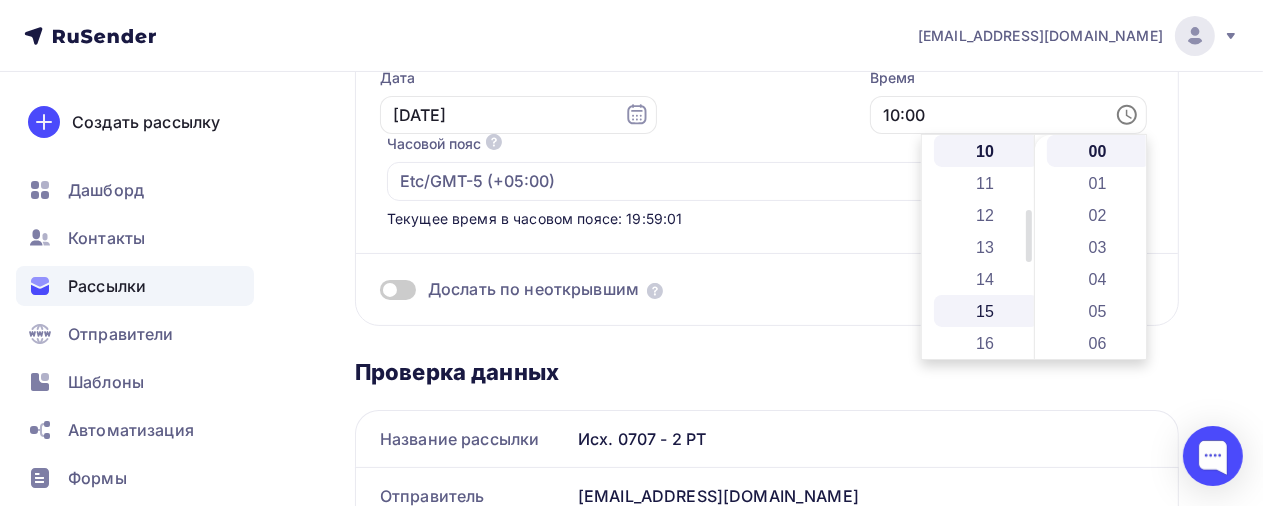 type on "12:00" 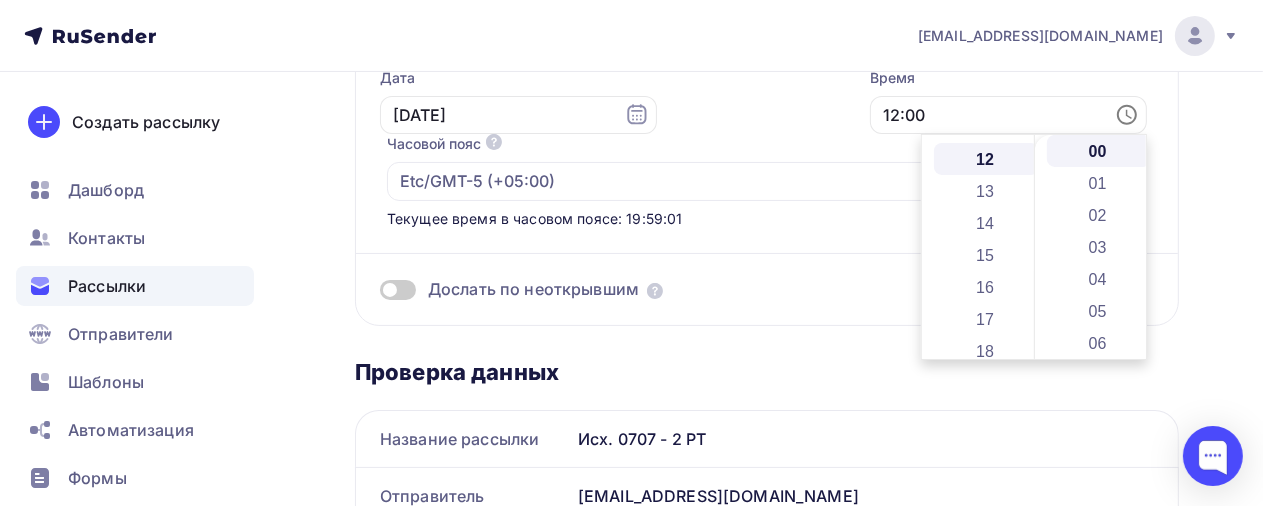 scroll, scrollTop: 384, scrollLeft: 0, axis: vertical 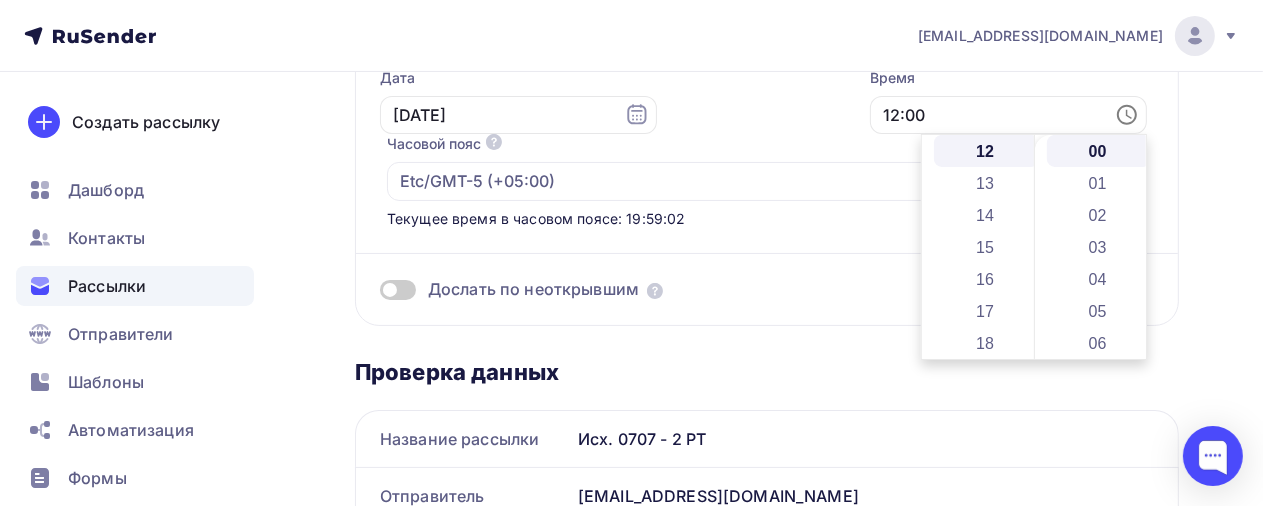 click on "Проверка данных
Название рассылки
Исх. 0707 - 2 РТ
Отправитель
[EMAIL_ADDRESS][DOMAIN_NAME]
Имя
Мигра_Право
Кому
Получателей:
442. Из списков:
«Исх РТ 0607-2».
Тема
Исх. 0707 - 02 от 07 июля 2025
[GEOGRAPHIC_DATA]
ЗАКРОЕМ РИСКИ ПО МИГРАНТАМ ЗА РАБОТОДАТЕЛЯ
UTM-метки
utm_source=[URL][DOMAIN_NAME]&utm_medium=[URL][DOMAIN_NAME]&utm_campaign=[URL][DOMAIN_NAME]
Вложения
О компании MigraPravo — 2025_compressed.pdf
1.54 Mb
Название рассылки" at bounding box center [767, 847] 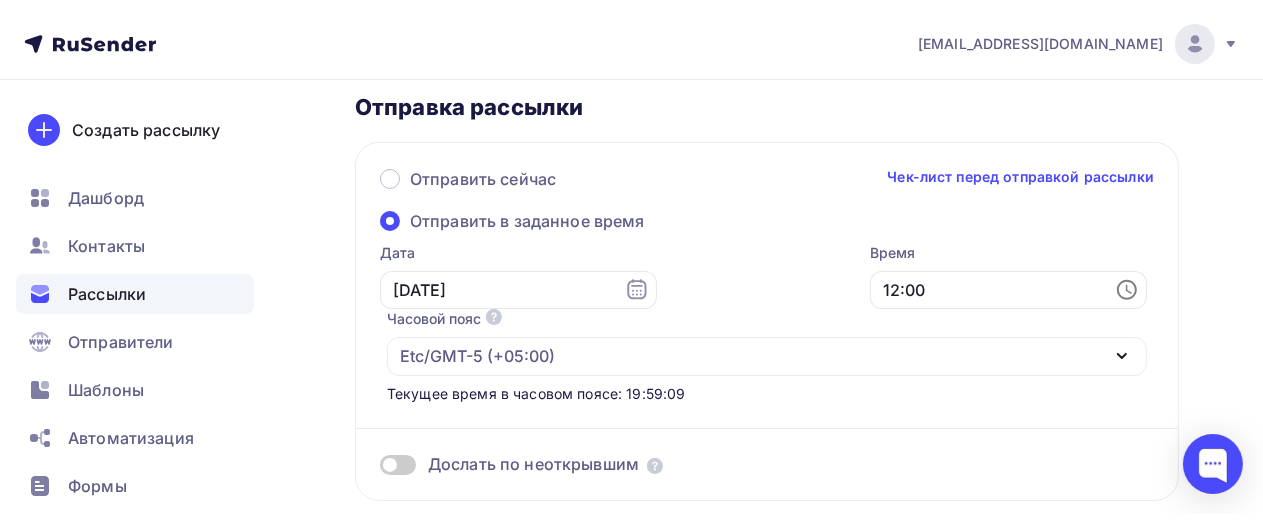 scroll, scrollTop: 0, scrollLeft: 0, axis: both 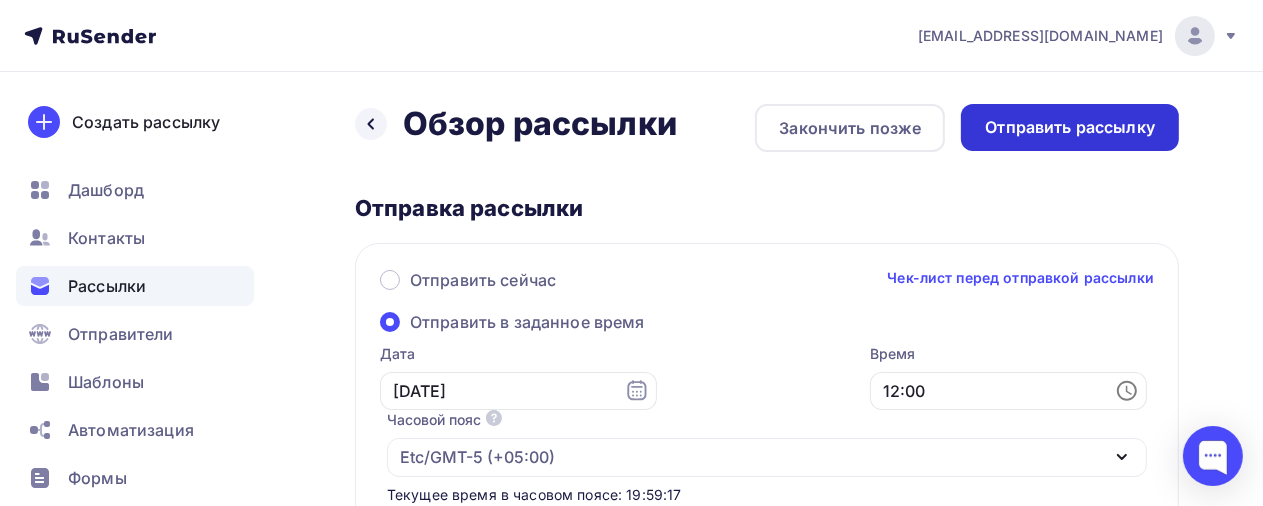 click on "Отправить рассылку" at bounding box center [1070, 127] 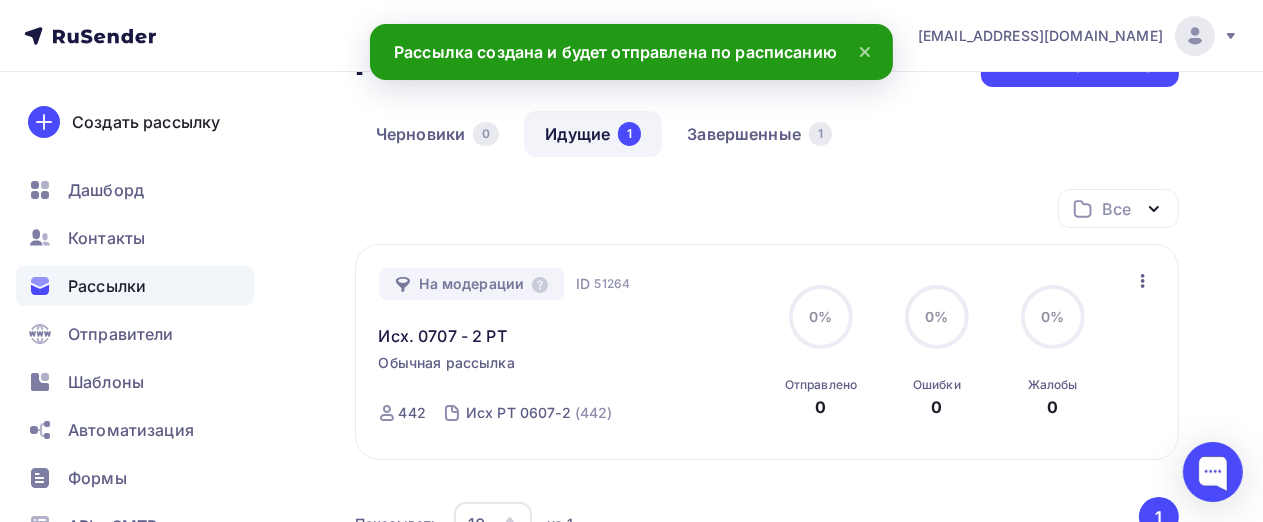 scroll, scrollTop: 100, scrollLeft: 0, axis: vertical 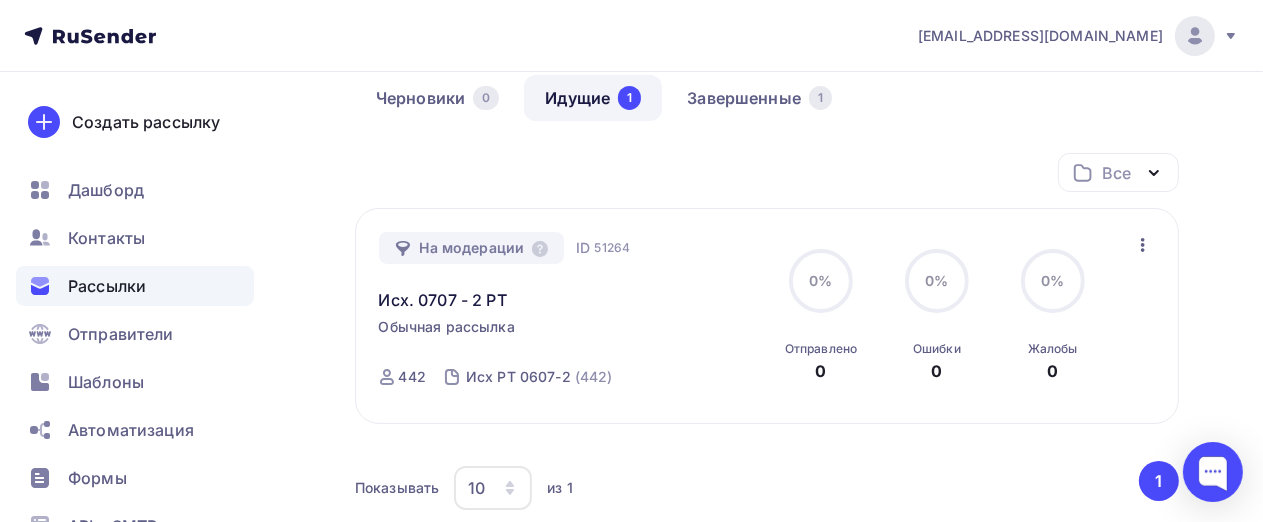 drag, startPoint x: 619, startPoint y: 320, endPoint x: 593, endPoint y: 334, distance: 29.529646 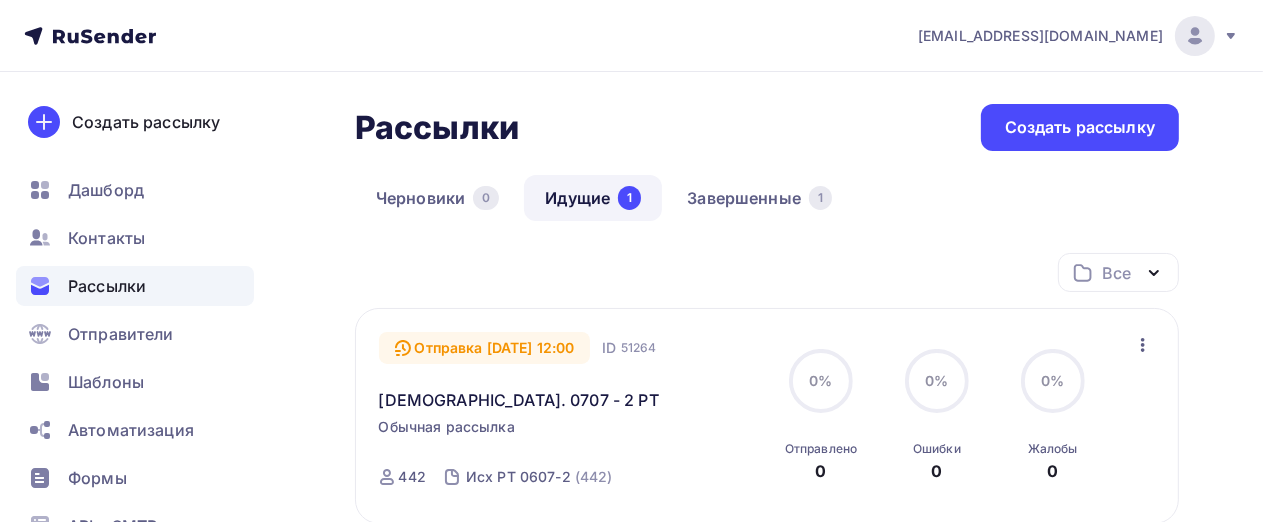 scroll, scrollTop: 200, scrollLeft: 0, axis: vertical 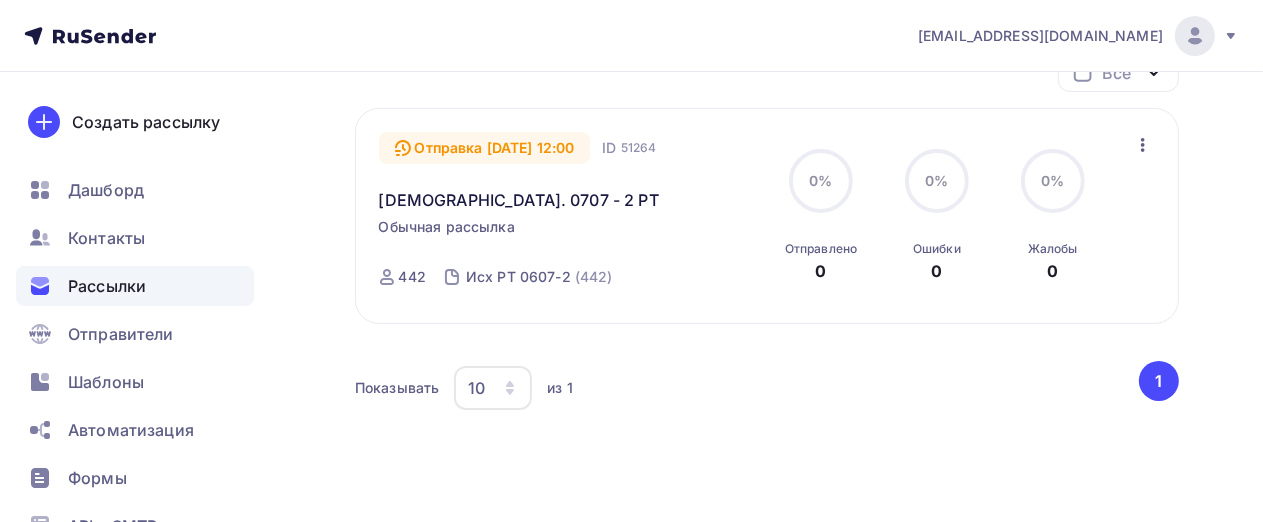 click 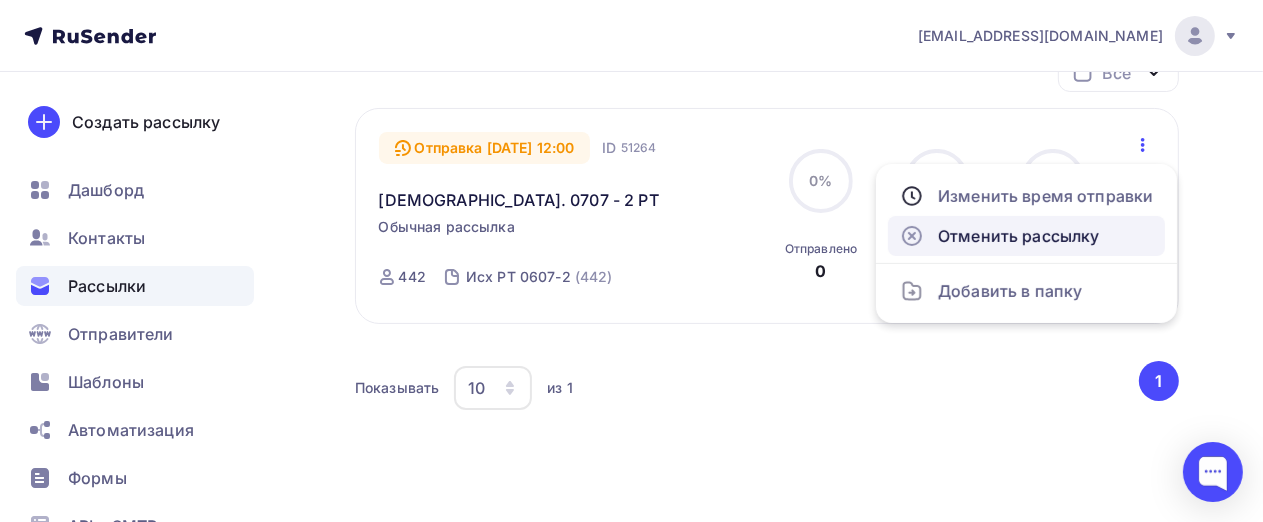 click on "Отменить рассылку" at bounding box center (1026, 236) 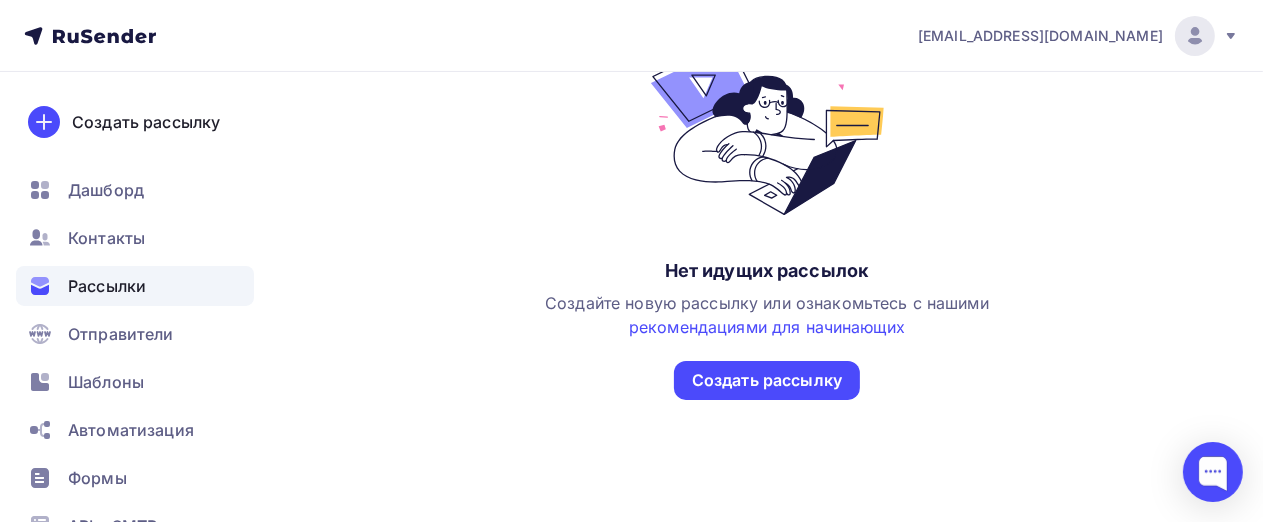 scroll, scrollTop: 424, scrollLeft: 0, axis: vertical 